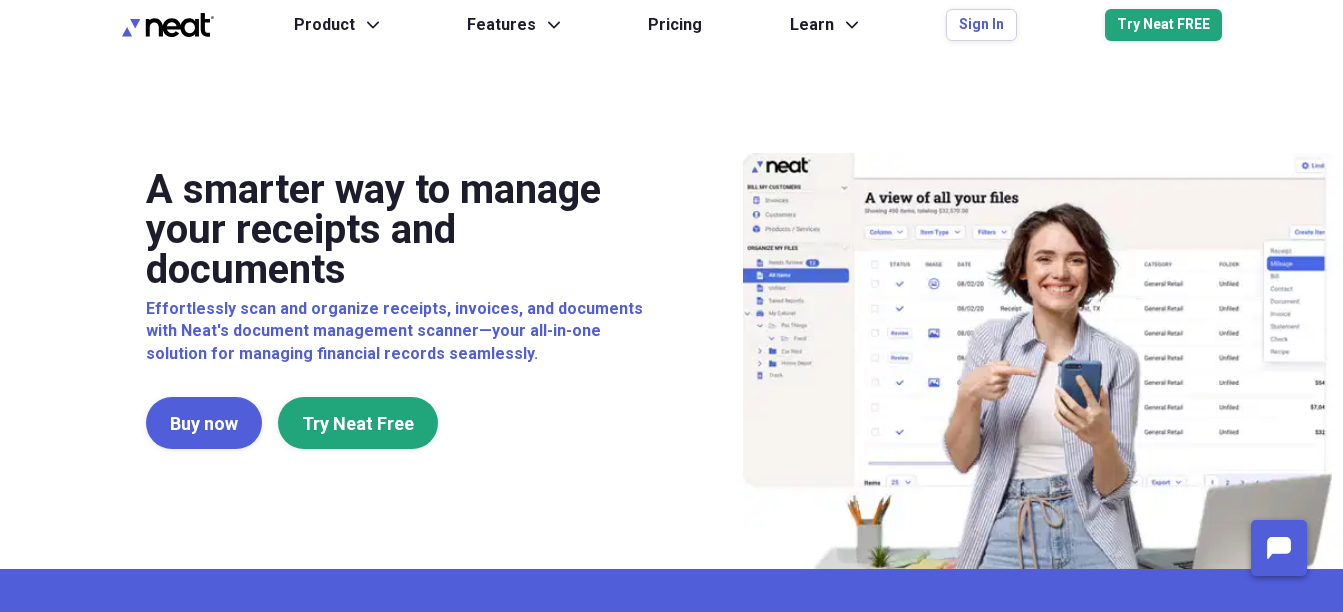 scroll, scrollTop: 0, scrollLeft: 0, axis: both 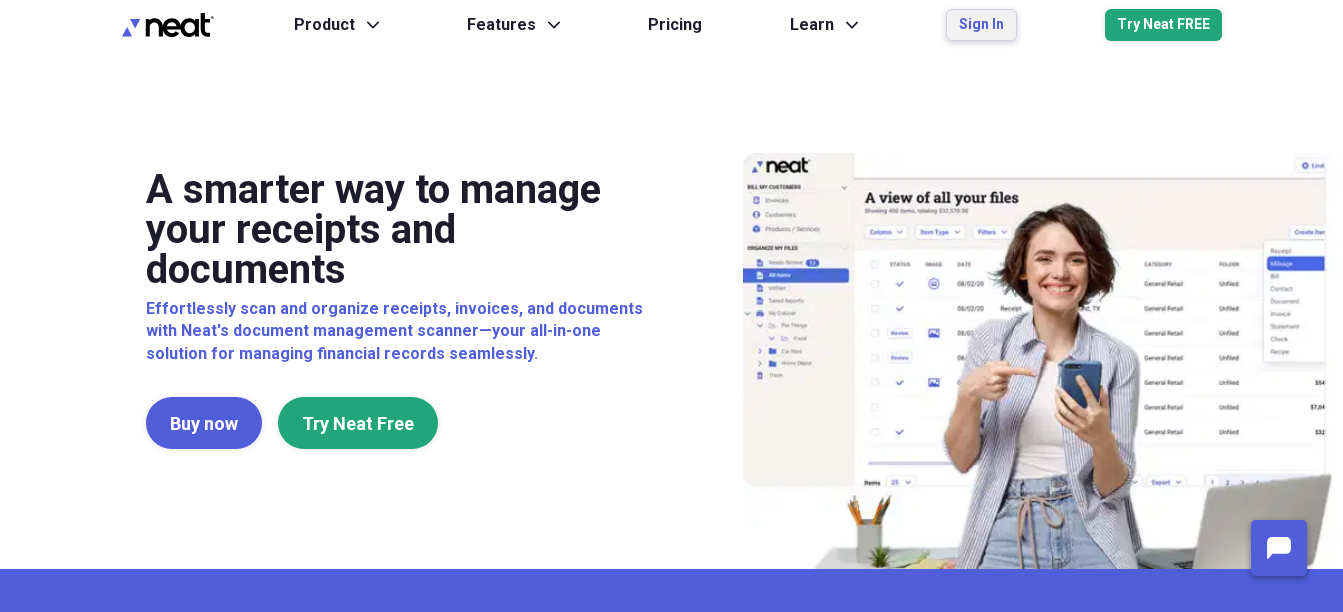 click on "Sign In" at bounding box center (981, 25) 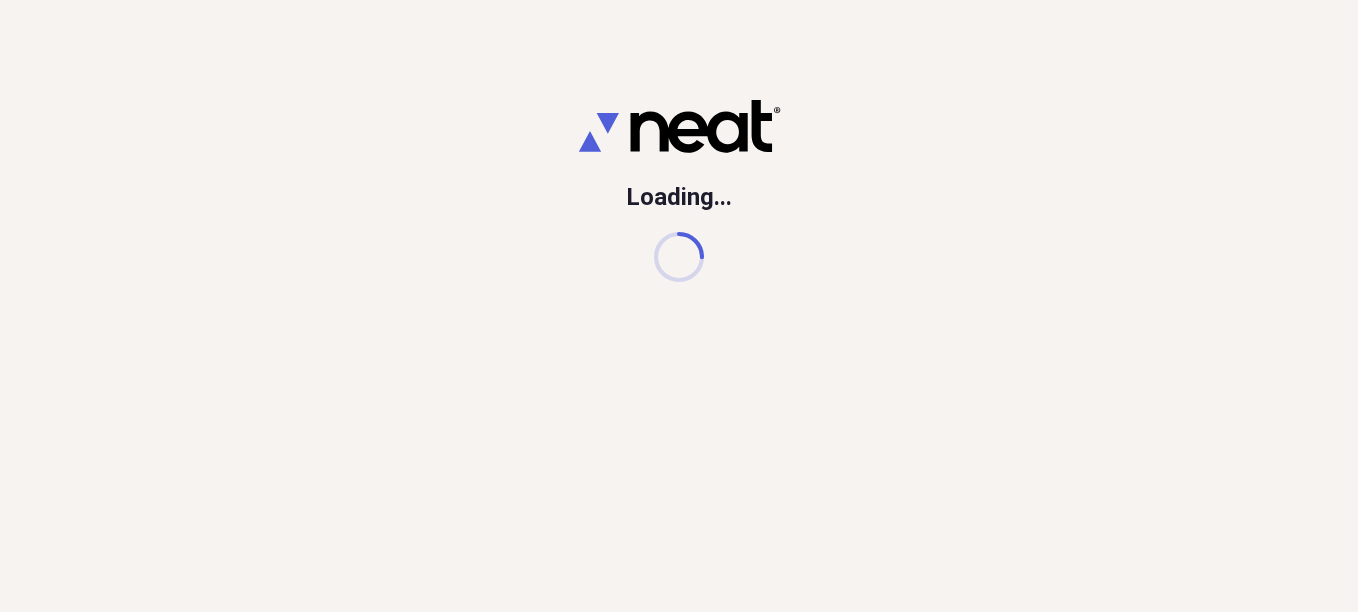 scroll, scrollTop: 0, scrollLeft: 0, axis: both 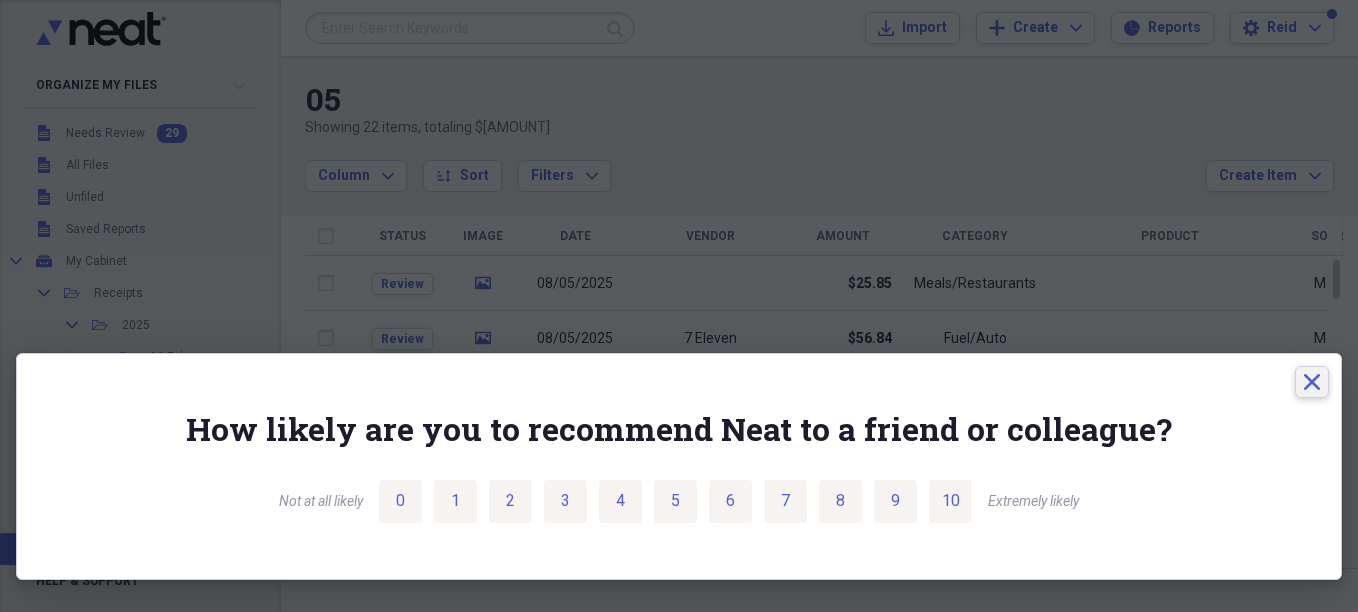 click 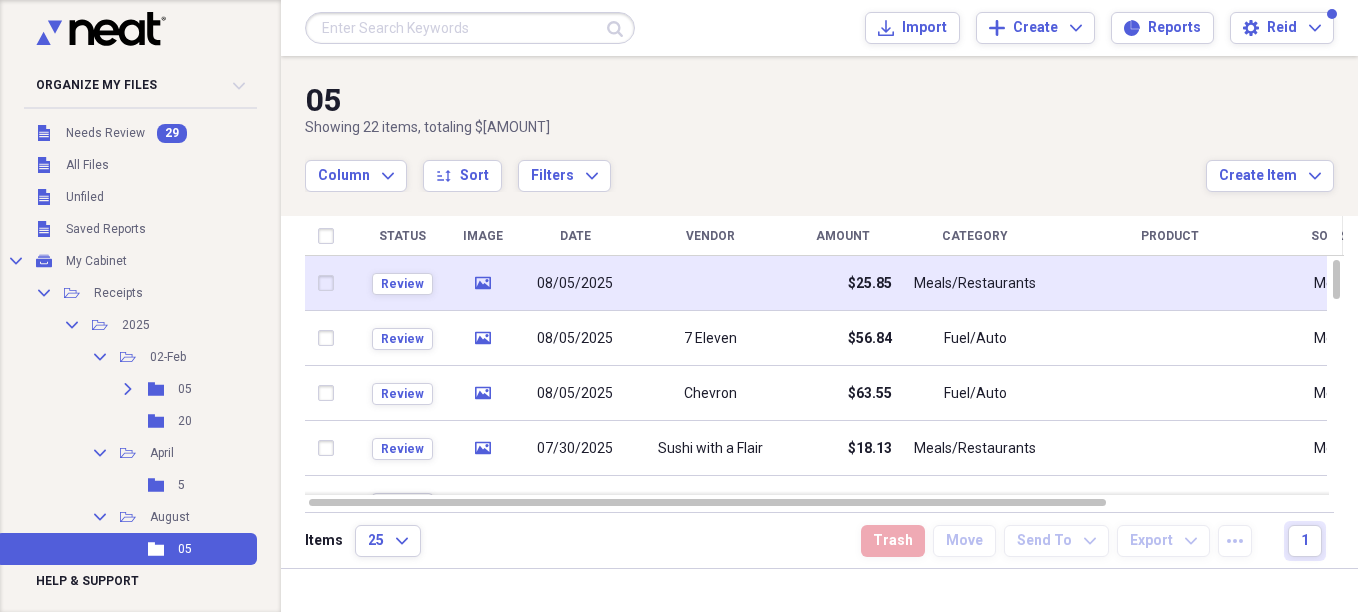 click at bounding box center [710, 283] 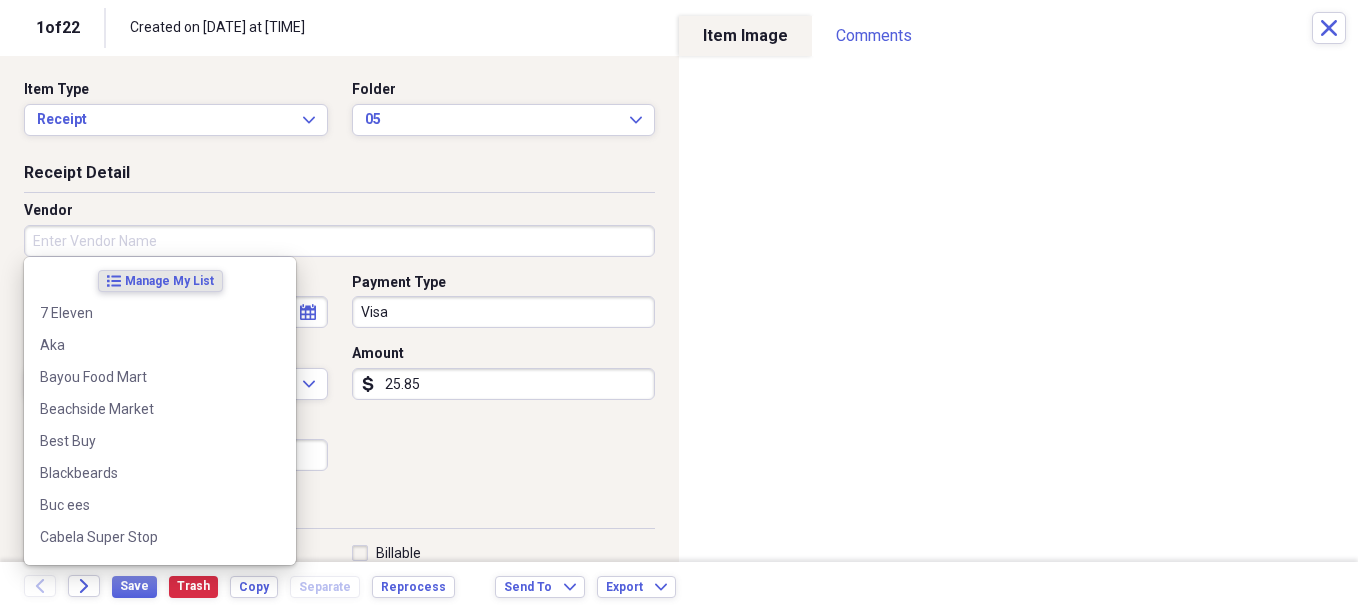 click on "Vendor" at bounding box center (339, 241) 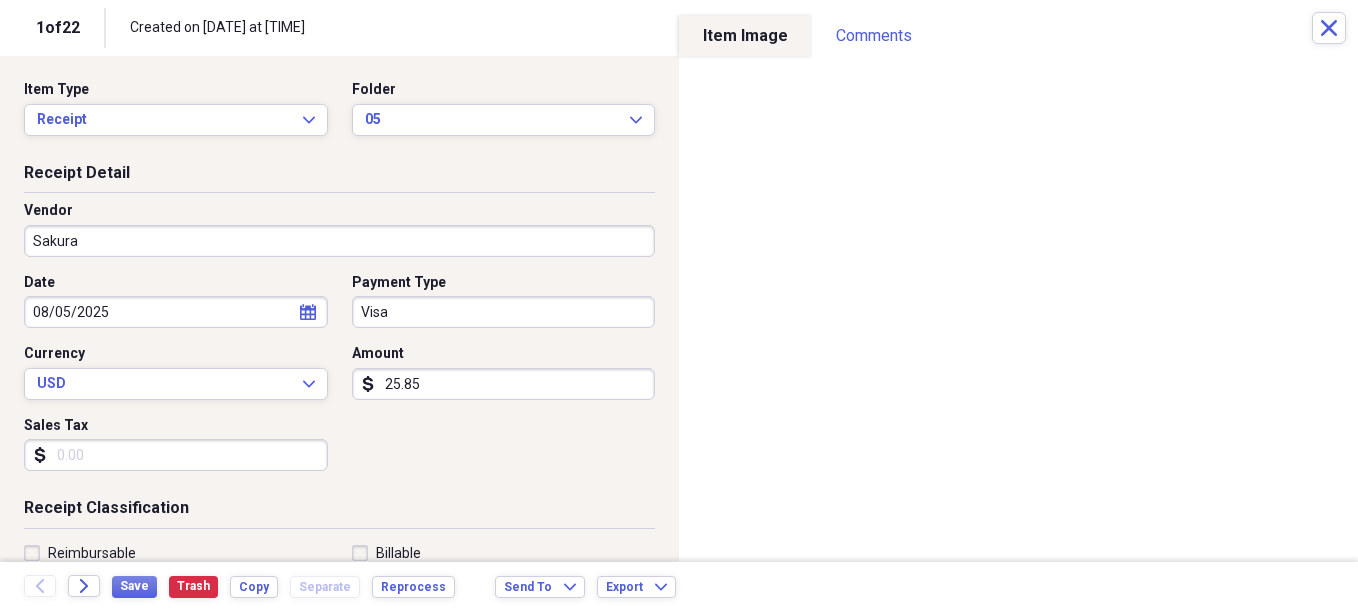 type on "Sakura" 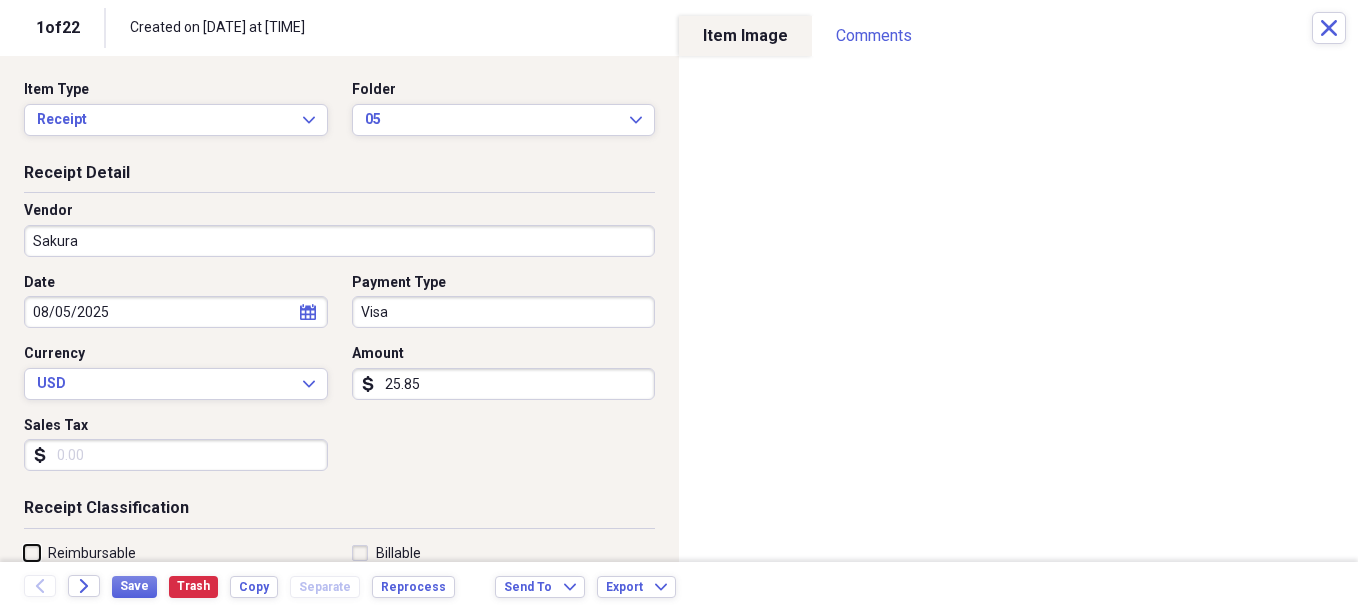 click on "Reimbursable" at bounding box center (24, 552) 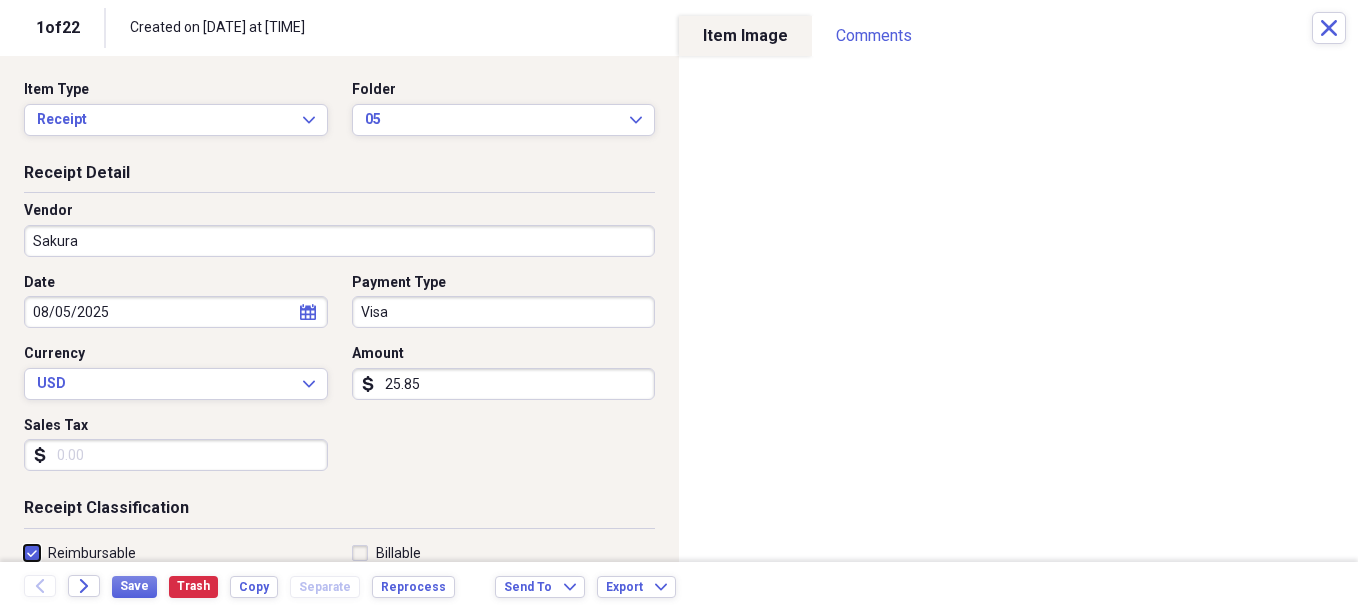 checkbox on "true" 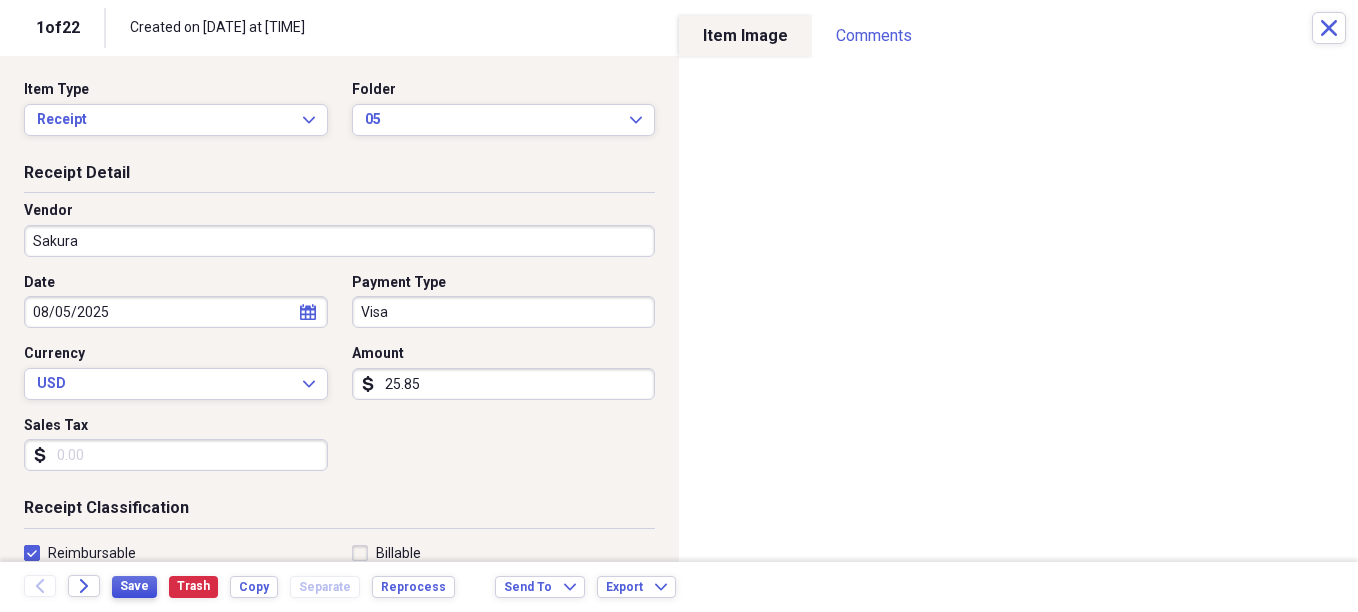 click on "Save" at bounding box center (134, 586) 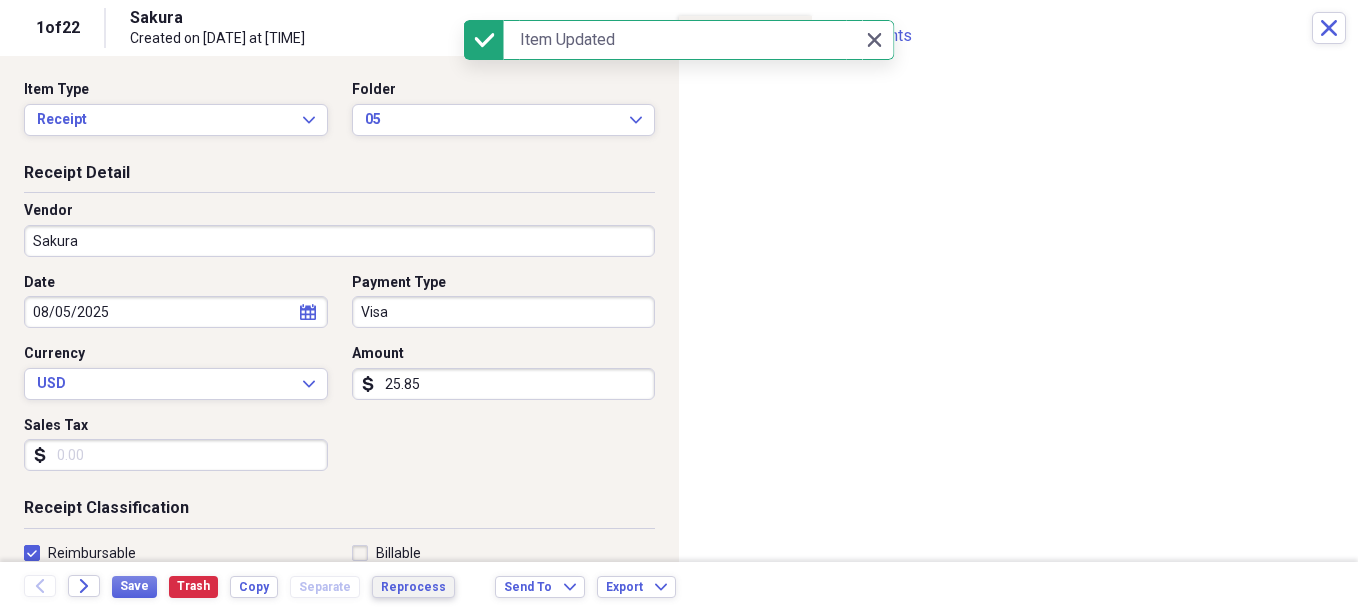 click on "Reprocess" at bounding box center [413, 587] 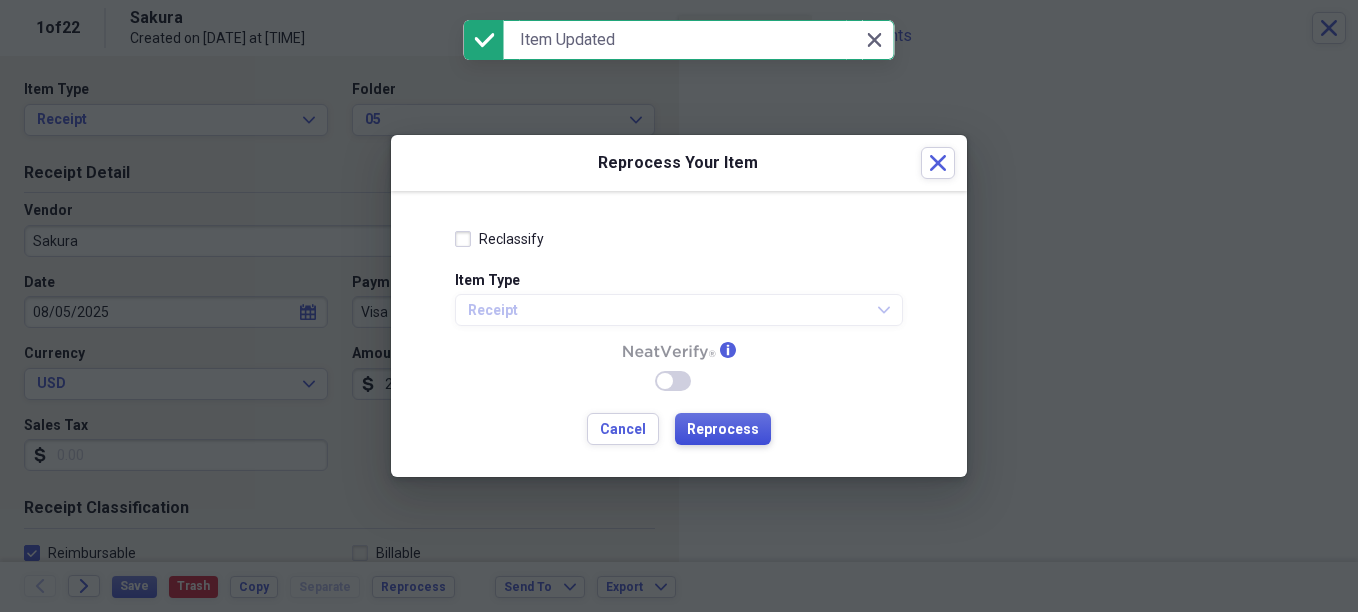 click on "Reprocess" at bounding box center (723, 430) 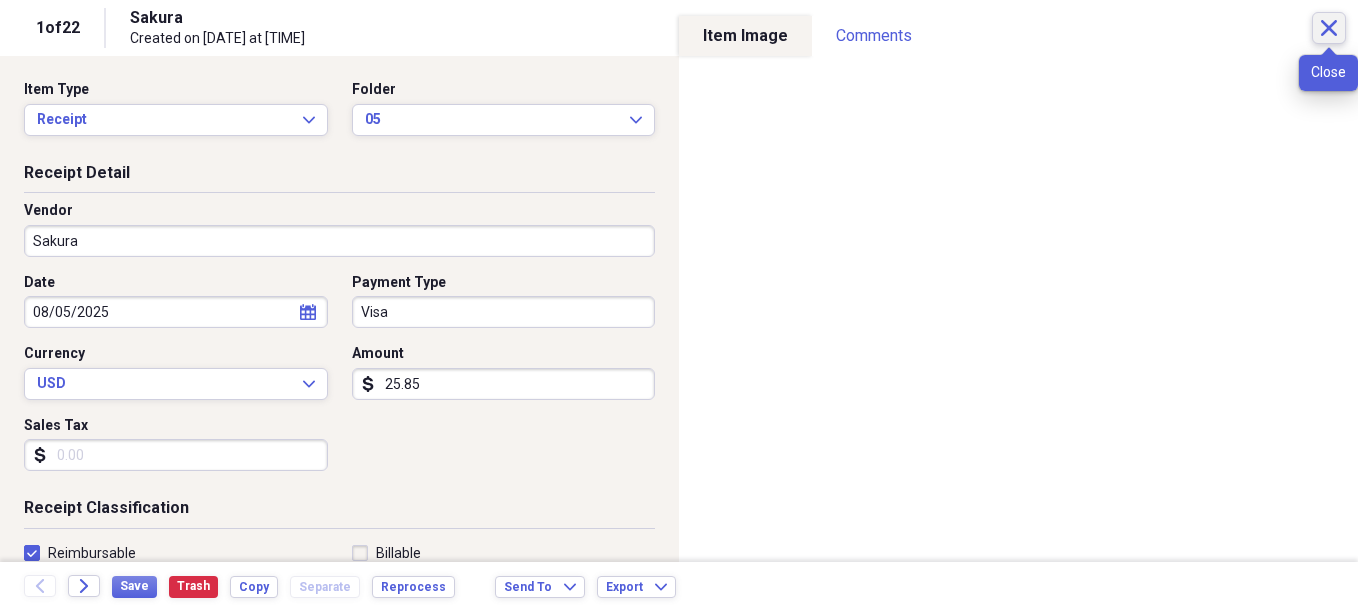 click on "Close" 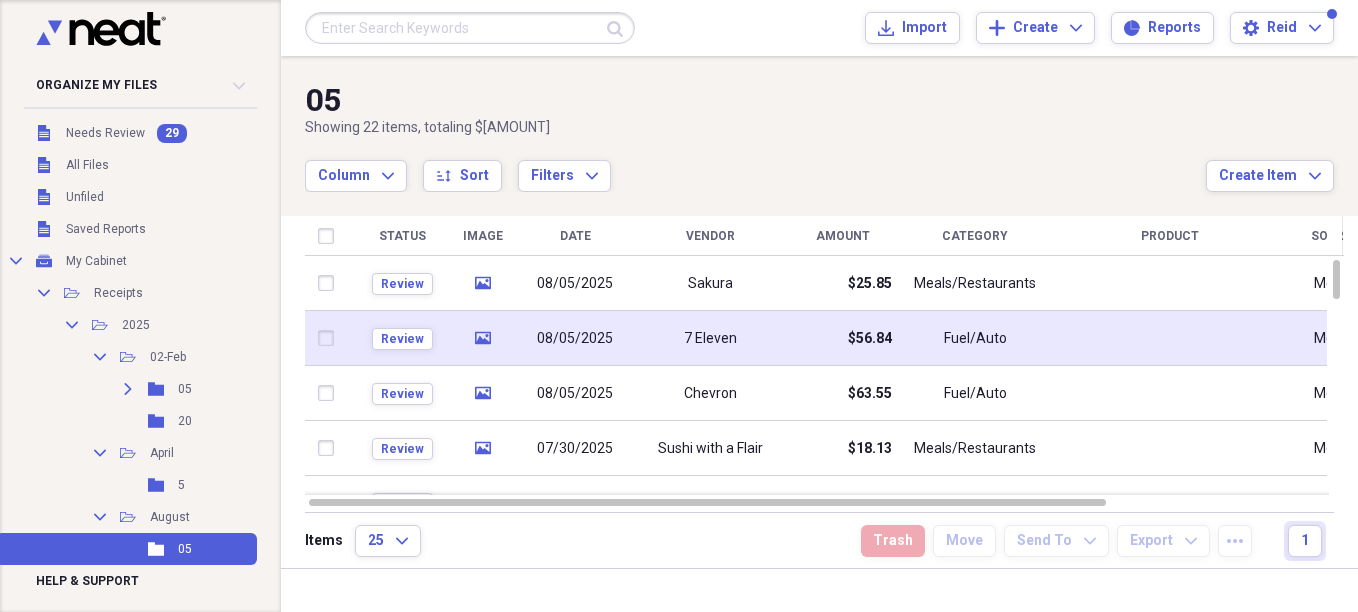 click on "08/05/2025" at bounding box center (575, 338) 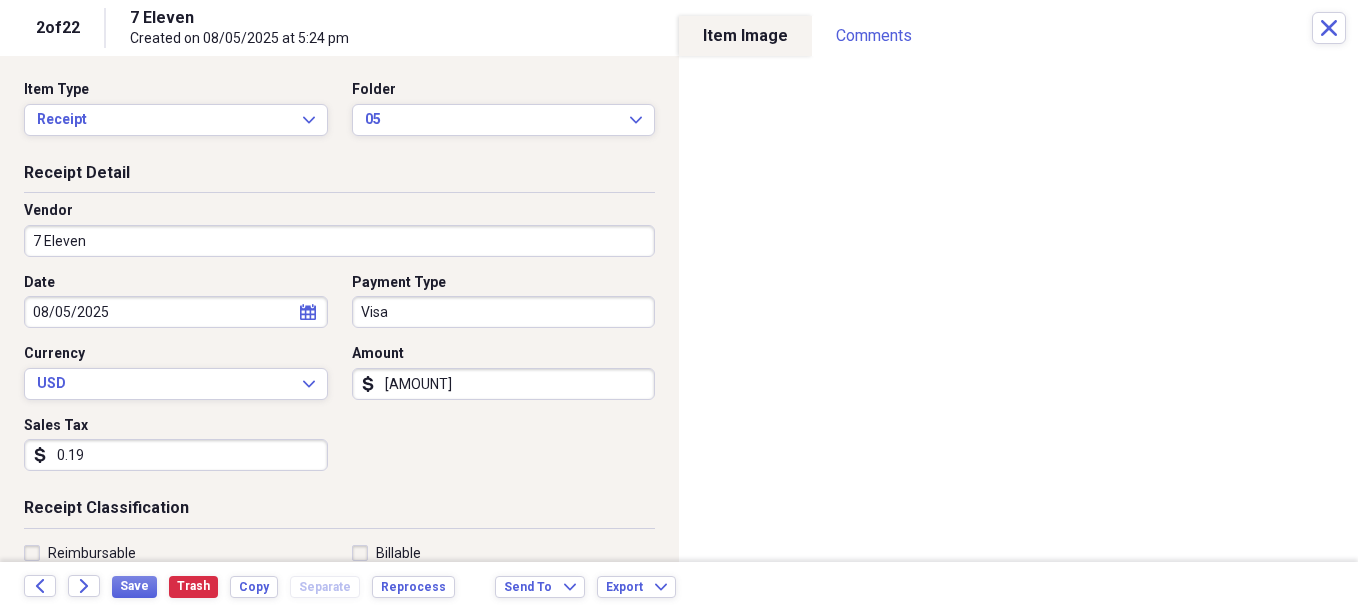 click on "Reimbursable" at bounding box center (80, 553) 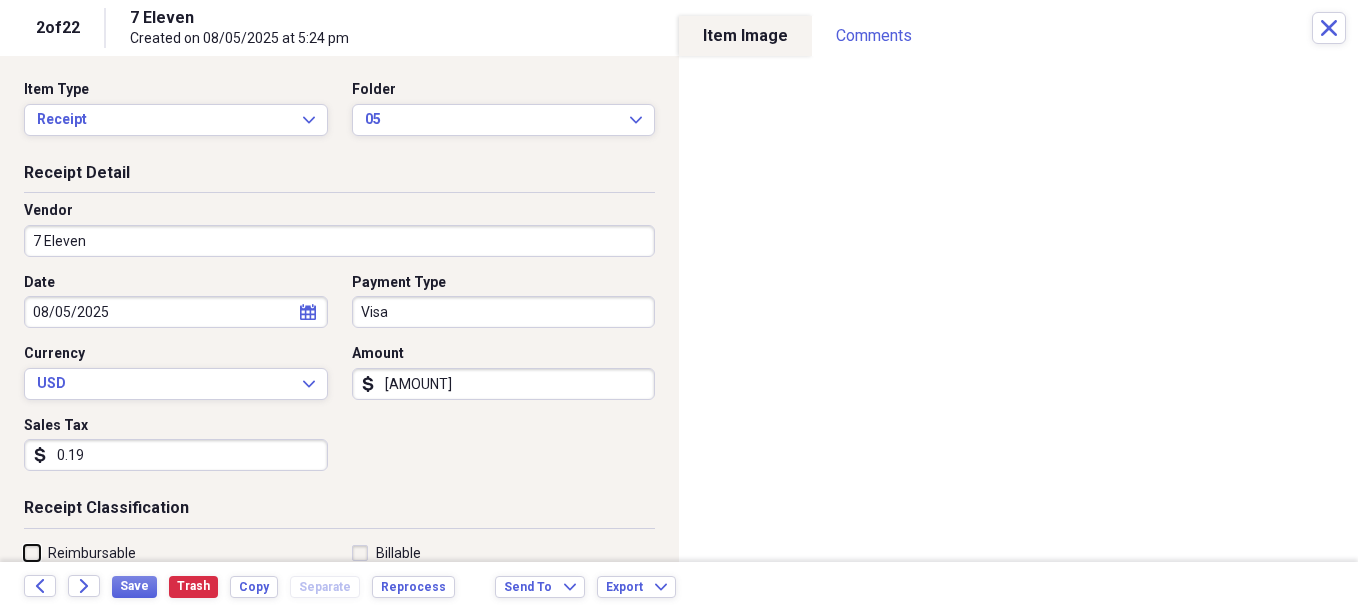 click on "Reimbursable" at bounding box center [24, 552] 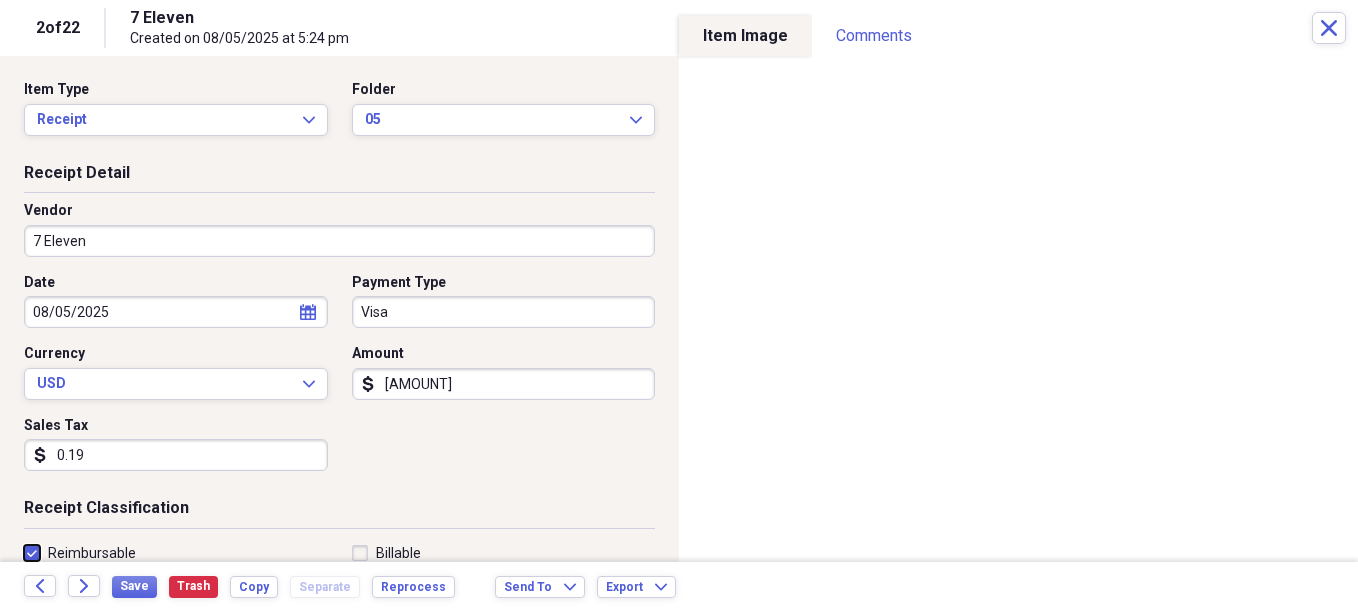 checkbox on "true" 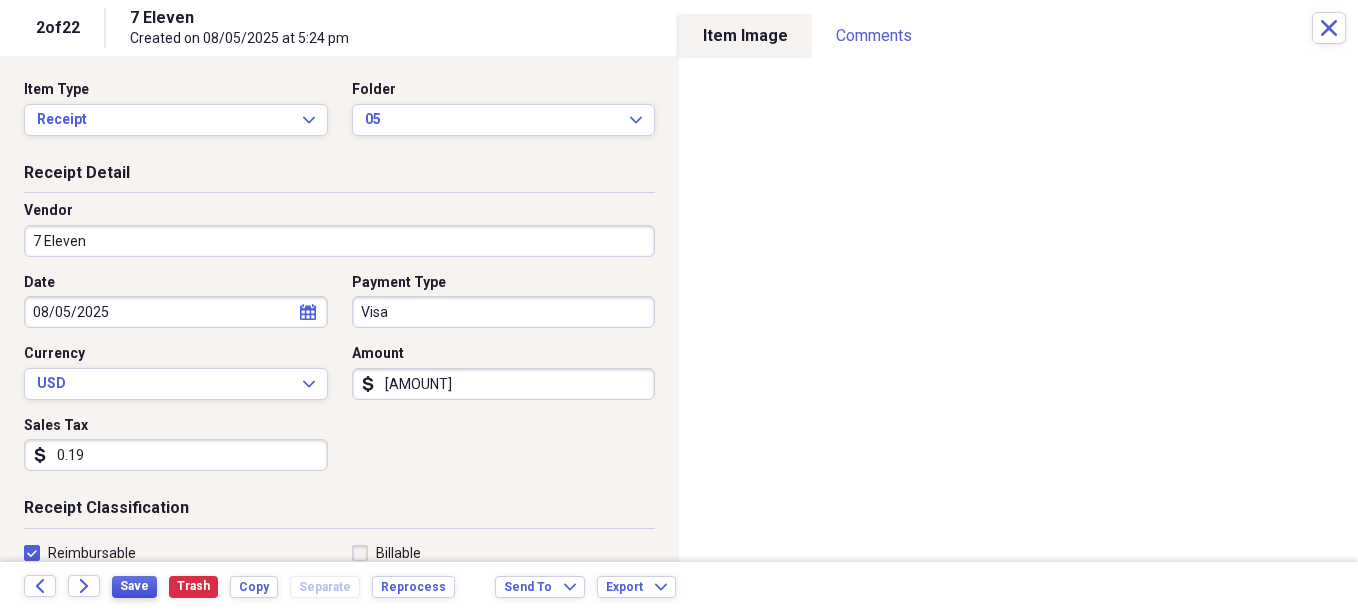 click on "Save" at bounding box center [134, 586] 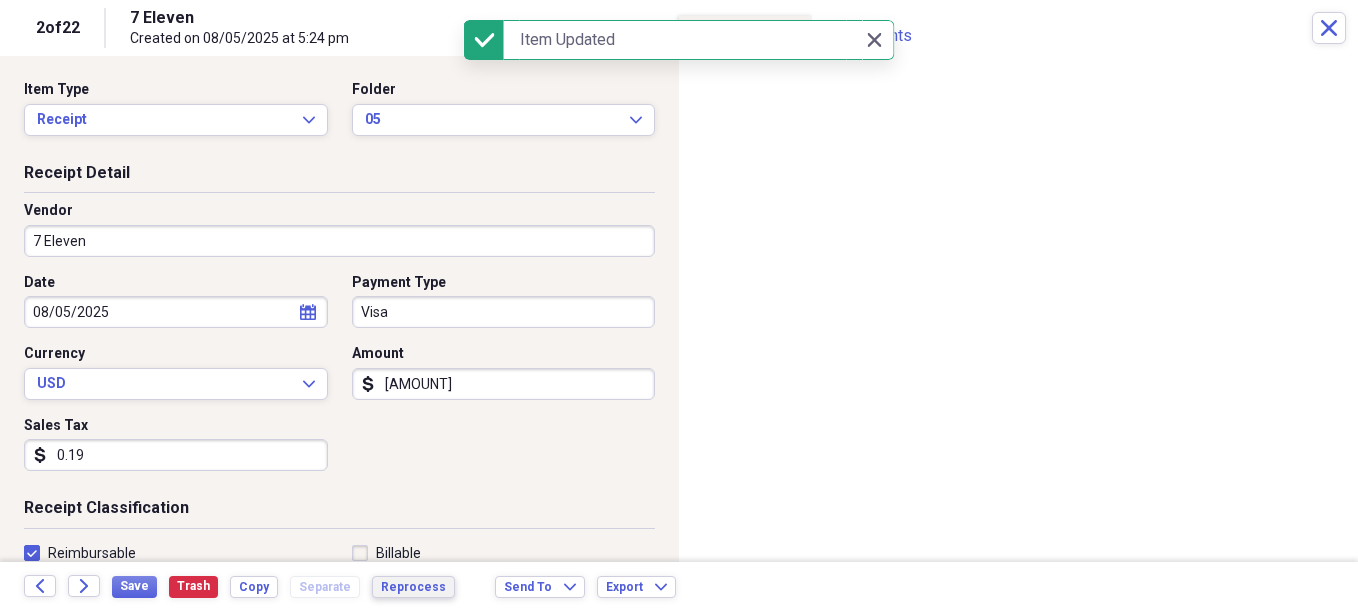 click on "Reprocess" at bounding box center [413, 587] 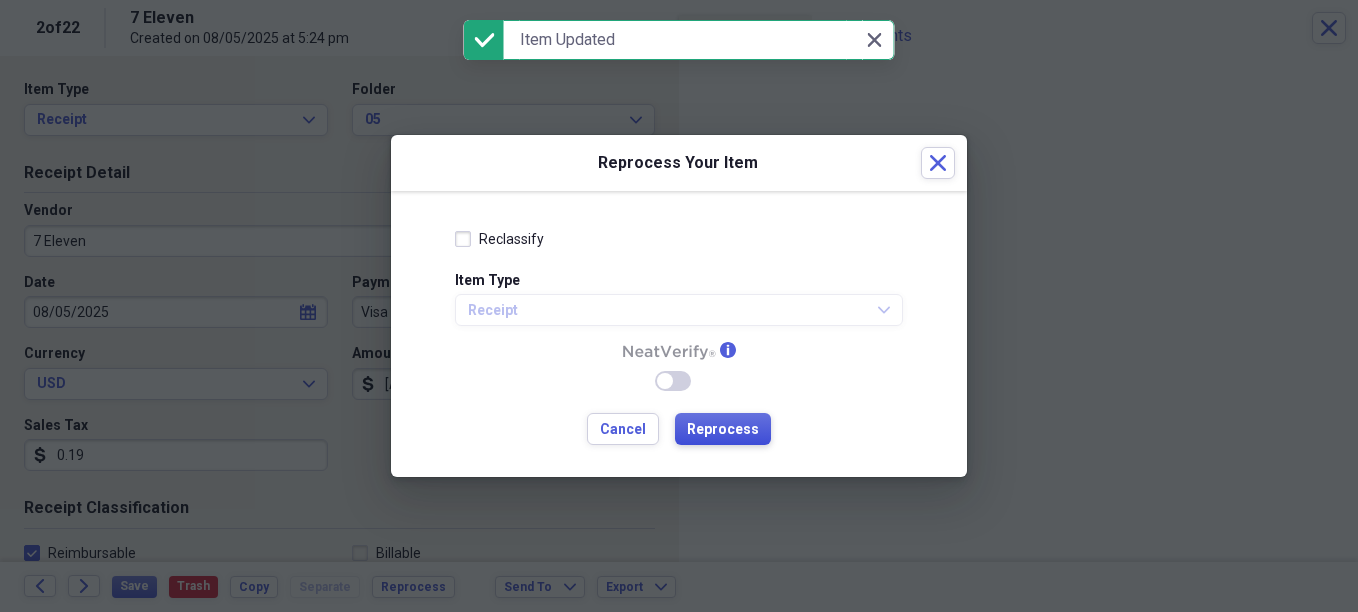 click on "Reprocess" at bounding box center [723, 430] 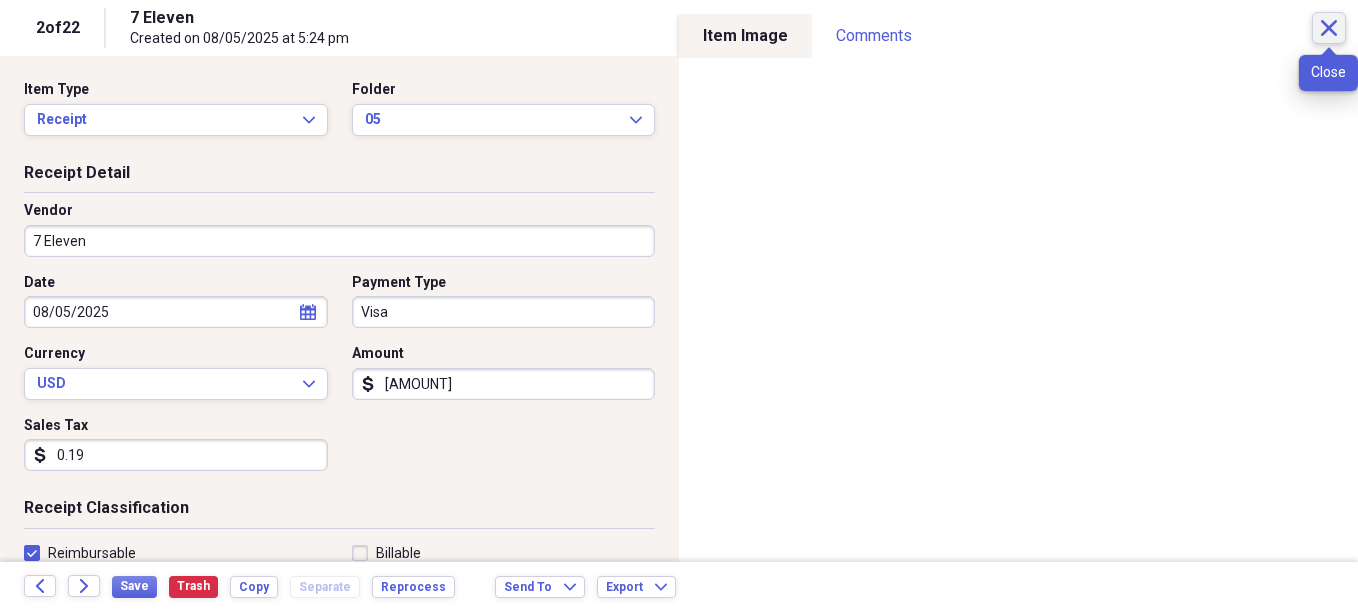 click on "Close" 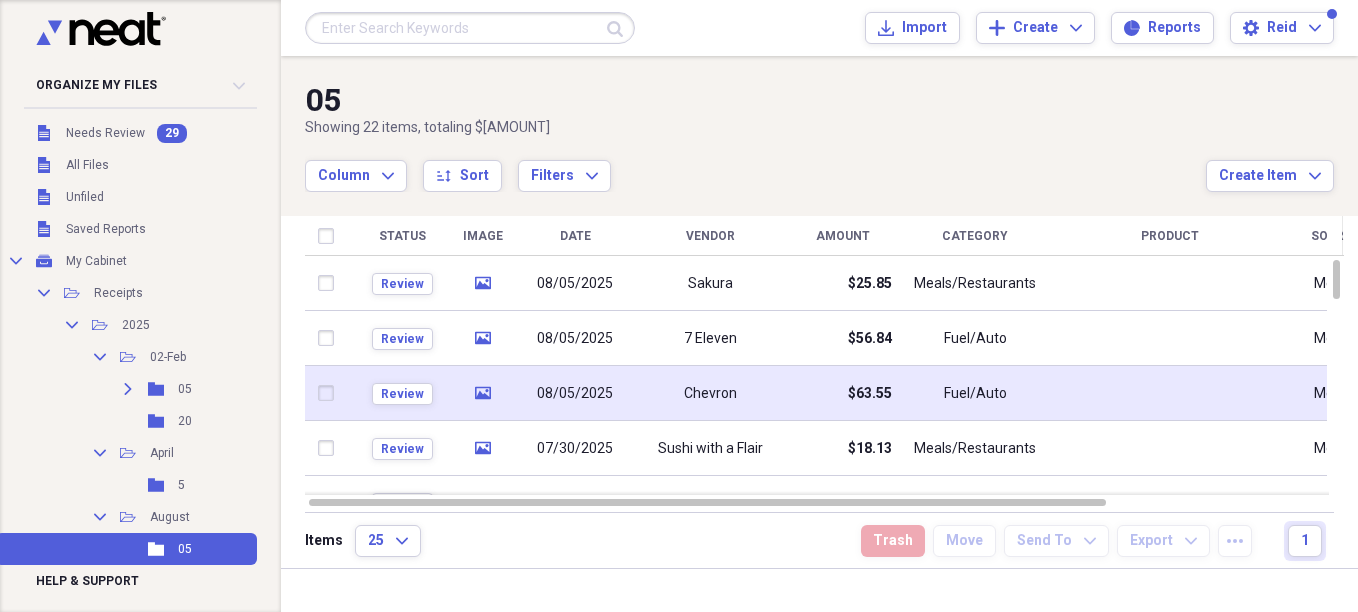 click on "Chevron" at bounding box center [710, 393] 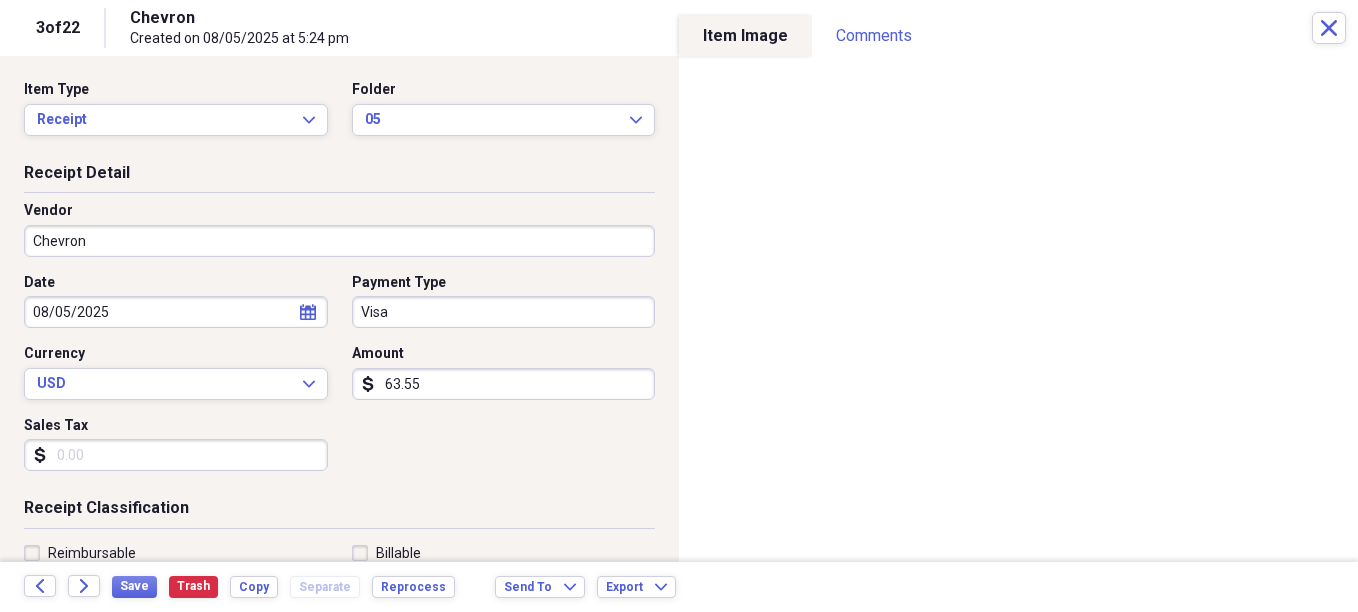 click on "Reimbursable" at bounding box center (80, 553) 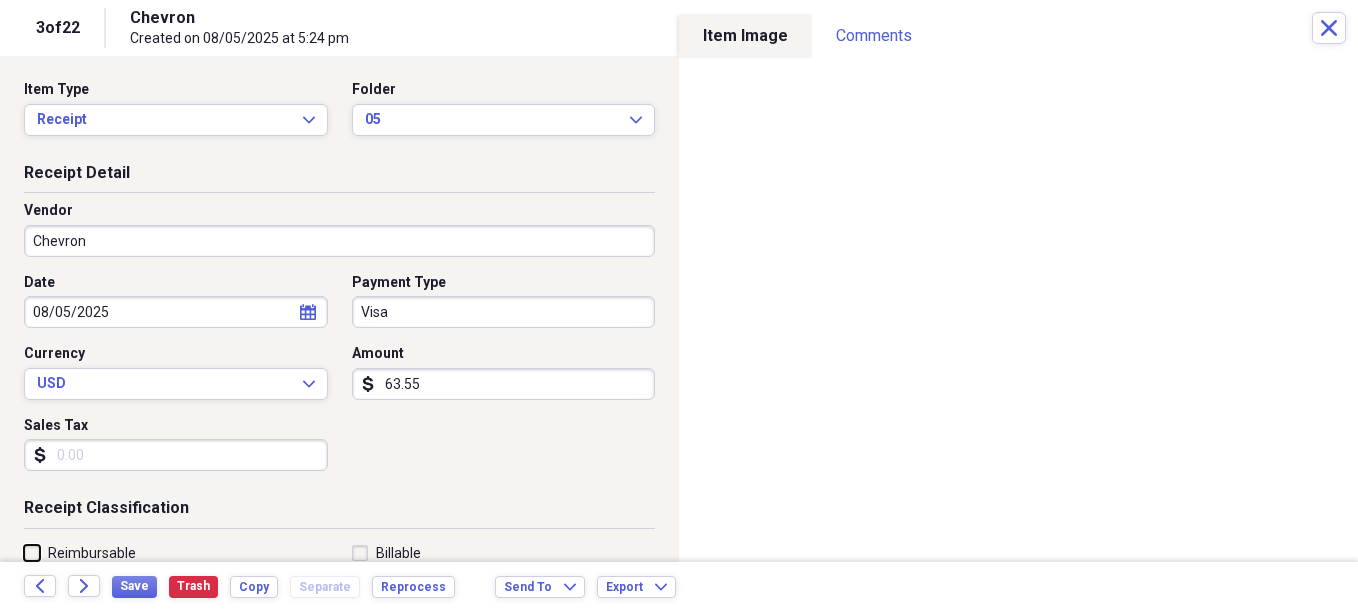 click on "Reimbursable" at bounding box center (24, 552) 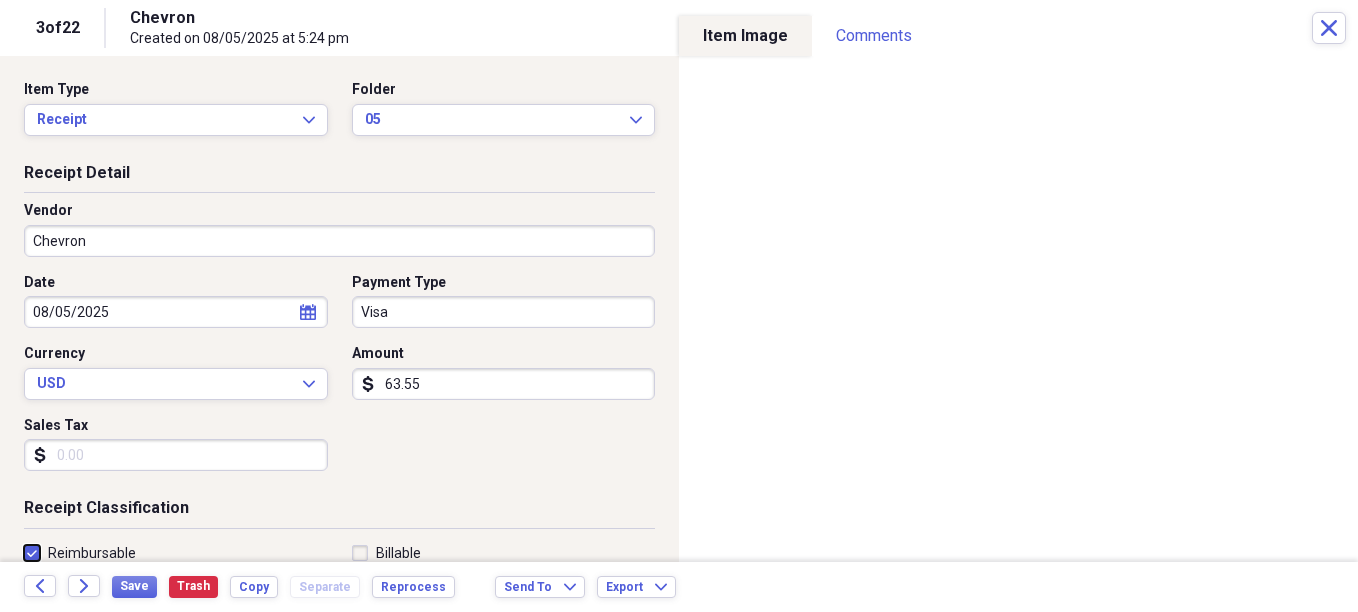checkbox on "true" 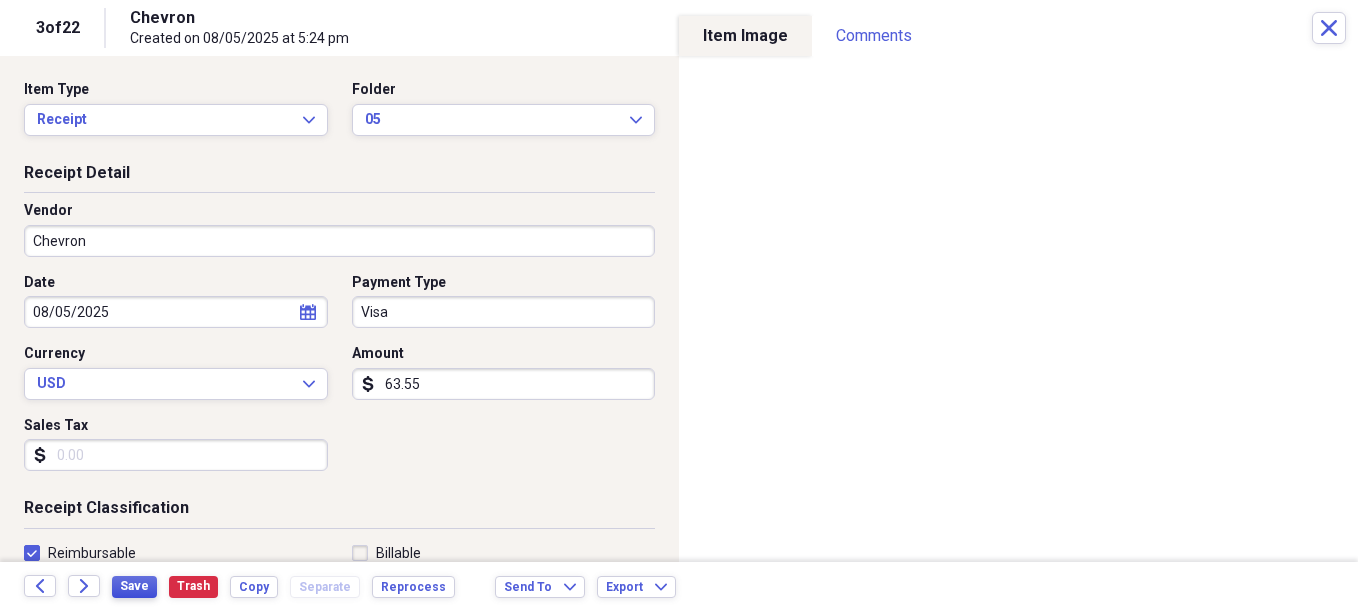 click on "Save" at bounding box center [134, 586] 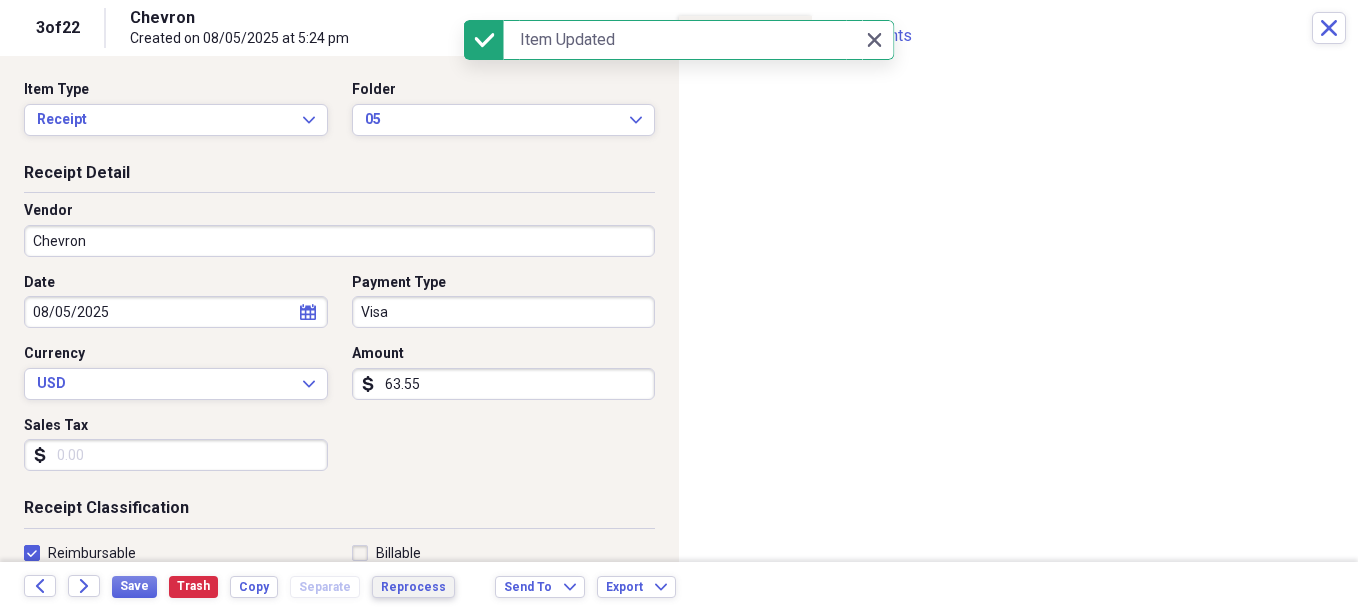 click on "Reprocess" at bounding box center (413, 587) 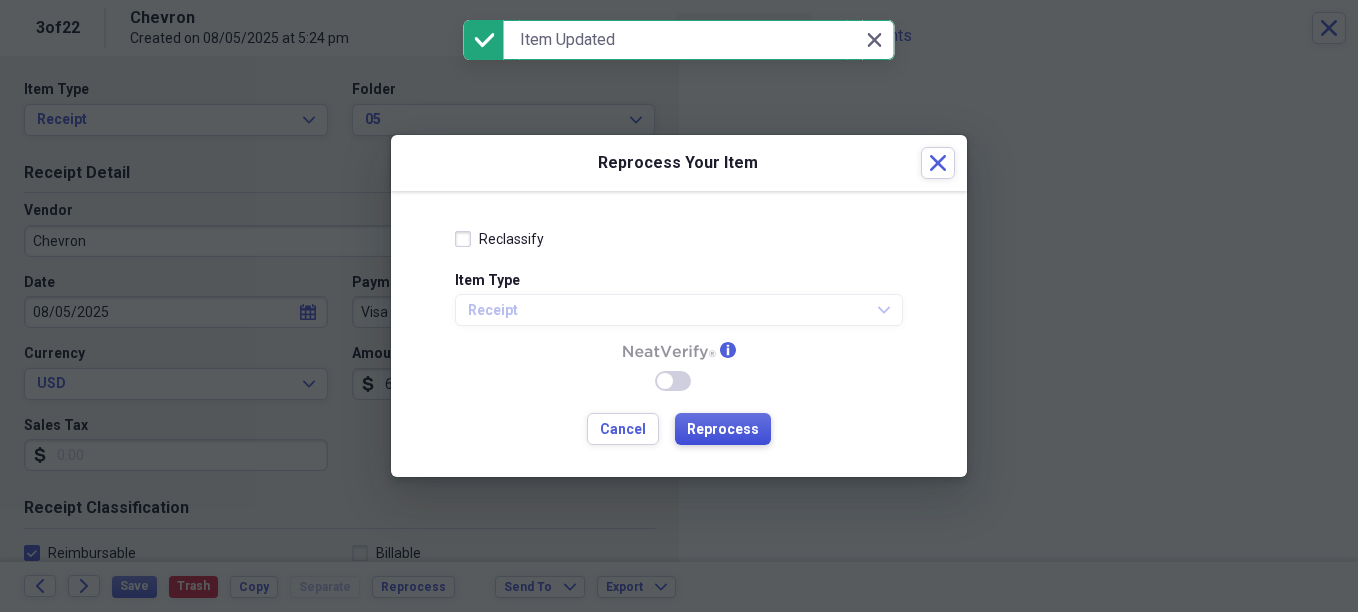 click on "Reprocess" at bounding box center [723, 430] 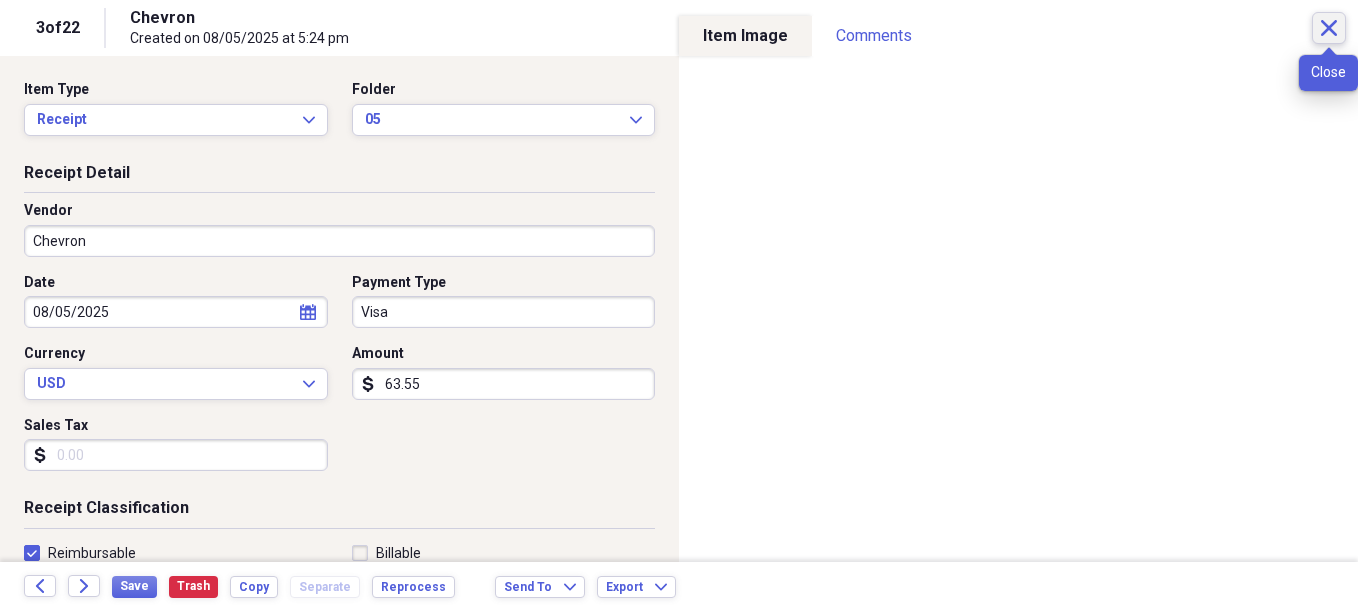 click 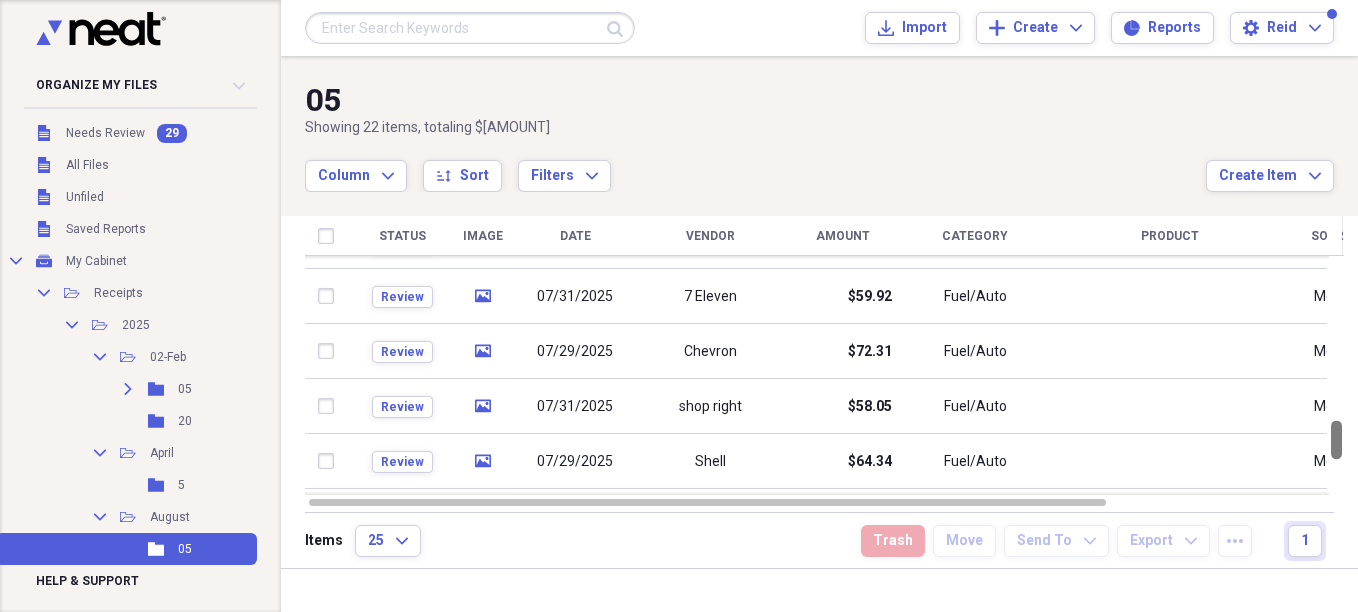 click at bounding box center [1336, 375] 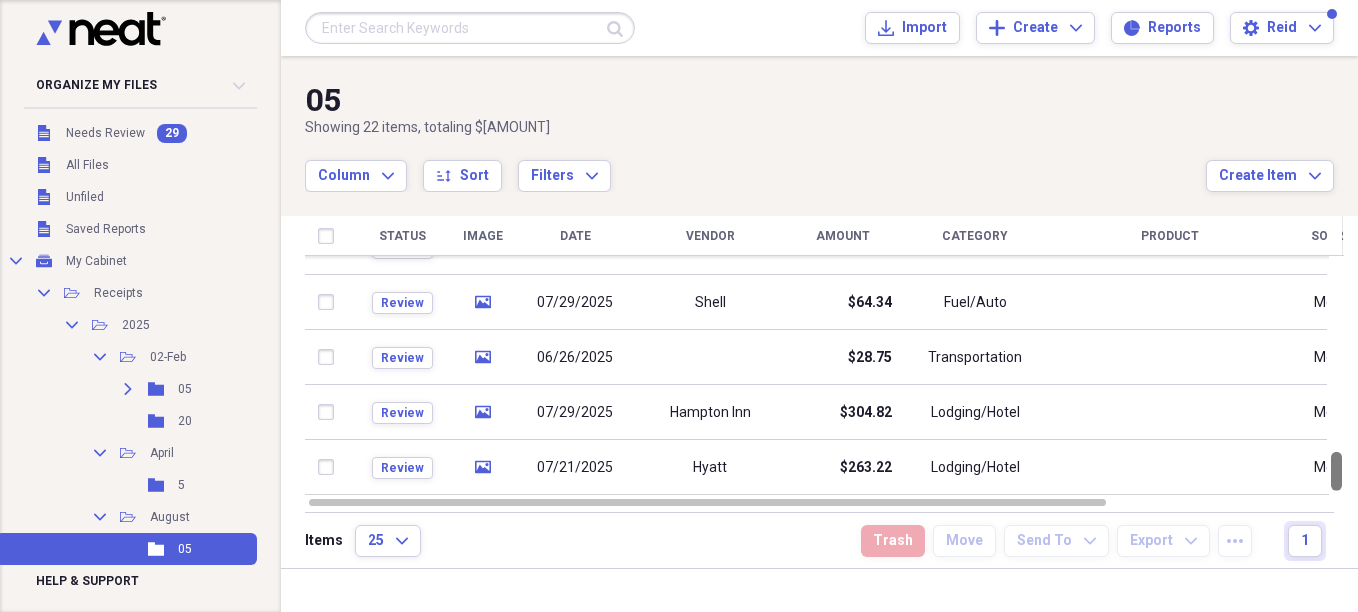 click at bounding box center [1336, 375] 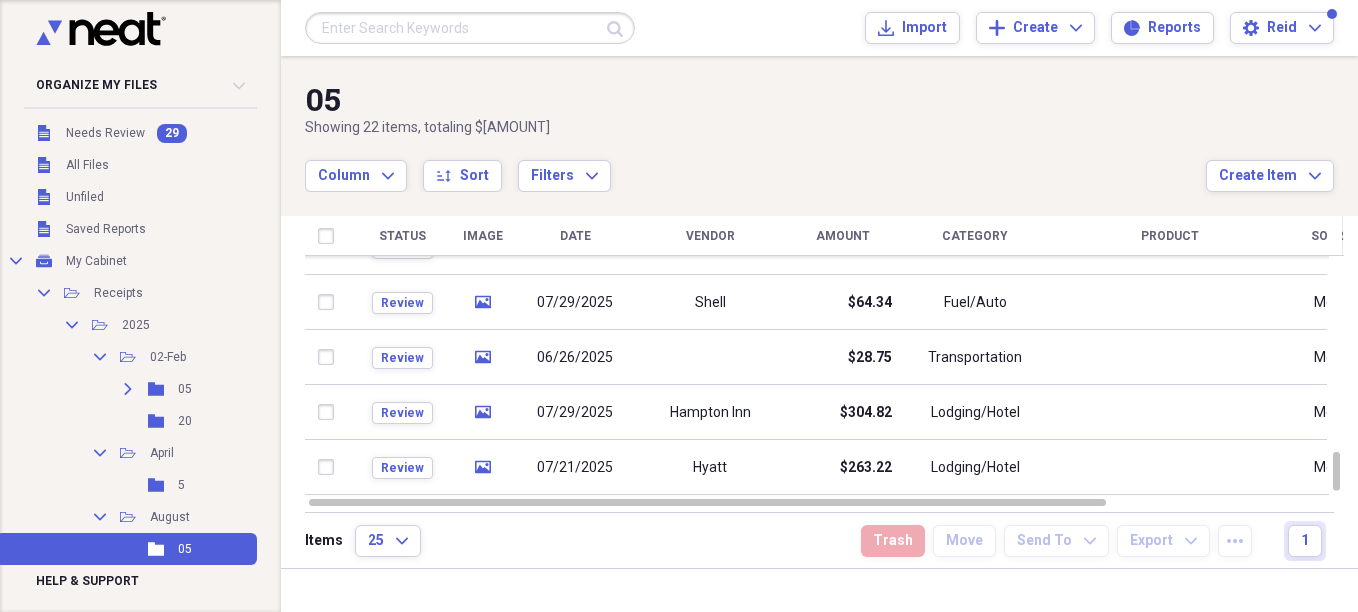 click on "Items 25 Expand Trash Move Send To Expand Export Expand more 1" at bounding box center [819, 540] 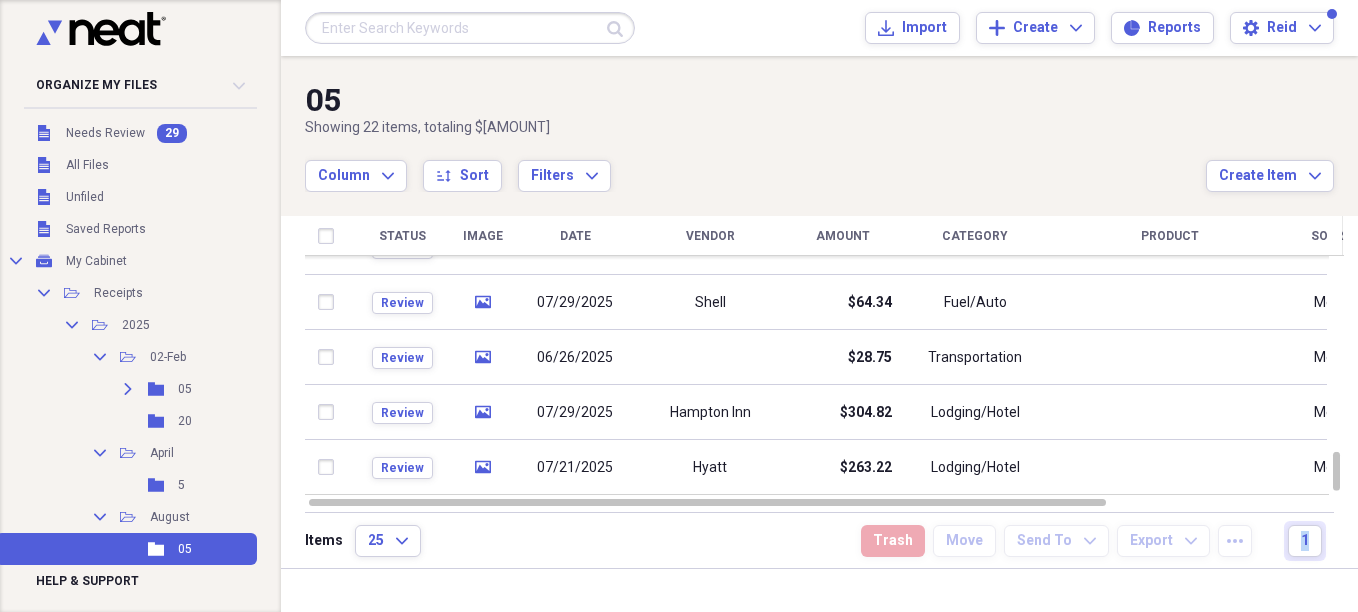 click on "Items 25 Expand Trash Move Send To Expand Export Expand more 1" at bounding box center (819, 540) 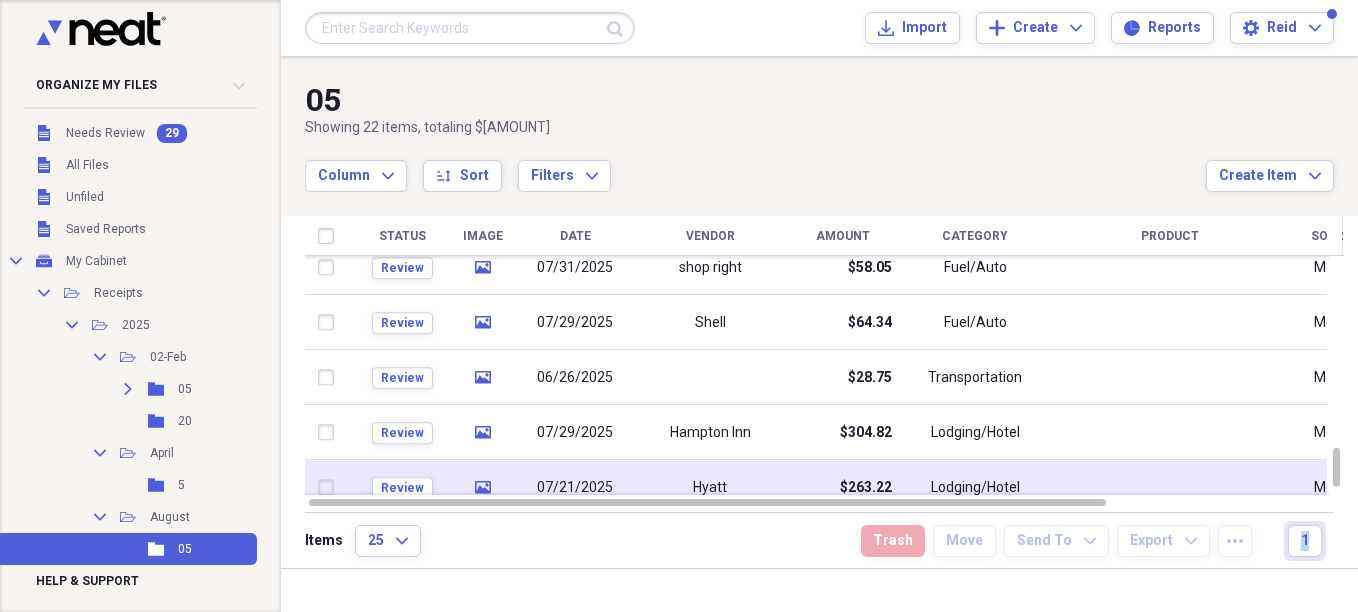click on "$263.22" at bounding box center [842, 487] 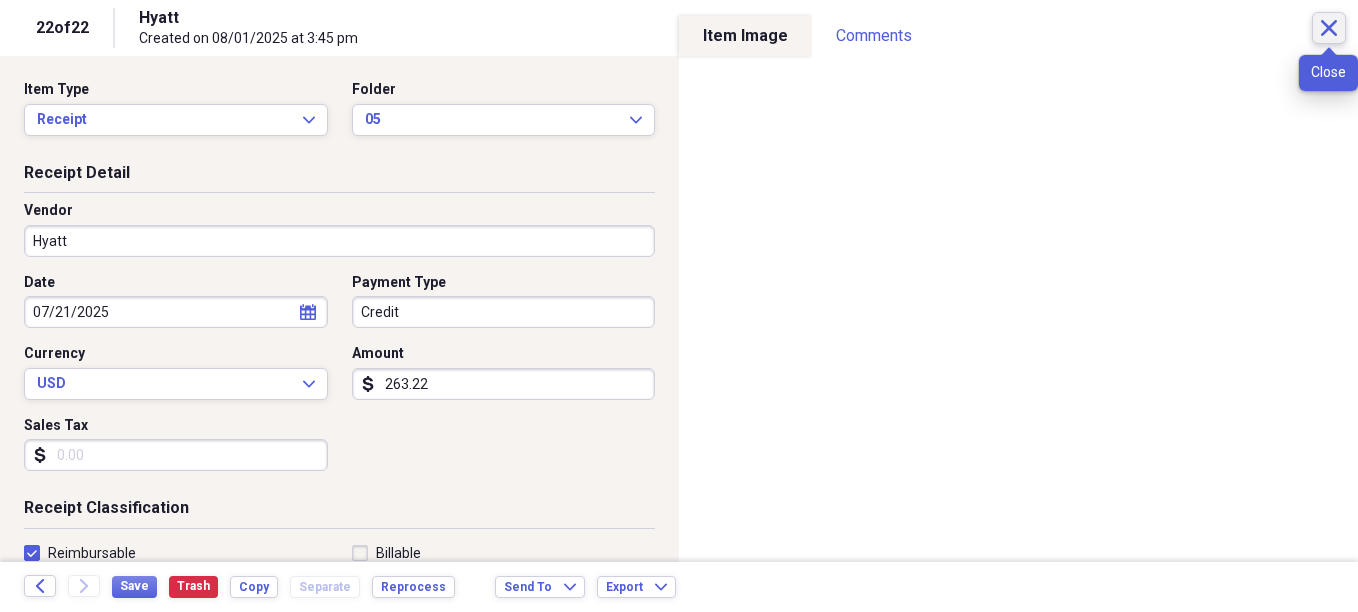 click on "Close" at bounding box center (1329, 28) 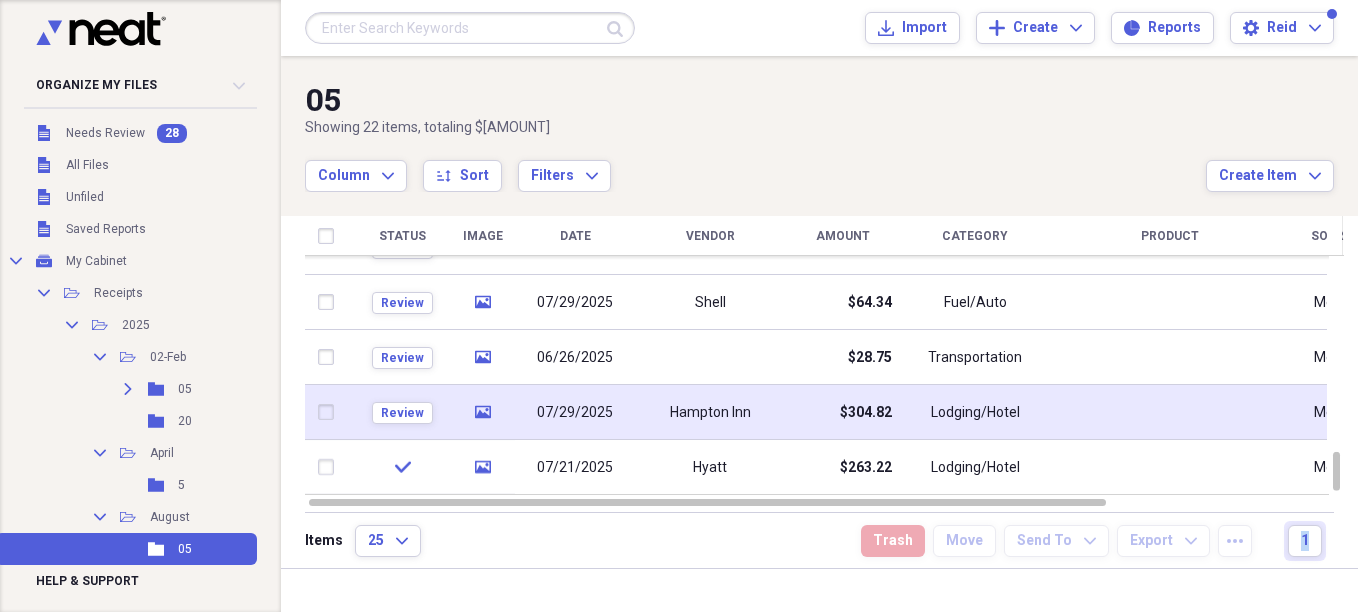 click on "07/29/2025" at bounding box center (575, 412) 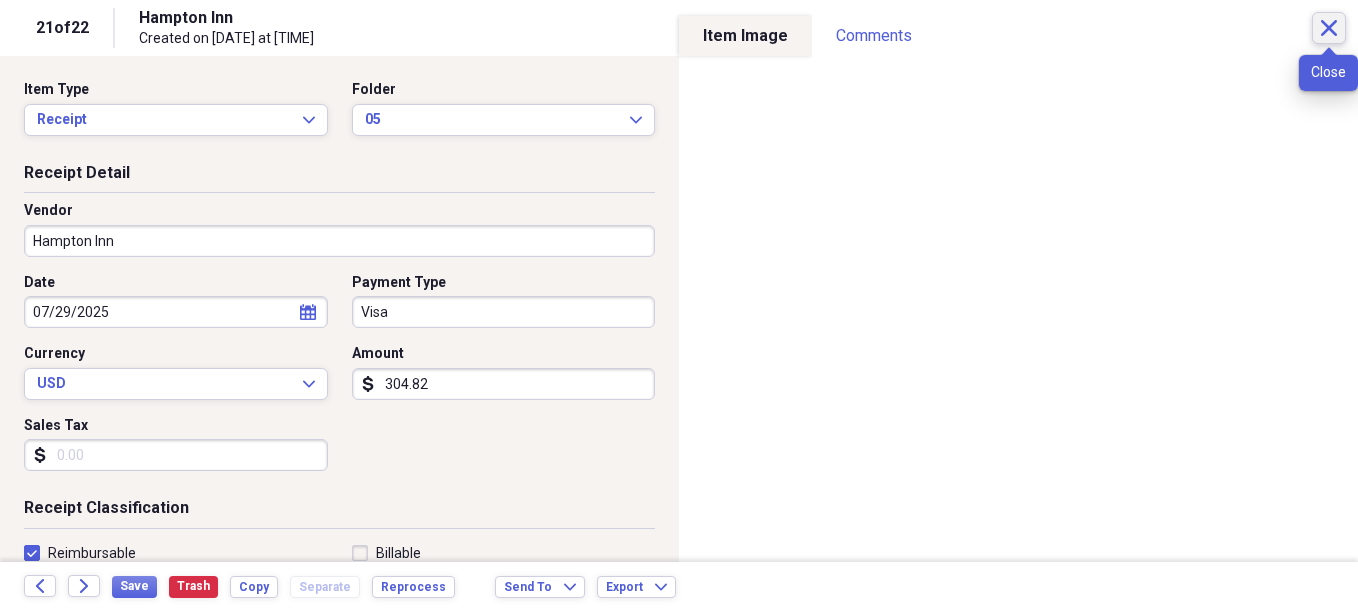 click on "Close" 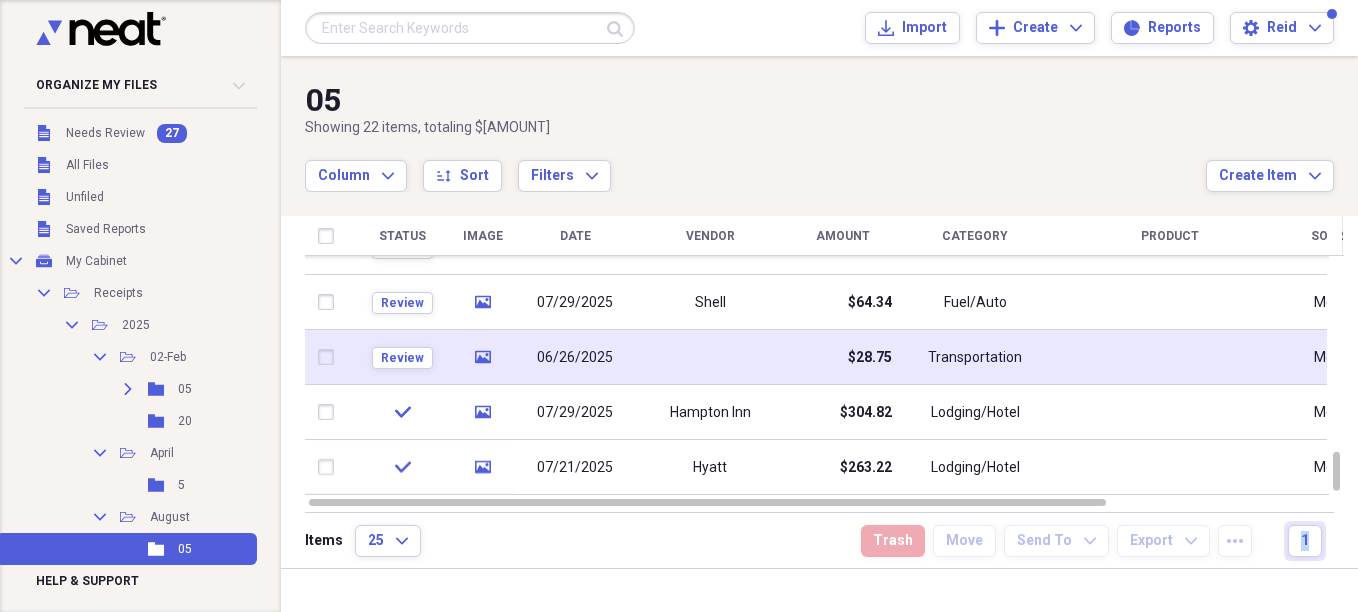 click on "06/26/2025" at bounding box center (575, 358) 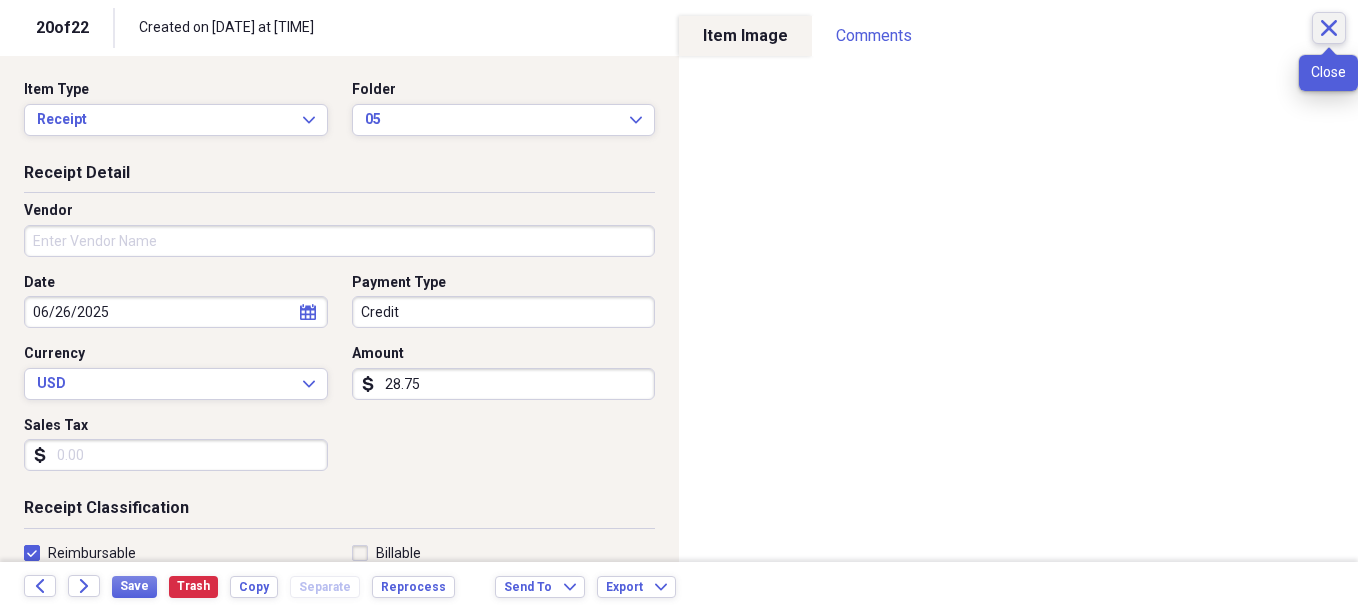 click on "Close" 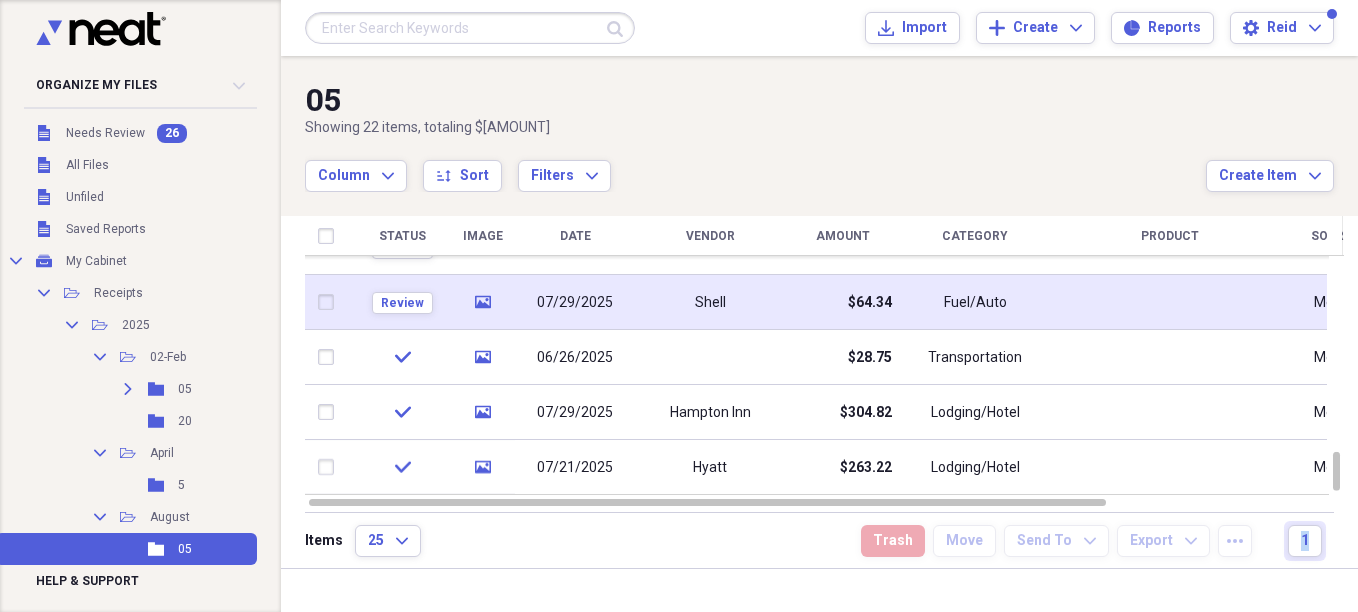 click on "07/29/2025" at bounding box center (575, 302) 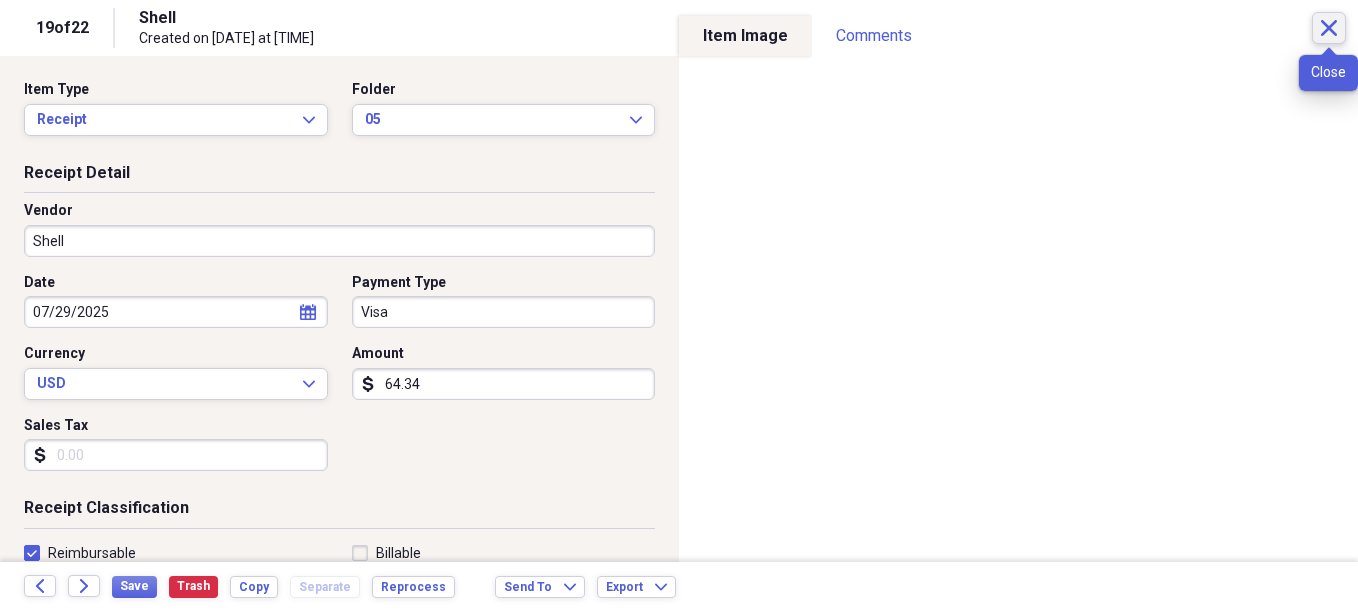 click on "Close" 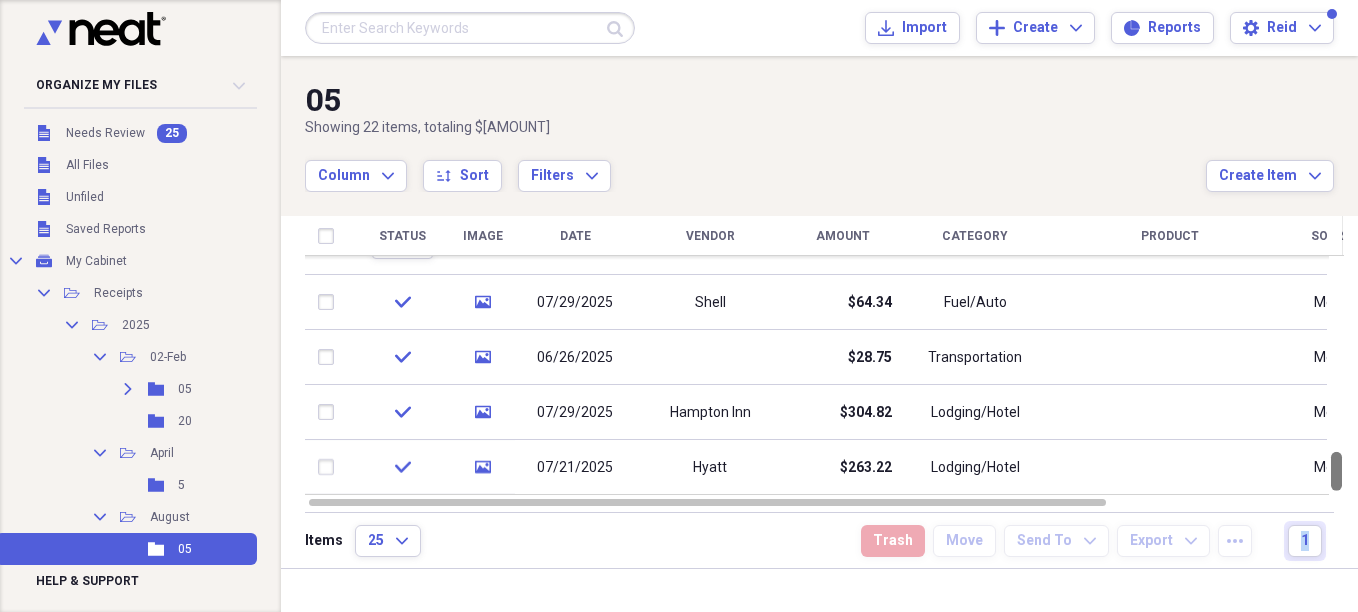 click at bounding box center [1336, 375] 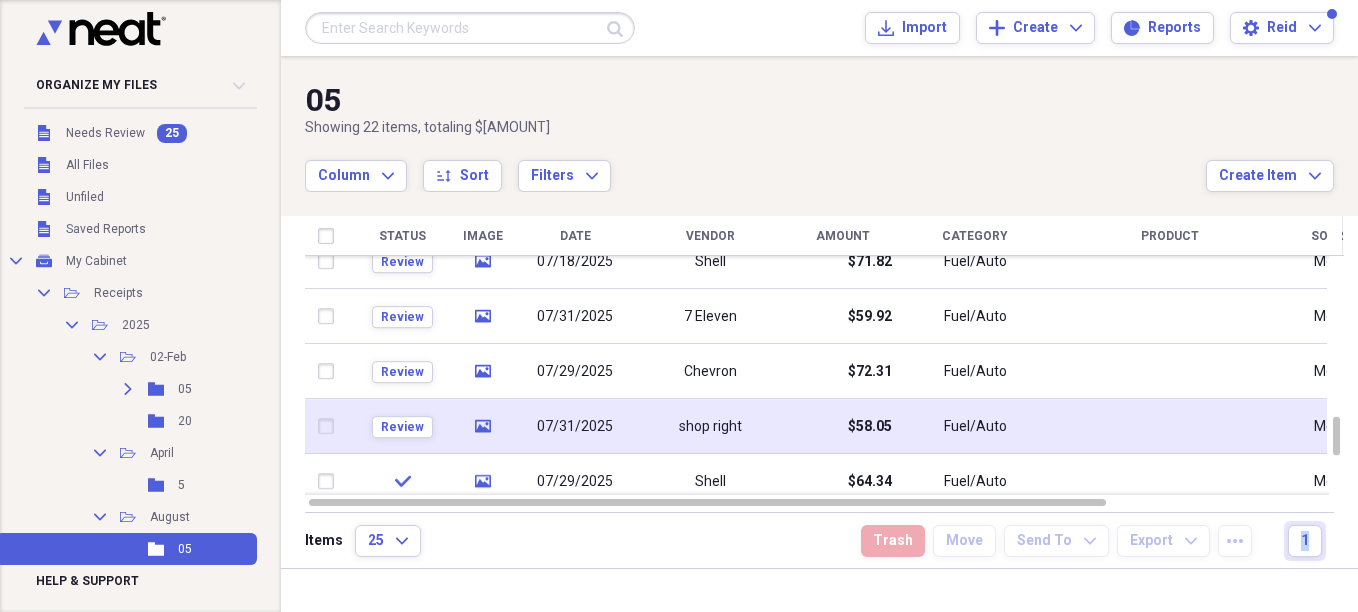click on "shop right" at bounding box center [710, 426] 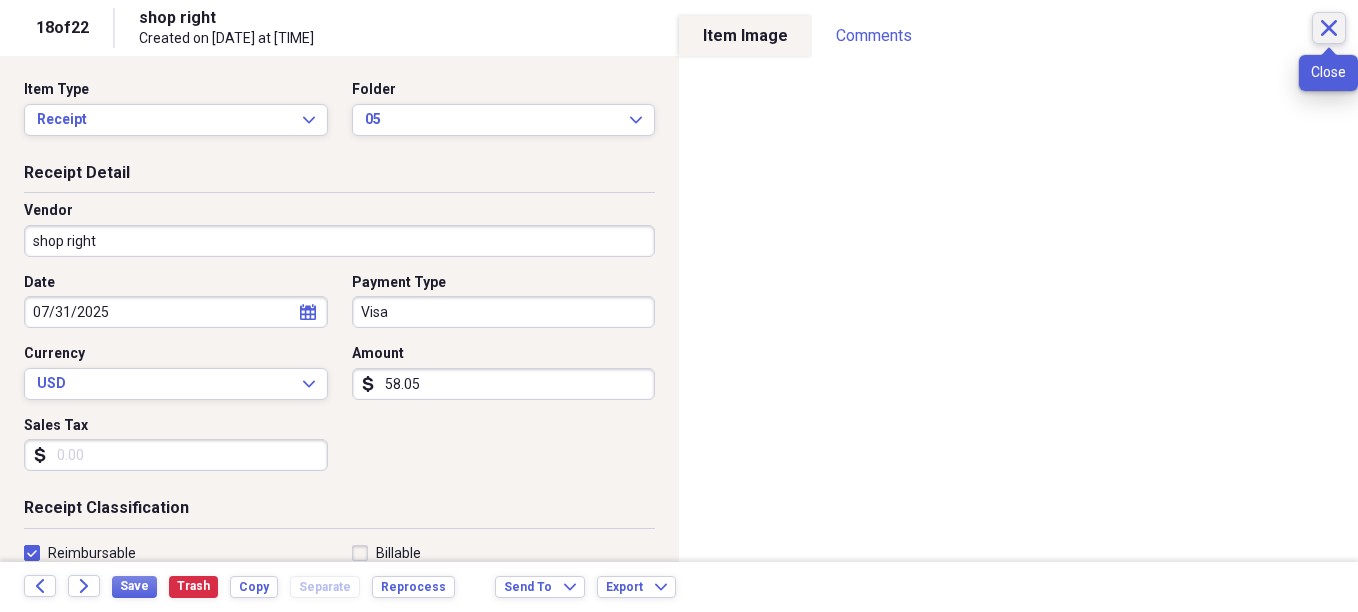 click on "Close" 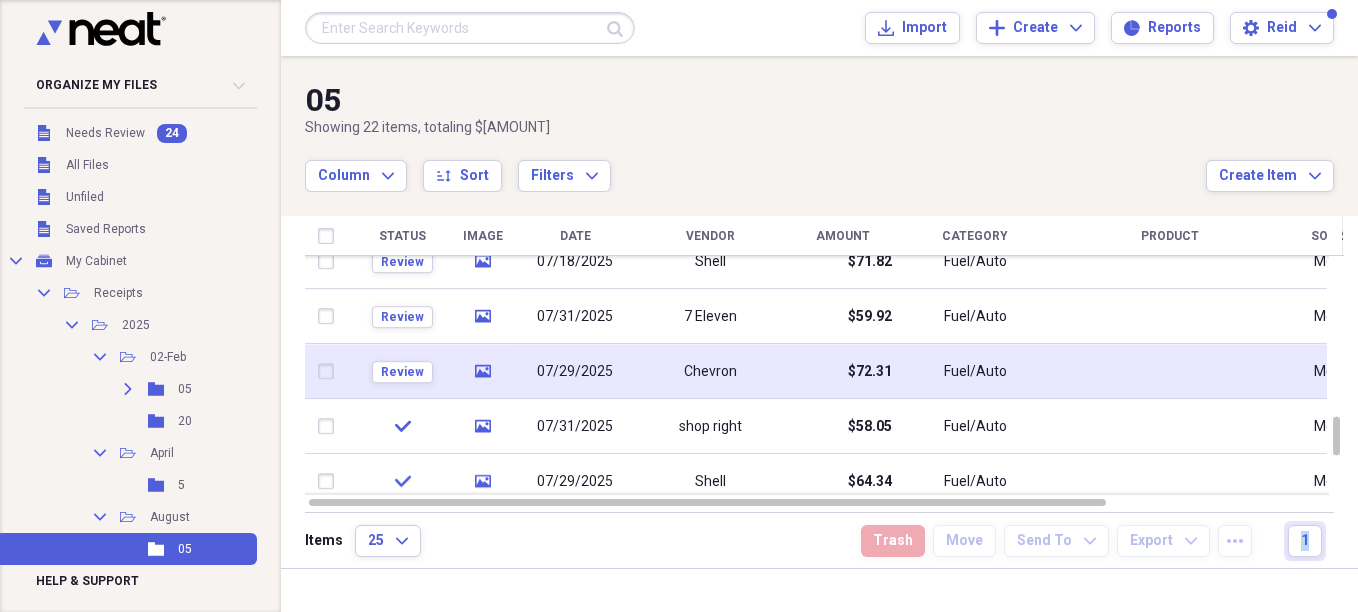 click on "07/29/2025" at bounding box center [575, 372] 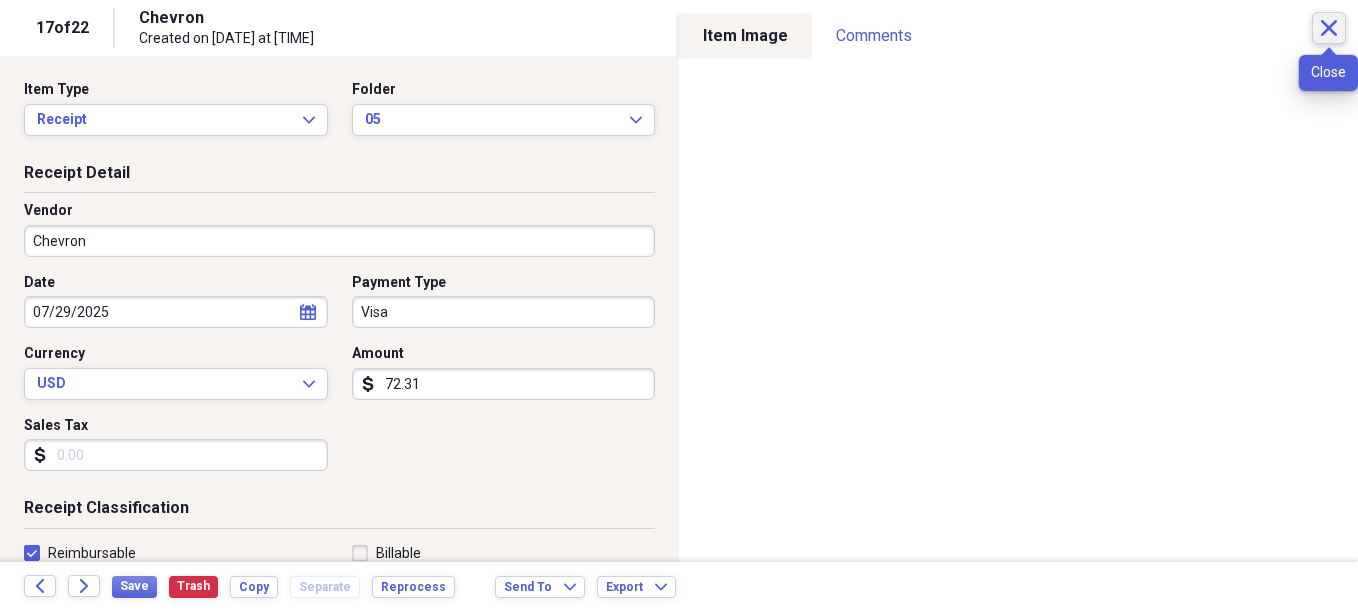 click on "Close" 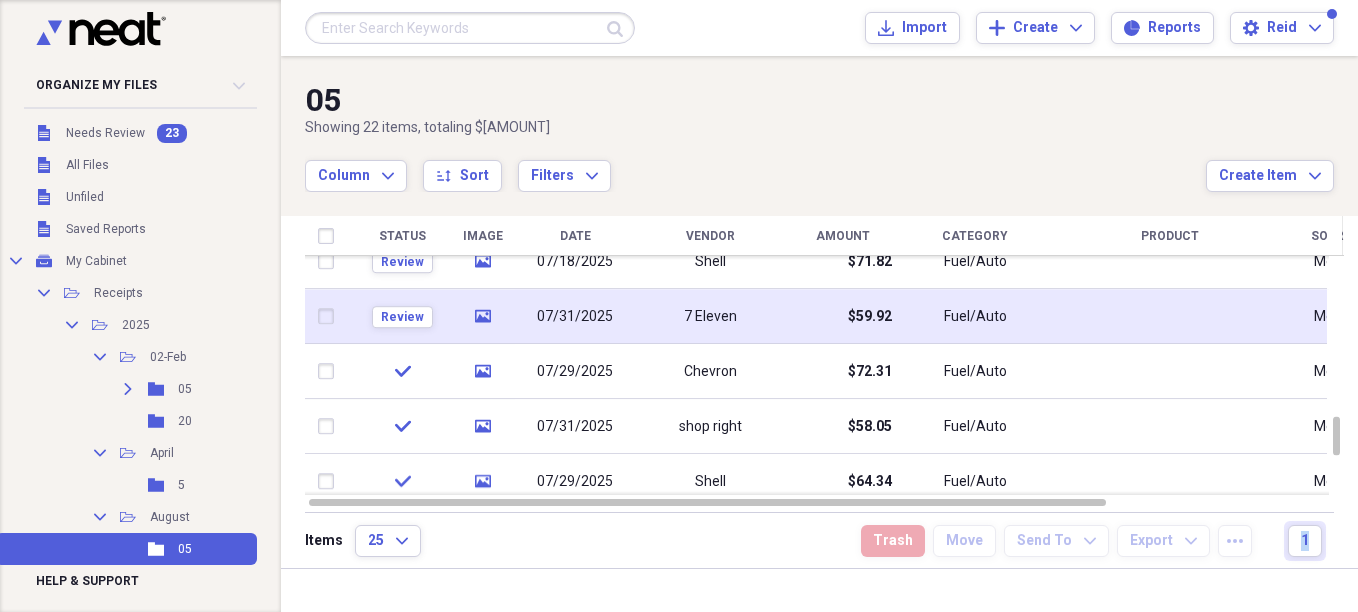 click on "7 Eleven" at bounding box center (710, 316) 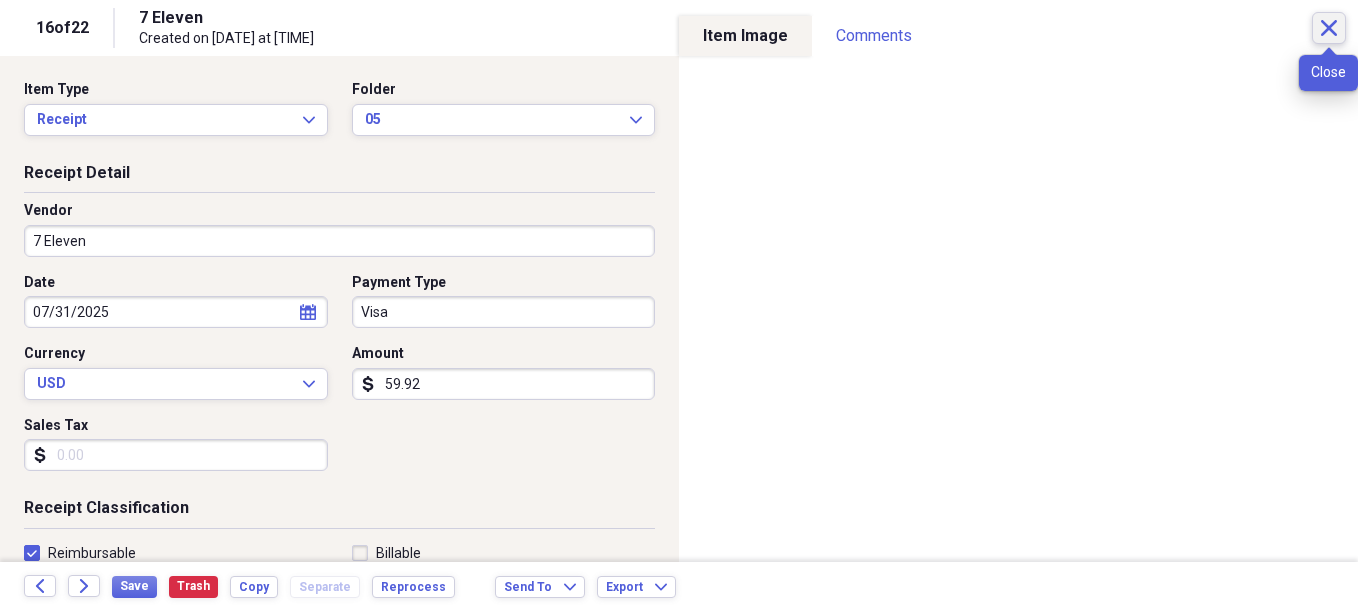click on "Close" 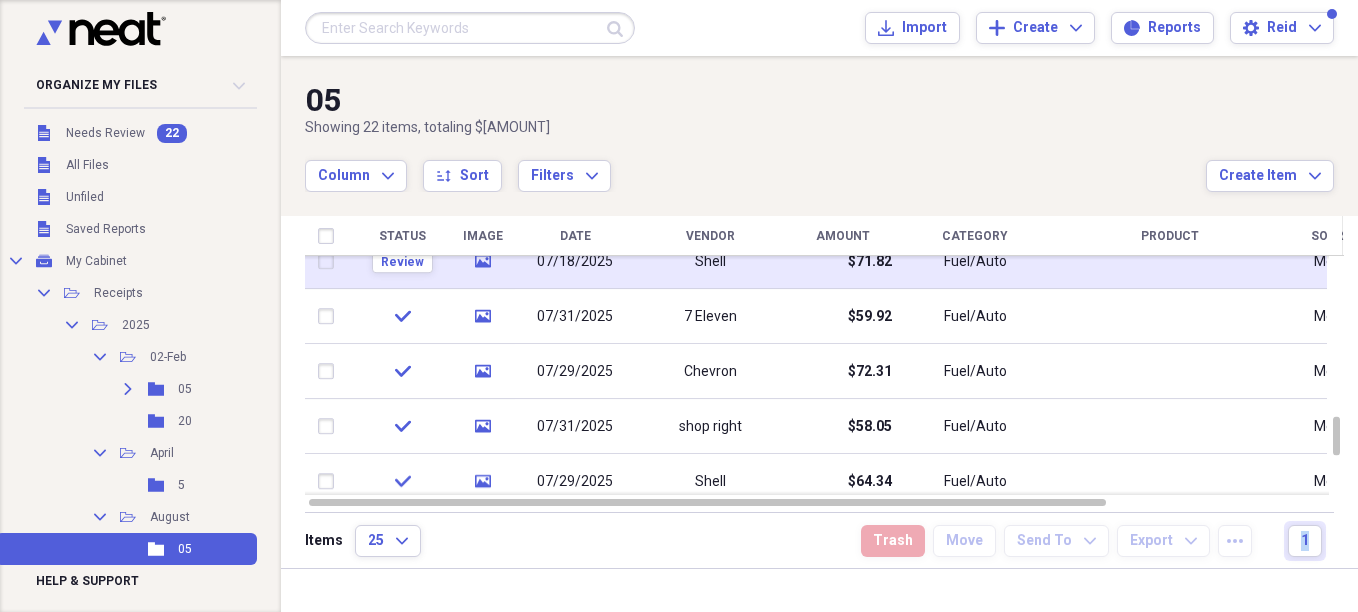 click on "$71.82" at bounding box center (870, 262) 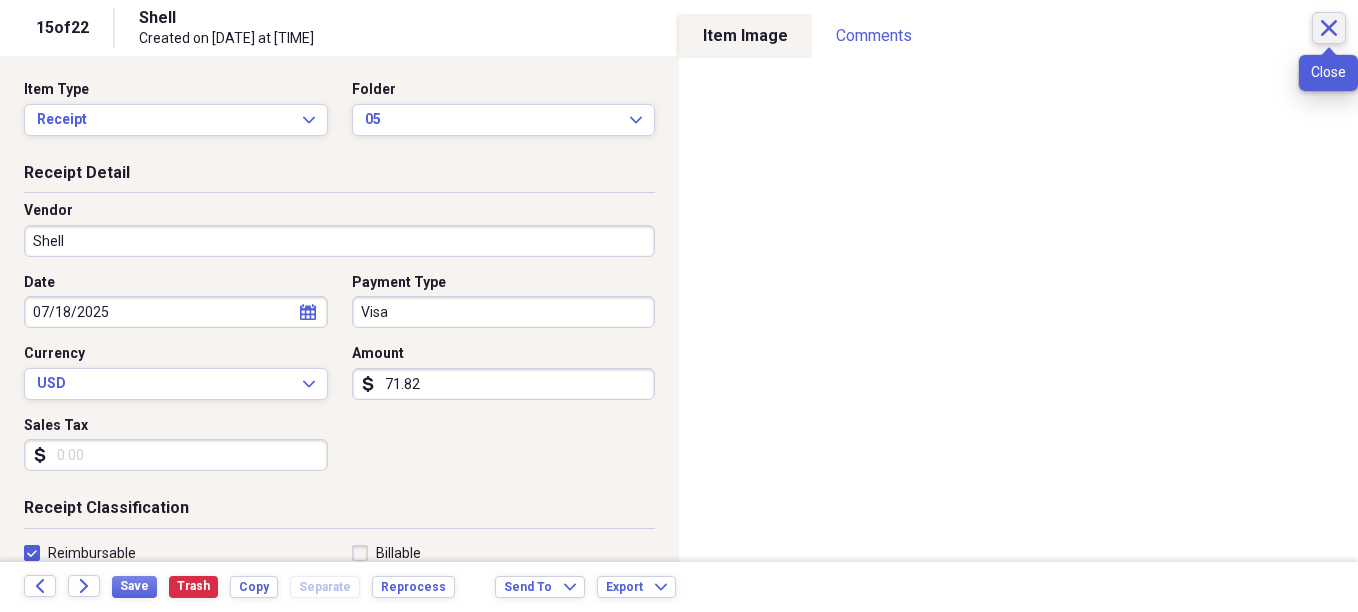 click on "Close" at bounding box center [1329, 28] 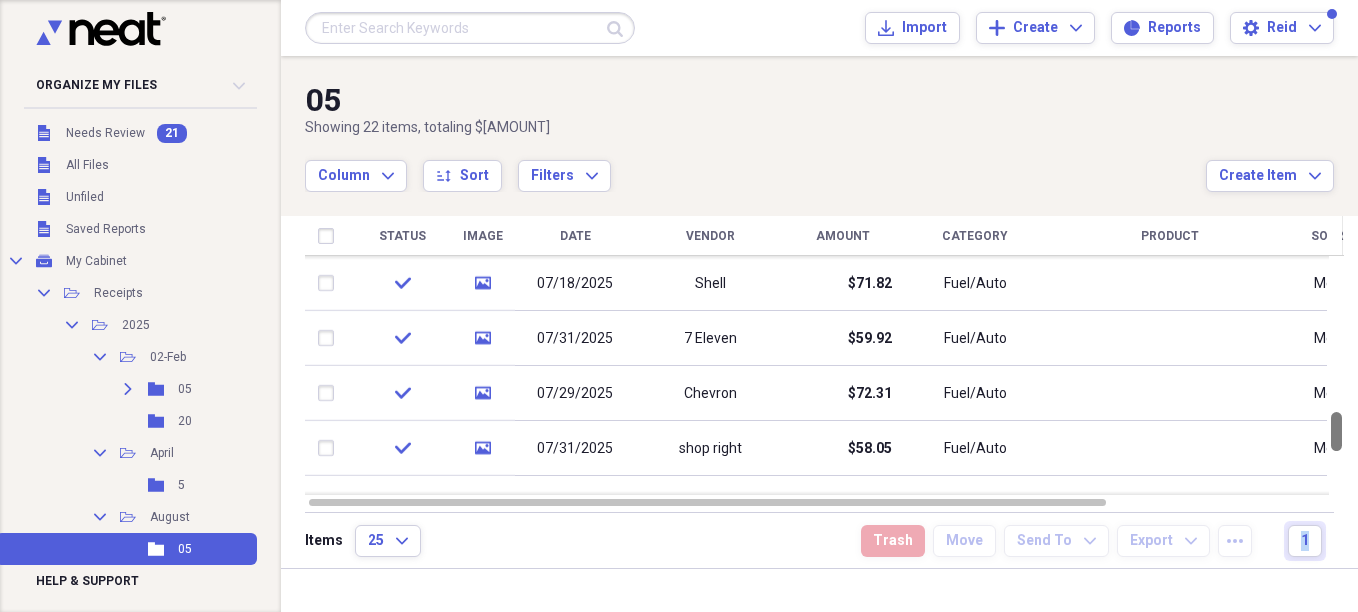 click at bounding box center (1336, 375) 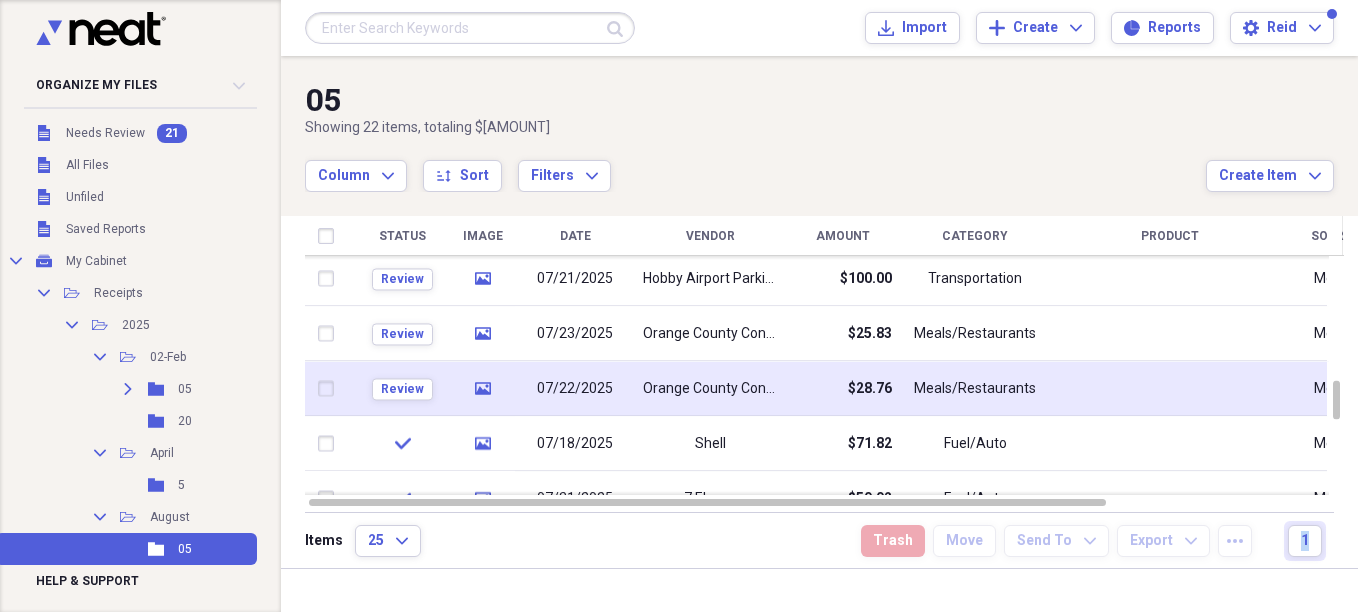 click on "Orange County Convention Center" at bounding box center (710, 389) 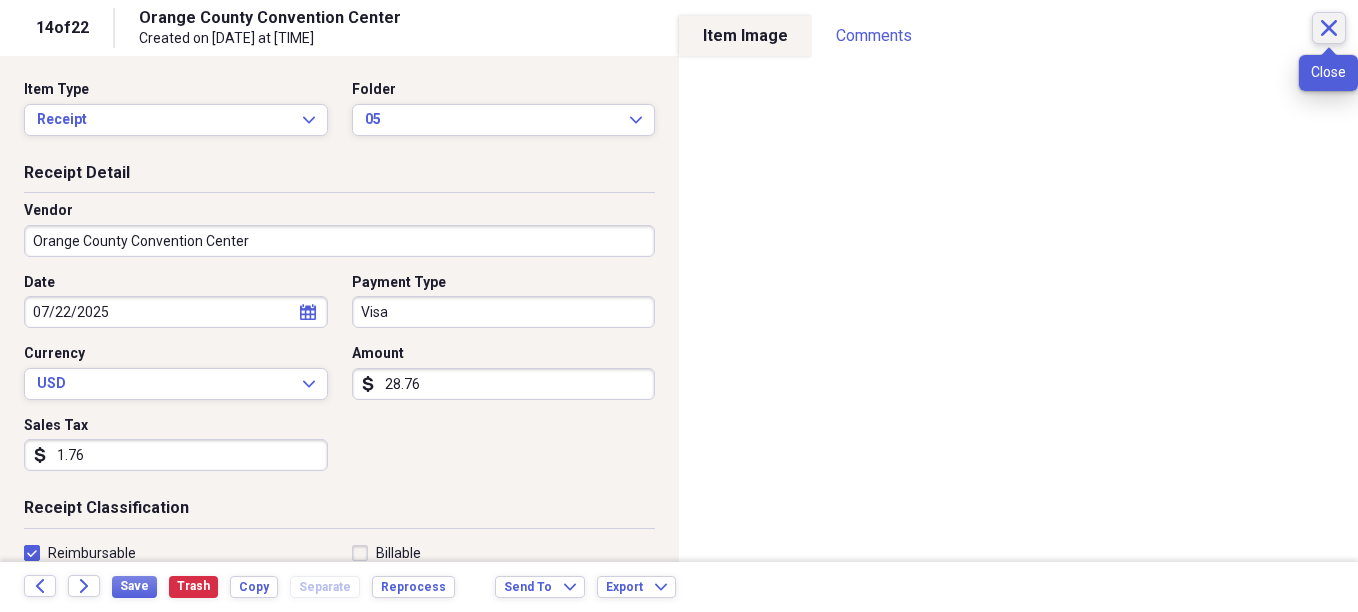 click on "Close" at bounding box center [1329, 28] 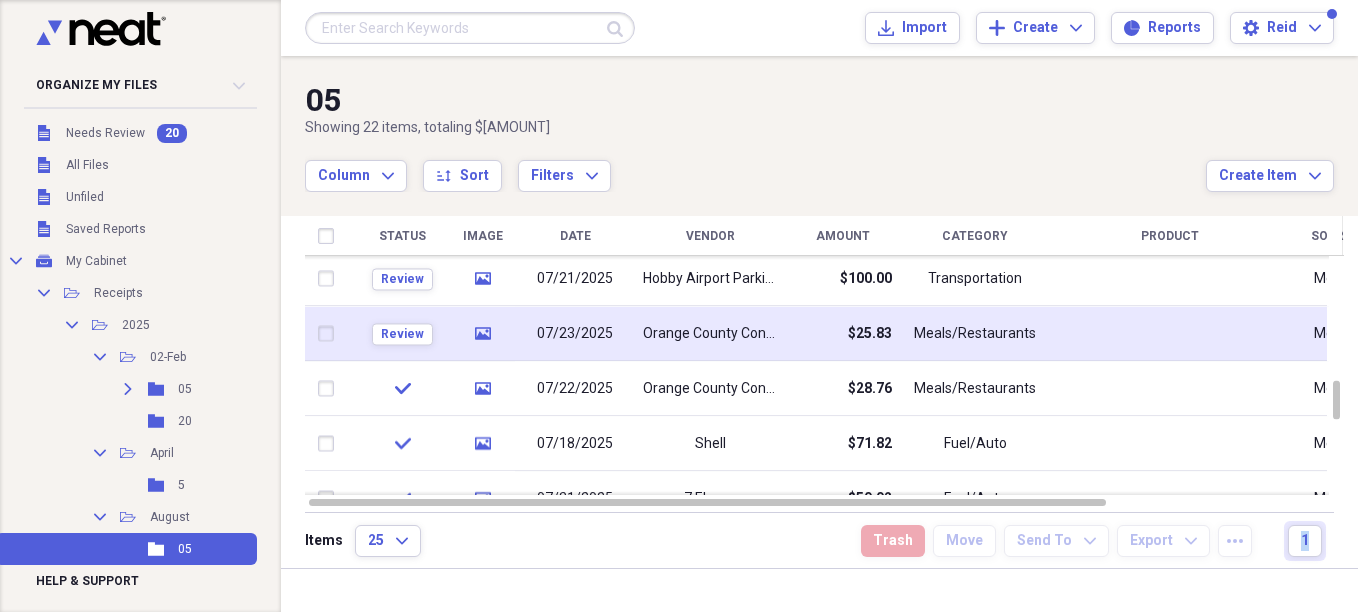 click on "Orange County Convention Center" at bounding box center [710, 334] 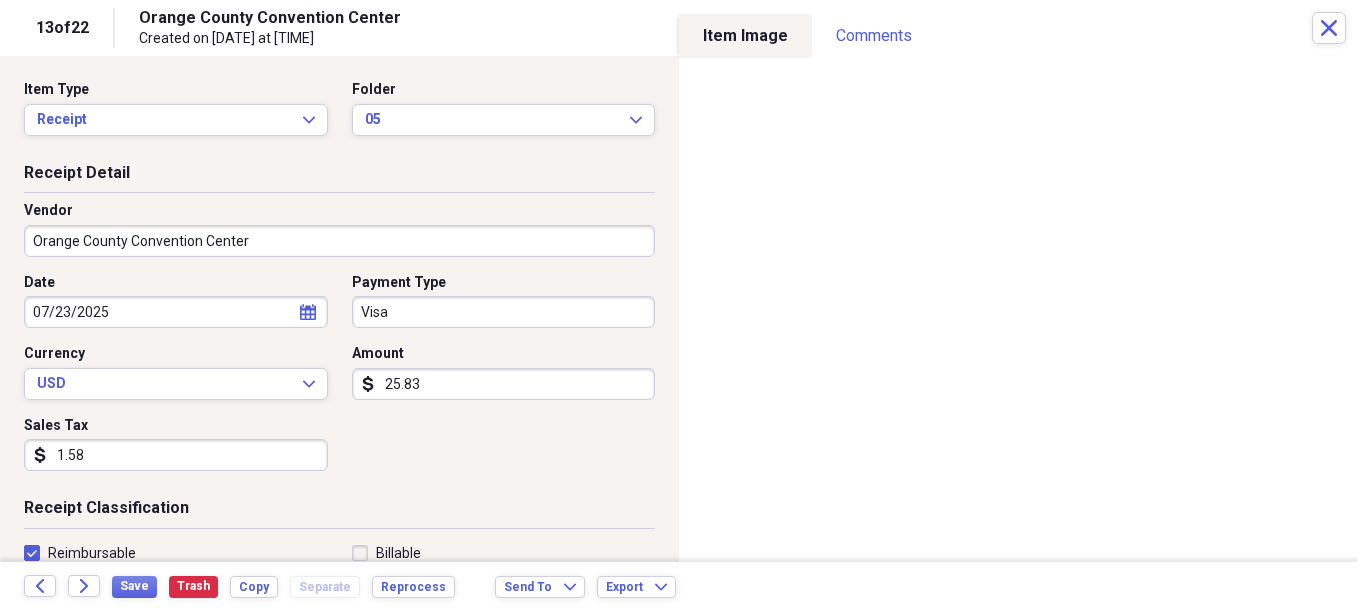 click on "[LOCATION] Created on [DATE] at [TIME]" at bounding box center [725, 28] 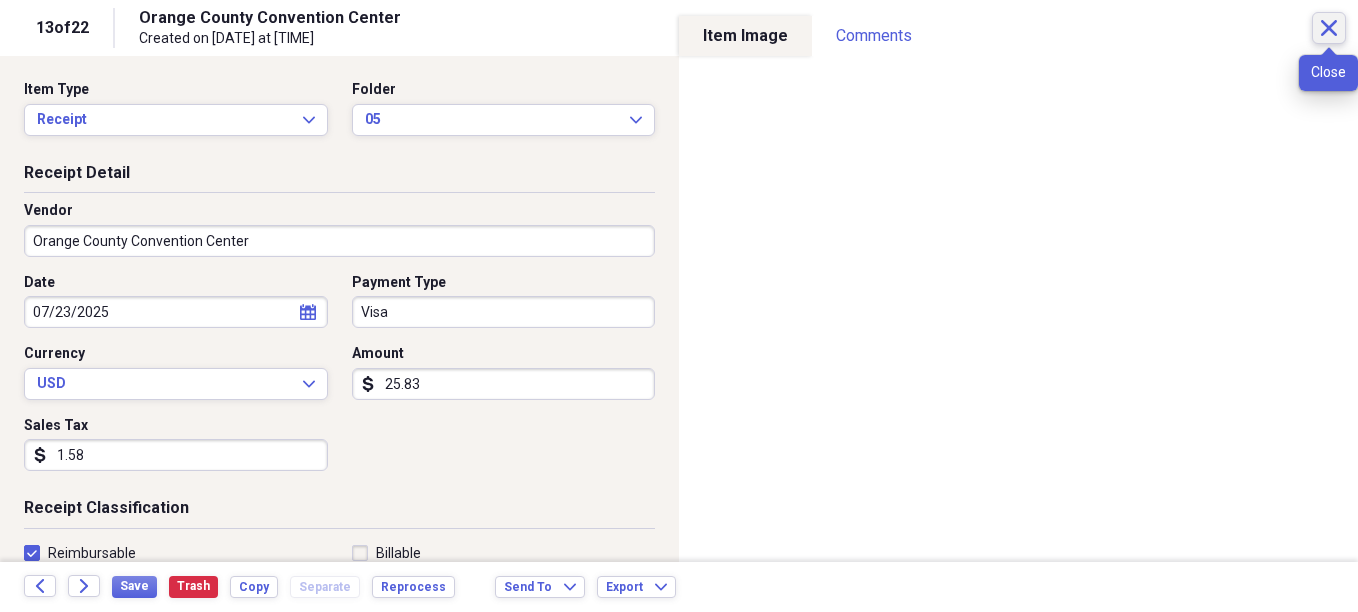 click on "Close" 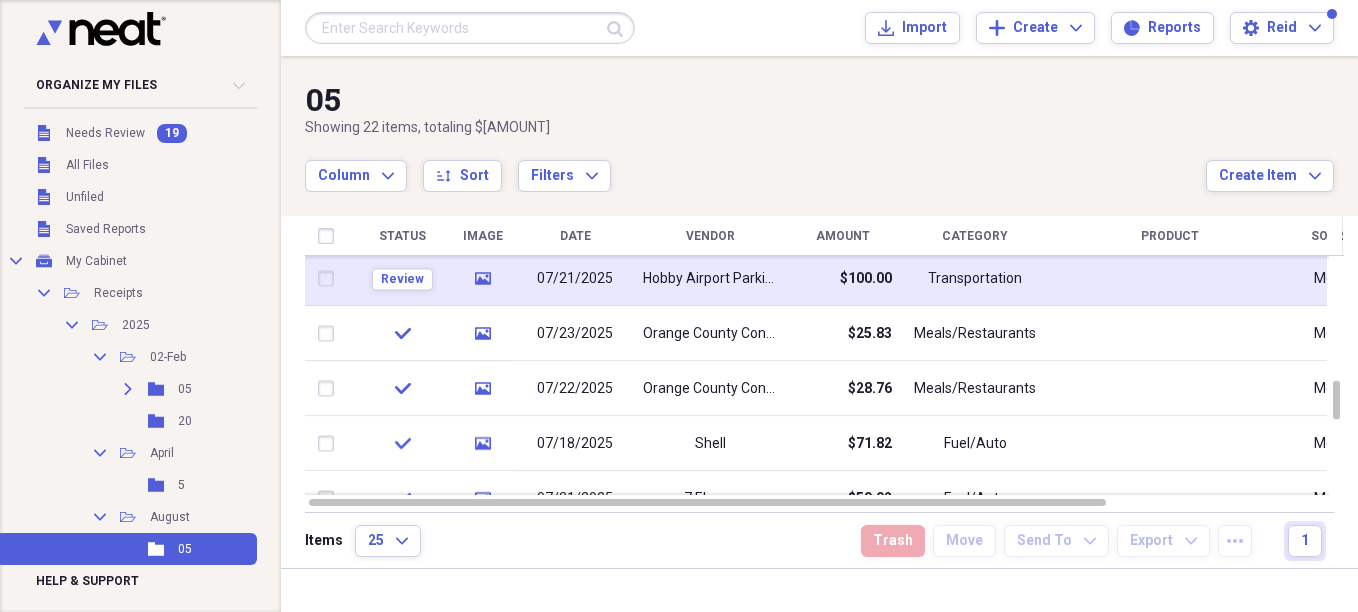 click on "Transportation" at bounding box center (975, 279) 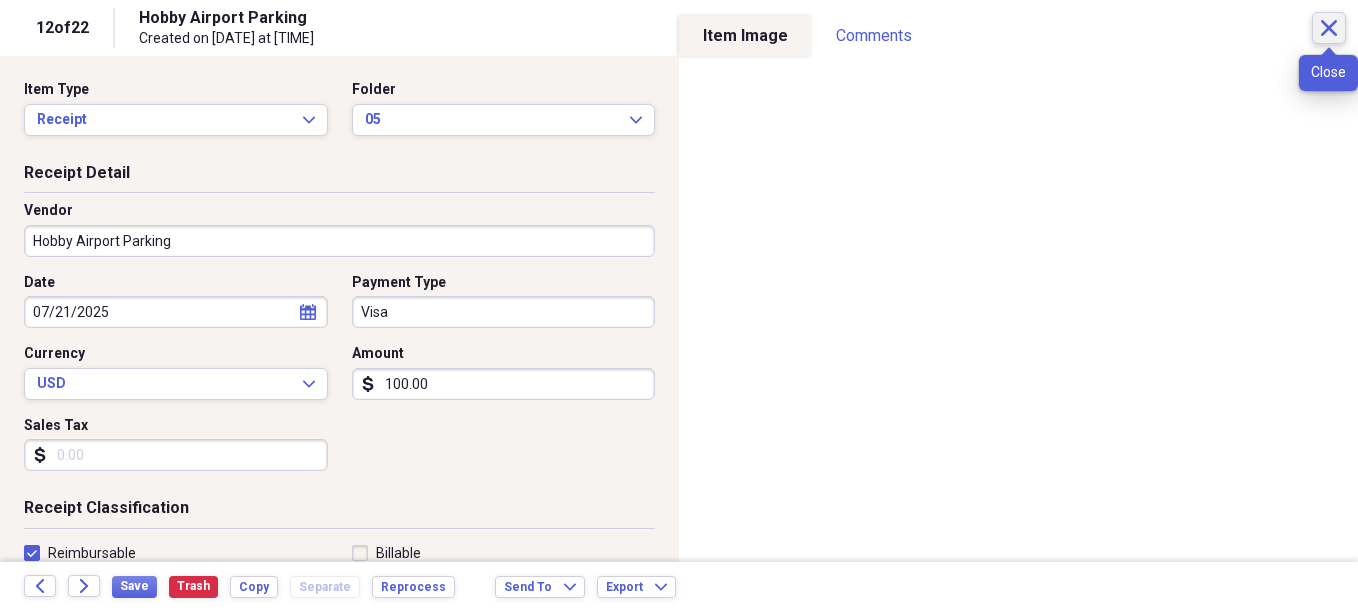 click 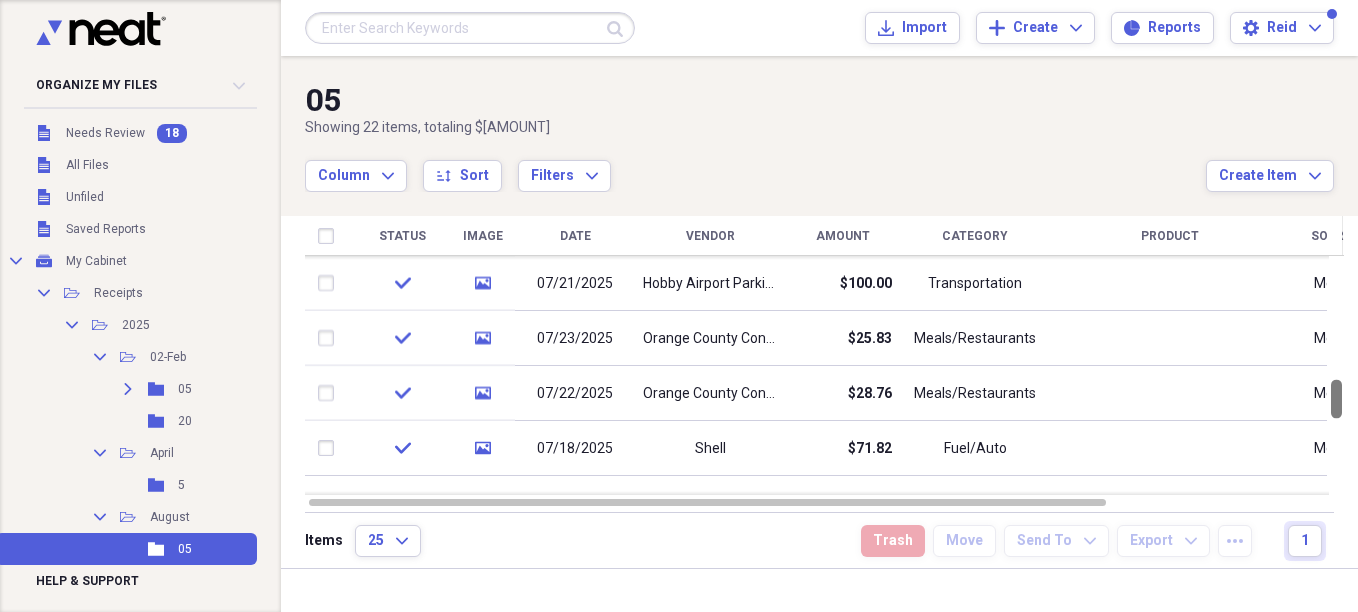 click at bounding box center [1336, 375] 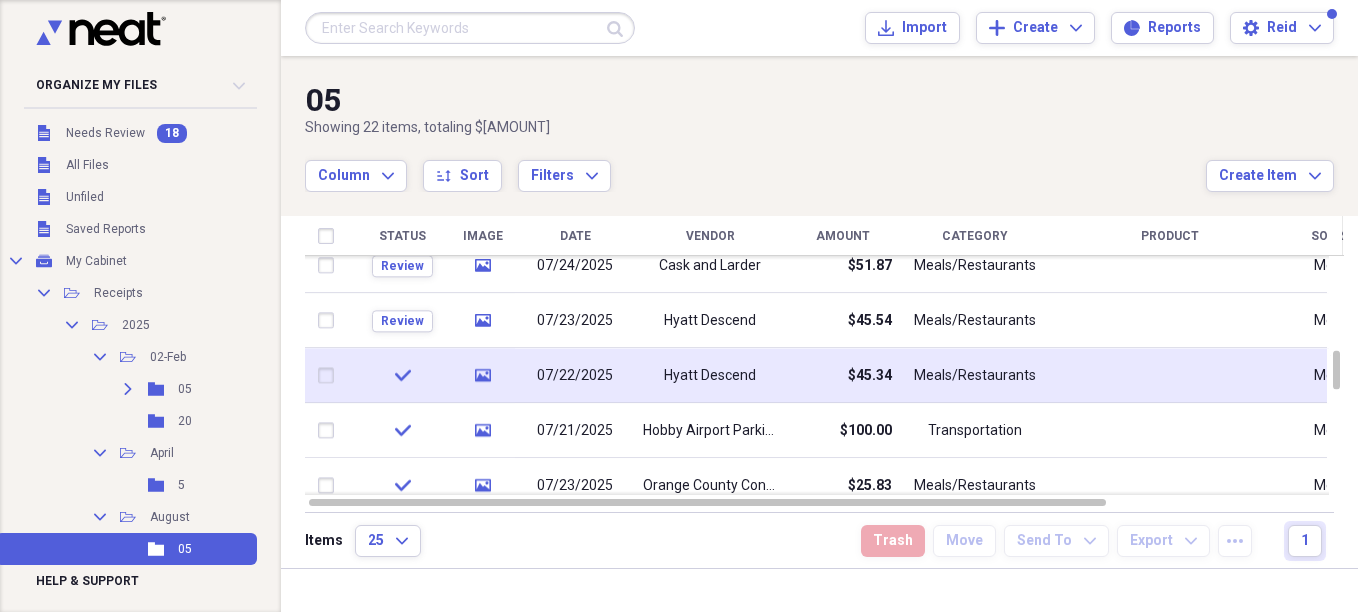 click on "Hyatt Descend" at bounding box center (710, 375) 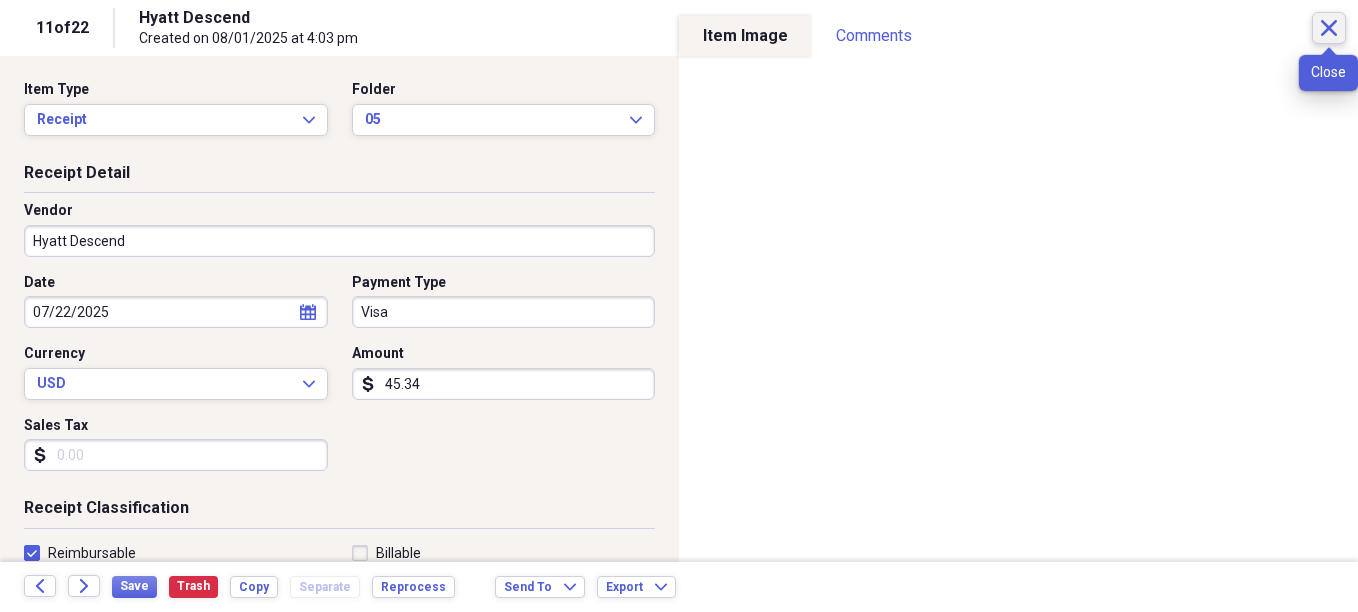 click 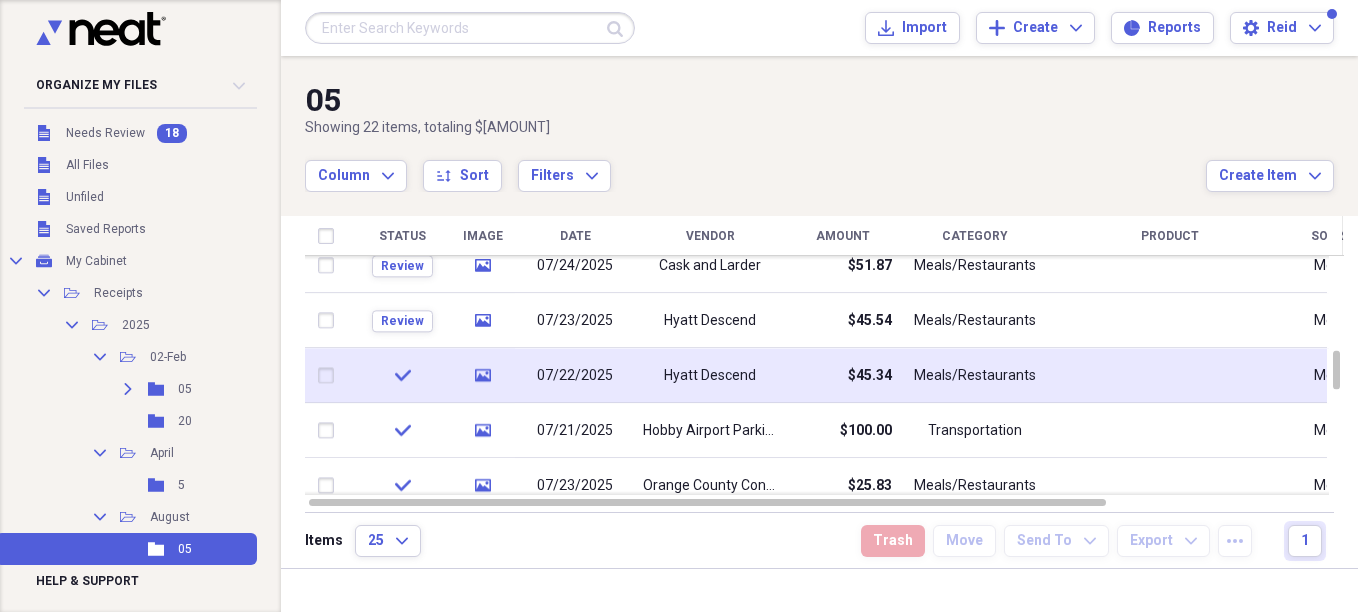 click on "07/22/2025" at bounding box center [575, 375] 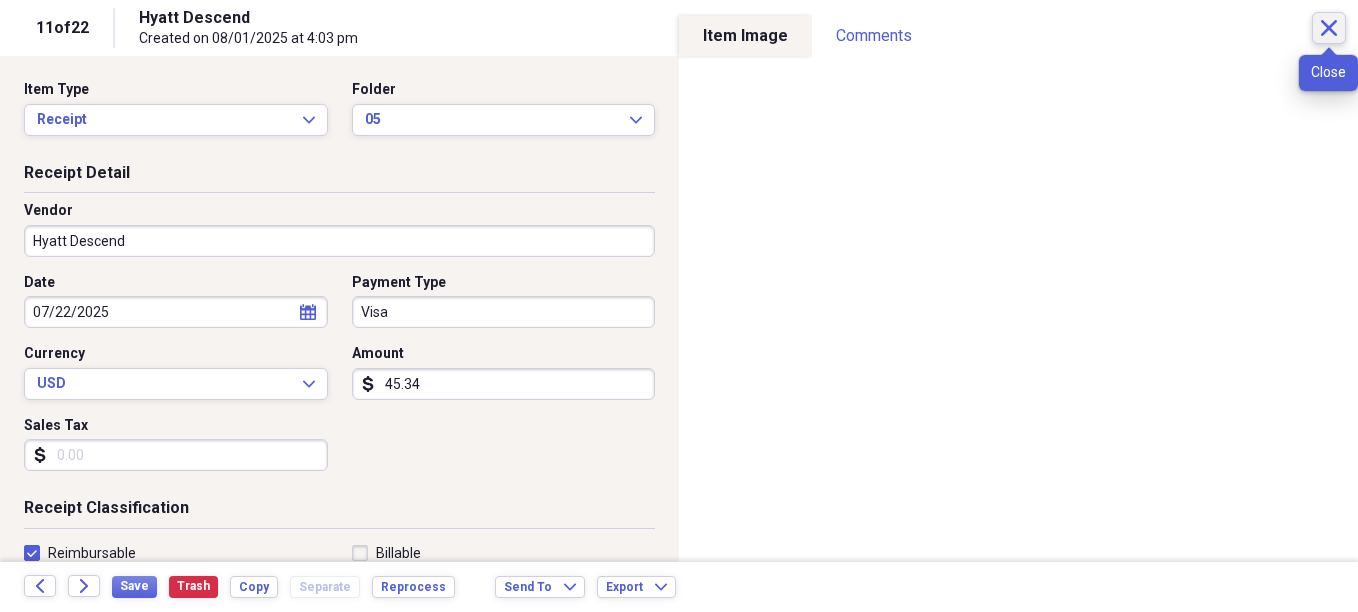 click on "Close" at bounding box center [1329, 28] 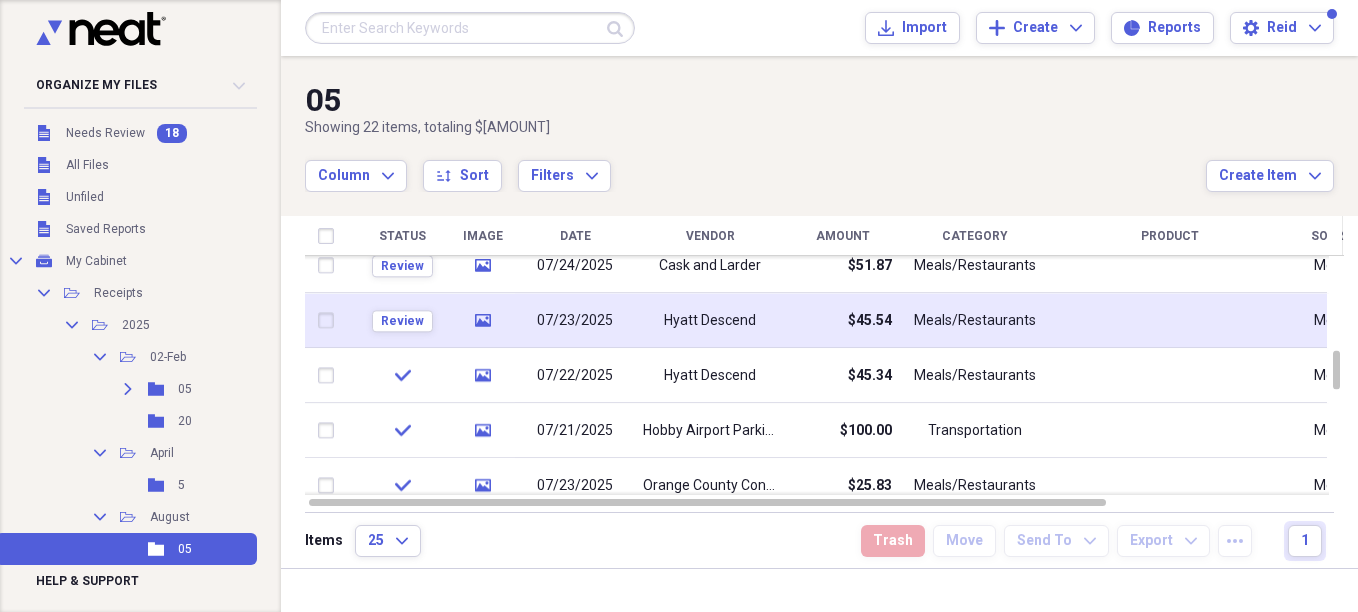 click on "Hyatt Descend" at bounding box center [710, 321] 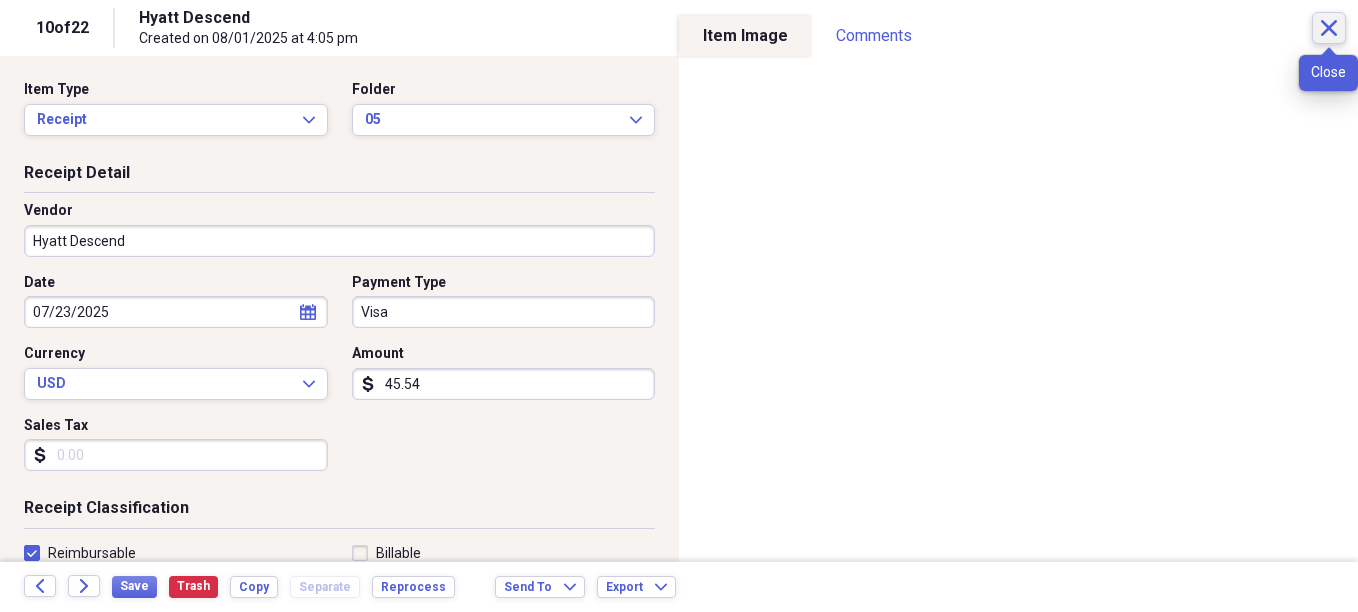 click 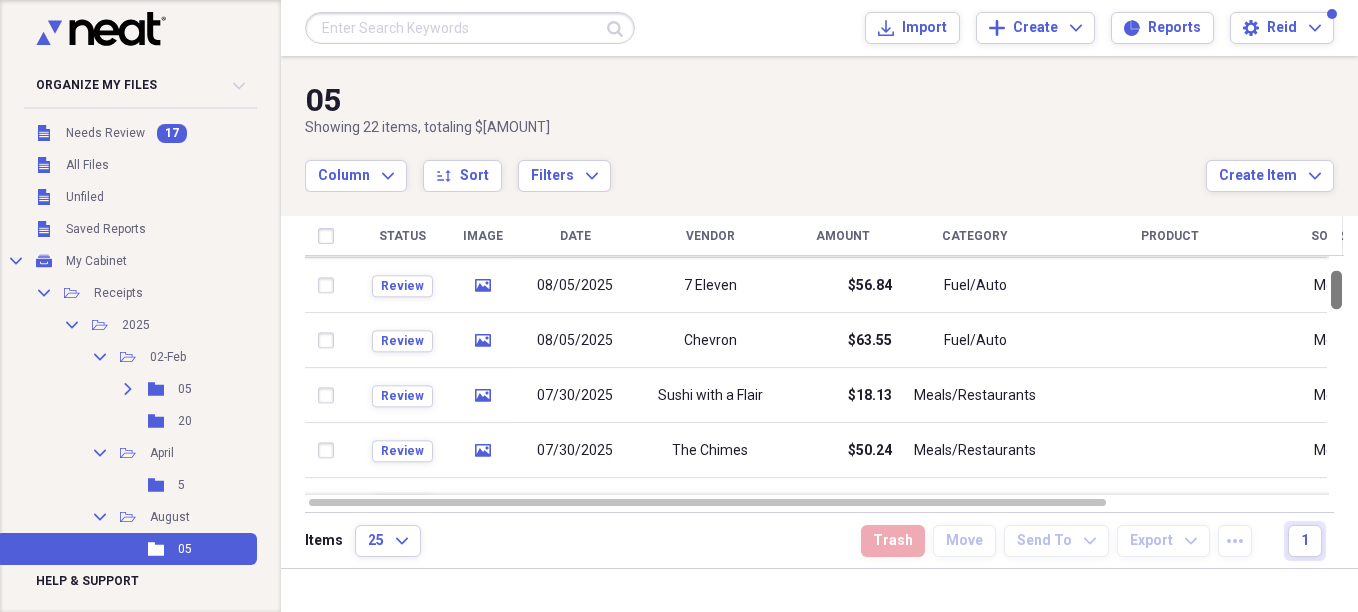 click at bounding box center [1336, 375] 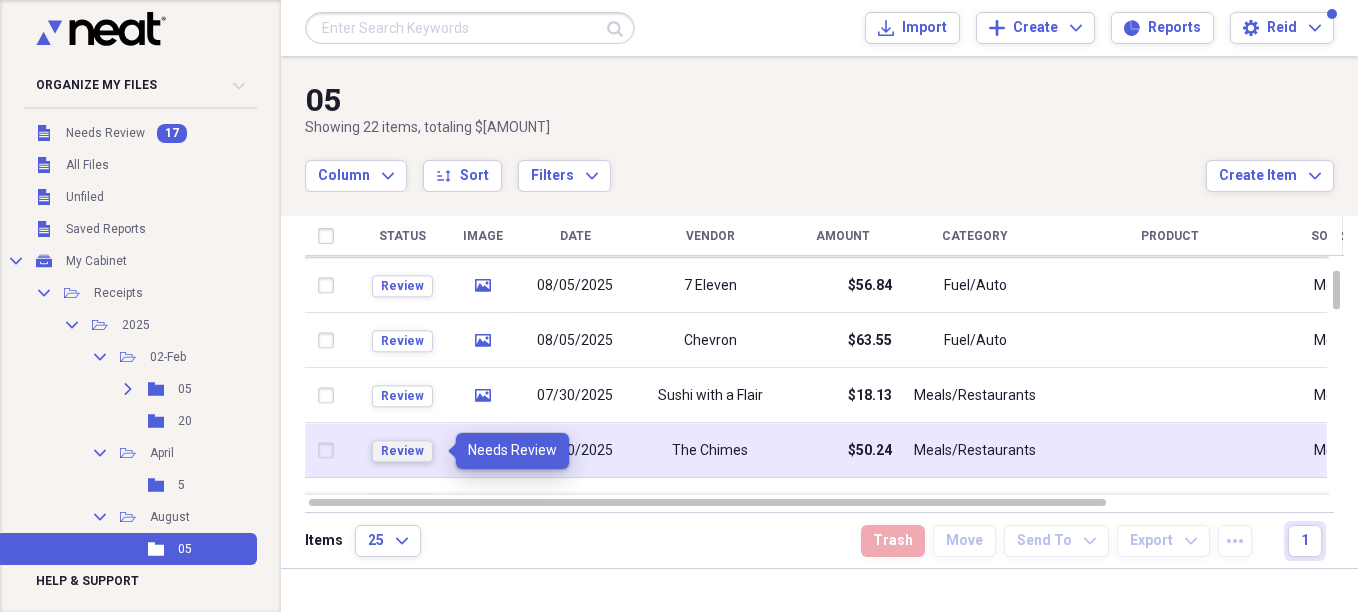 click on "Review" at bounding box center (402, 451) 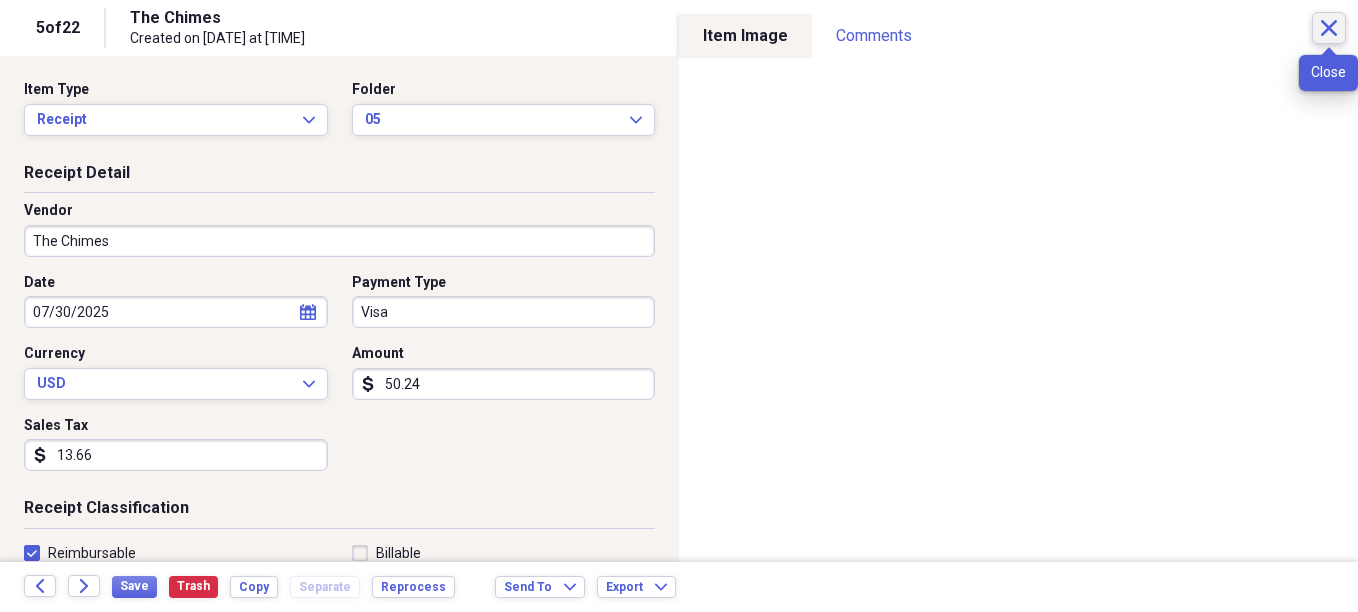 click on "Close" at bounding box center (1329, 28) 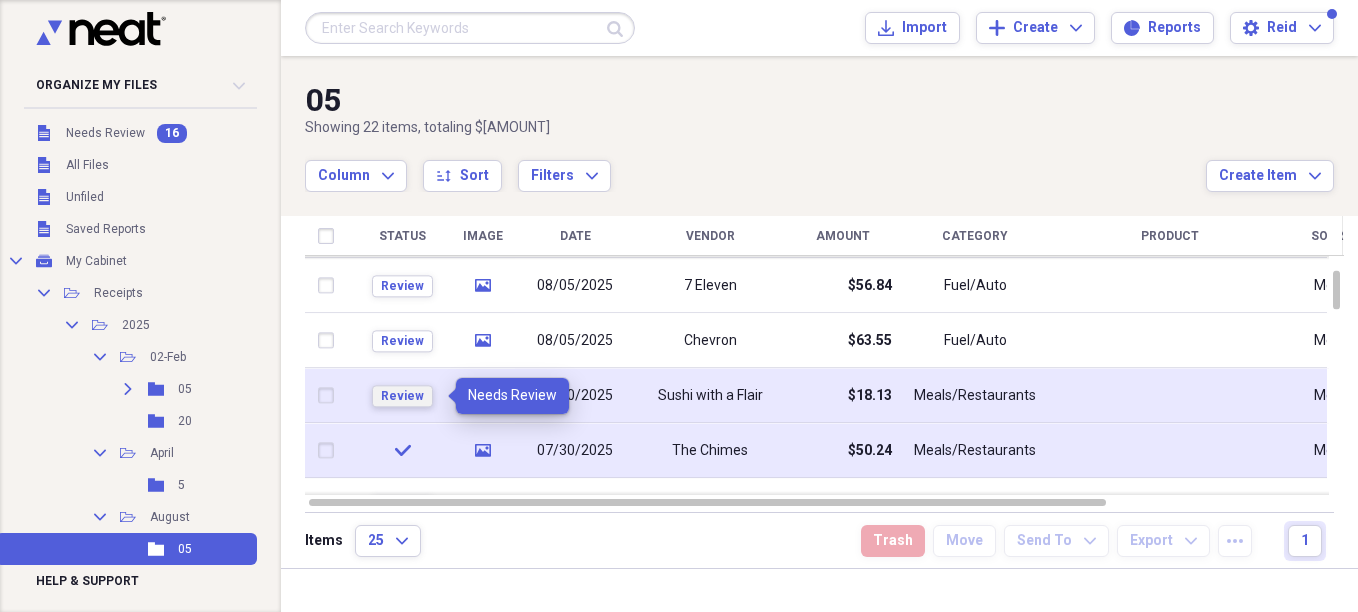 click on "Review" at bounding box center [402, 396] 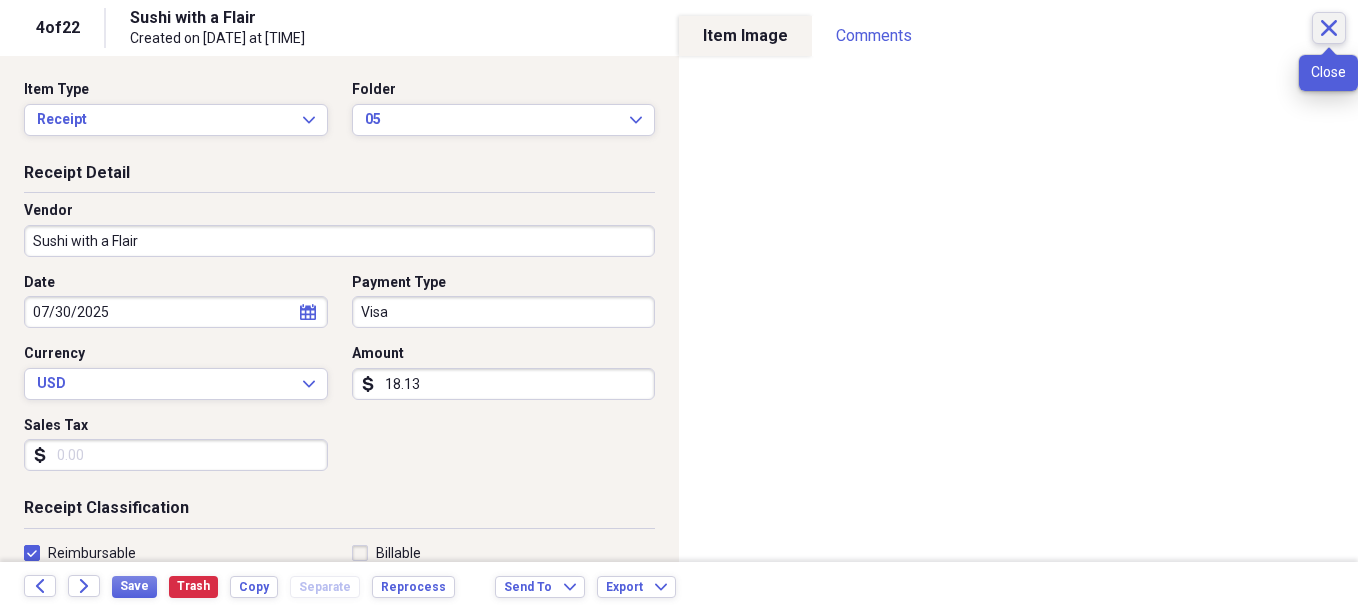 click on "Close" 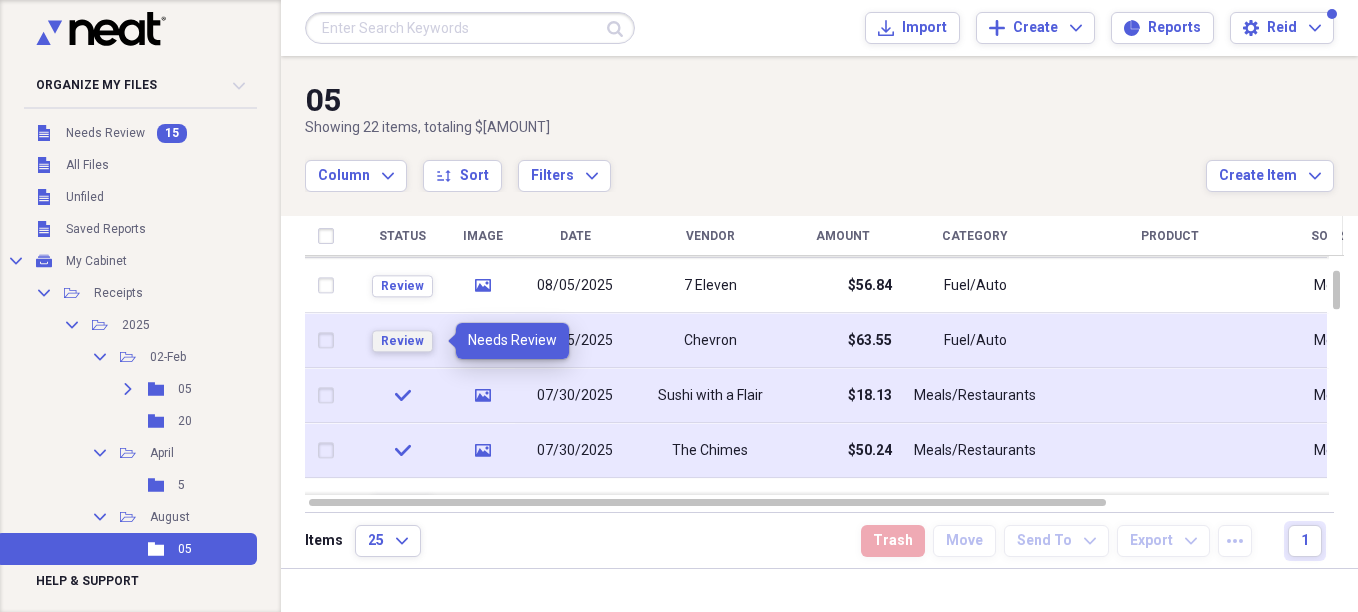 click on "Review" at bounding box center (402, 341) 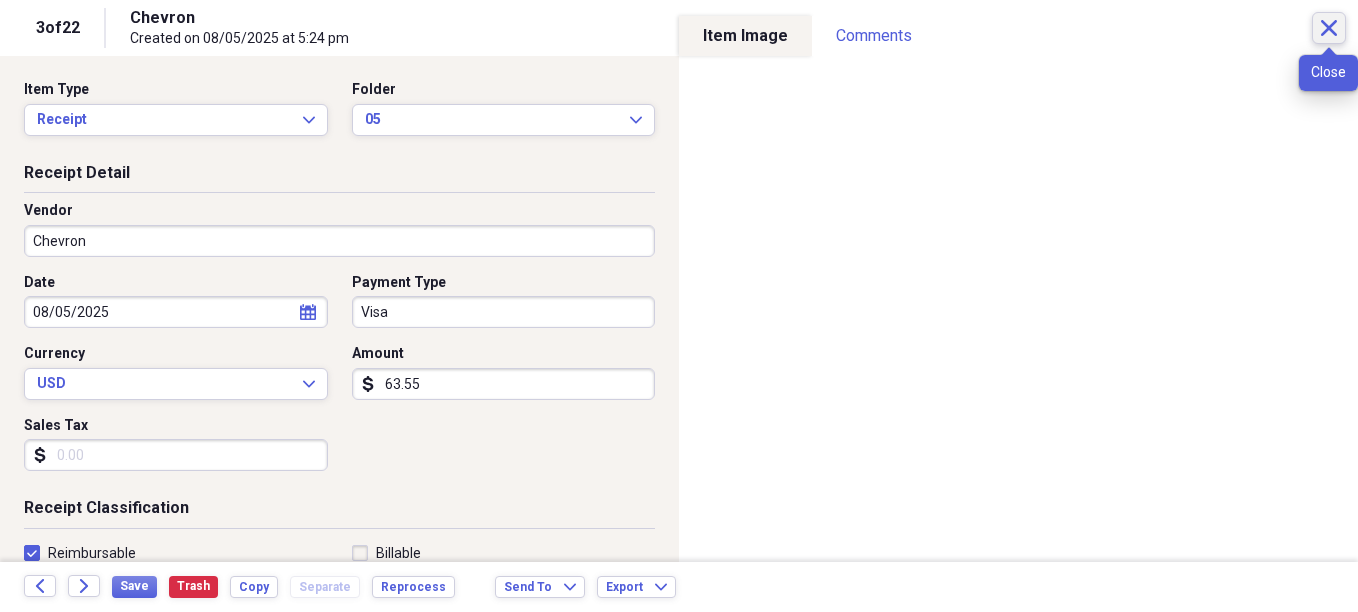 click on "Close" 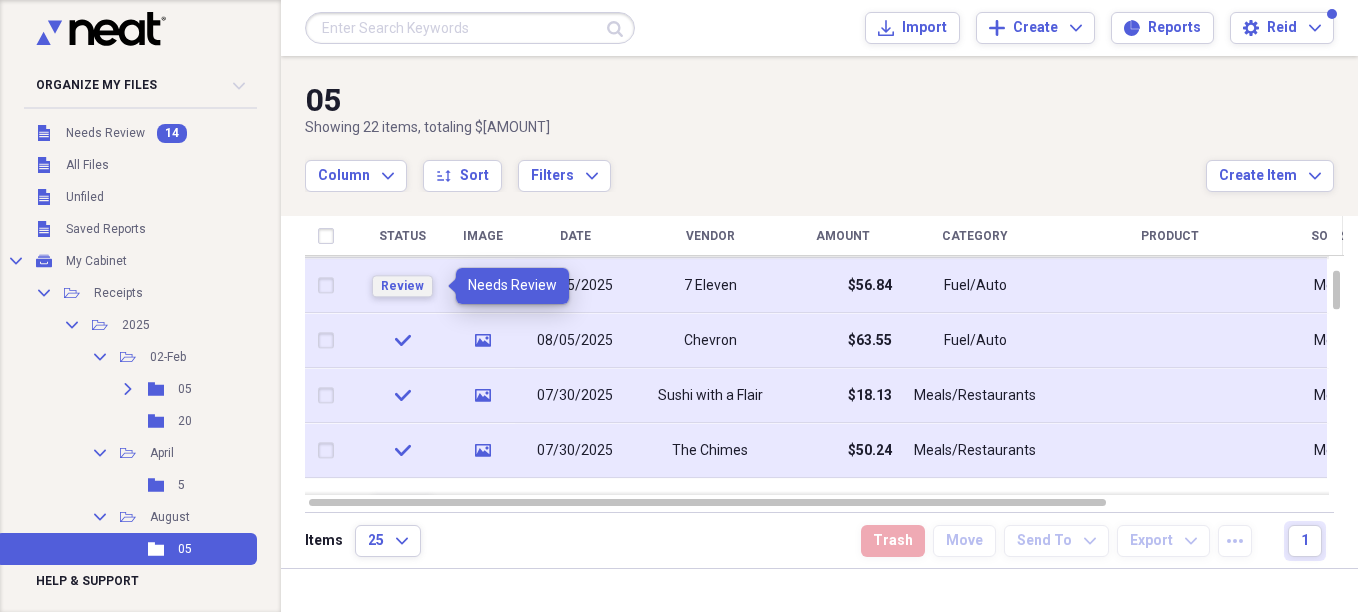click on "Review" at bounding box center (402, 286) 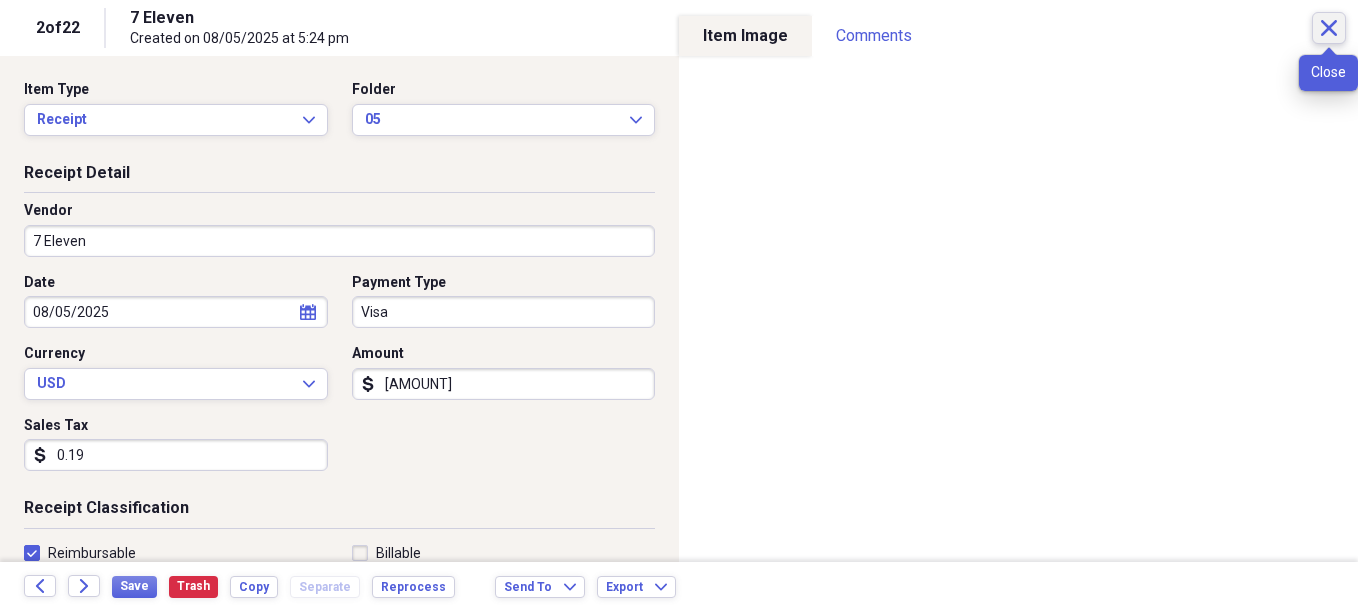 click on "Close" at bounding box center [1329, 28] 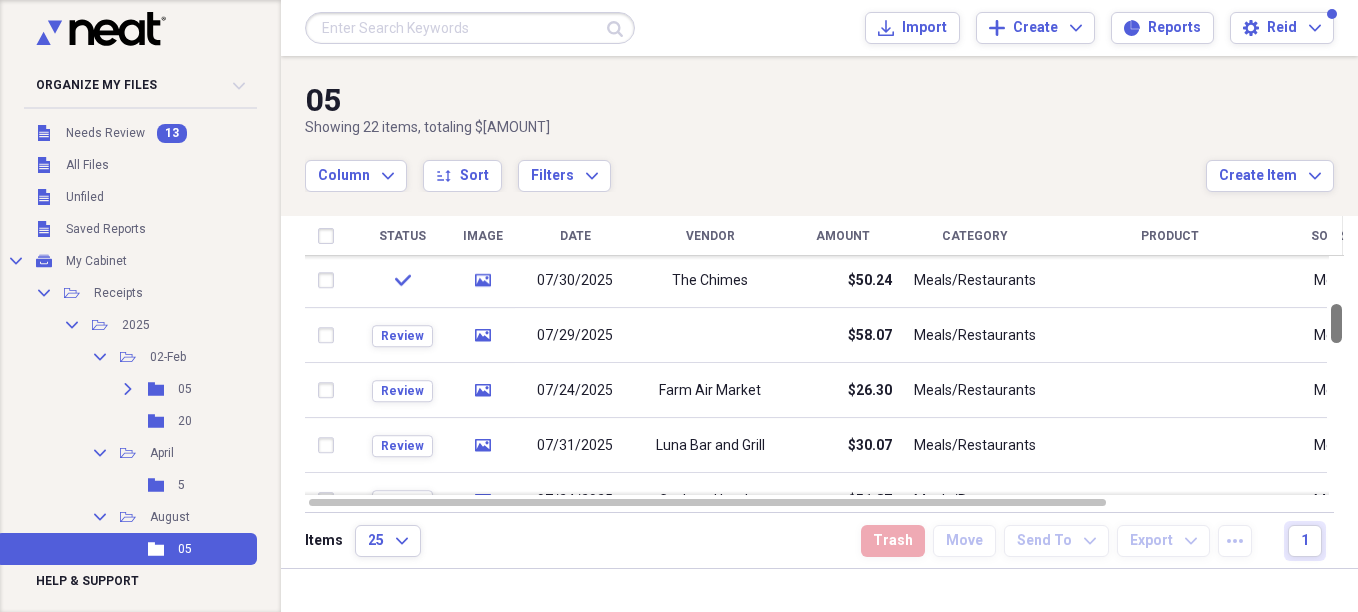 drag, startPoint x: 1353, startPoint y: 268, endPoint x: 689, endPoint y: 195, distance: 668.00073 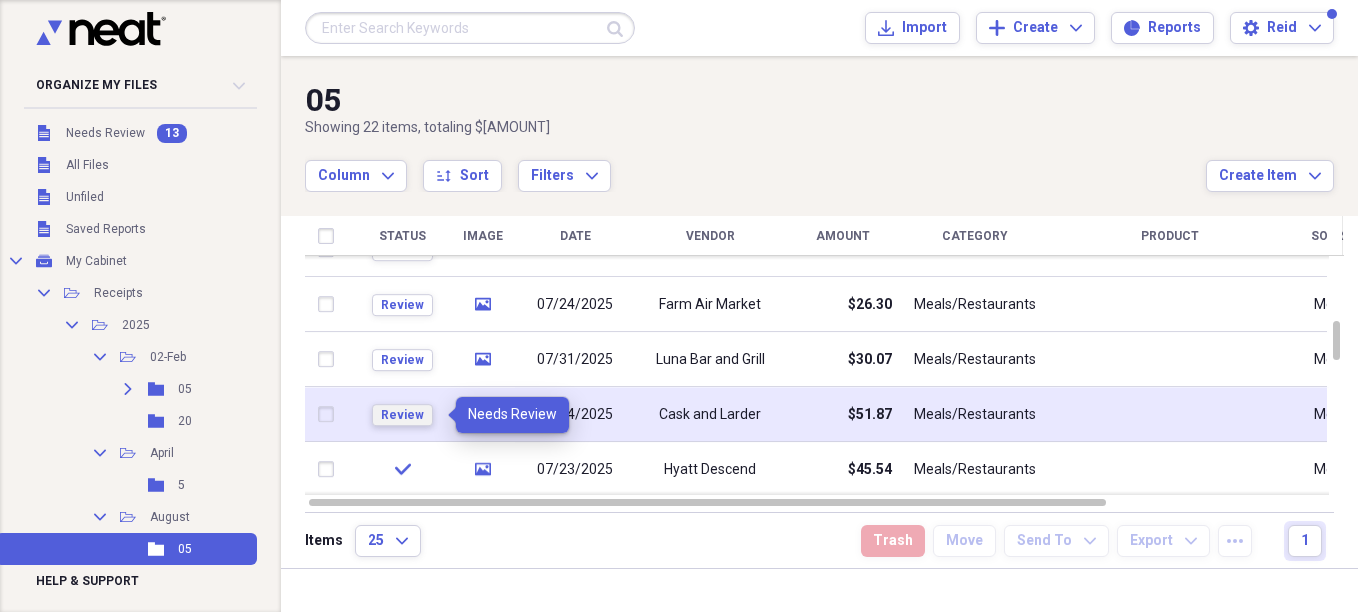 click on "Review" at bounding box center [402, 415] 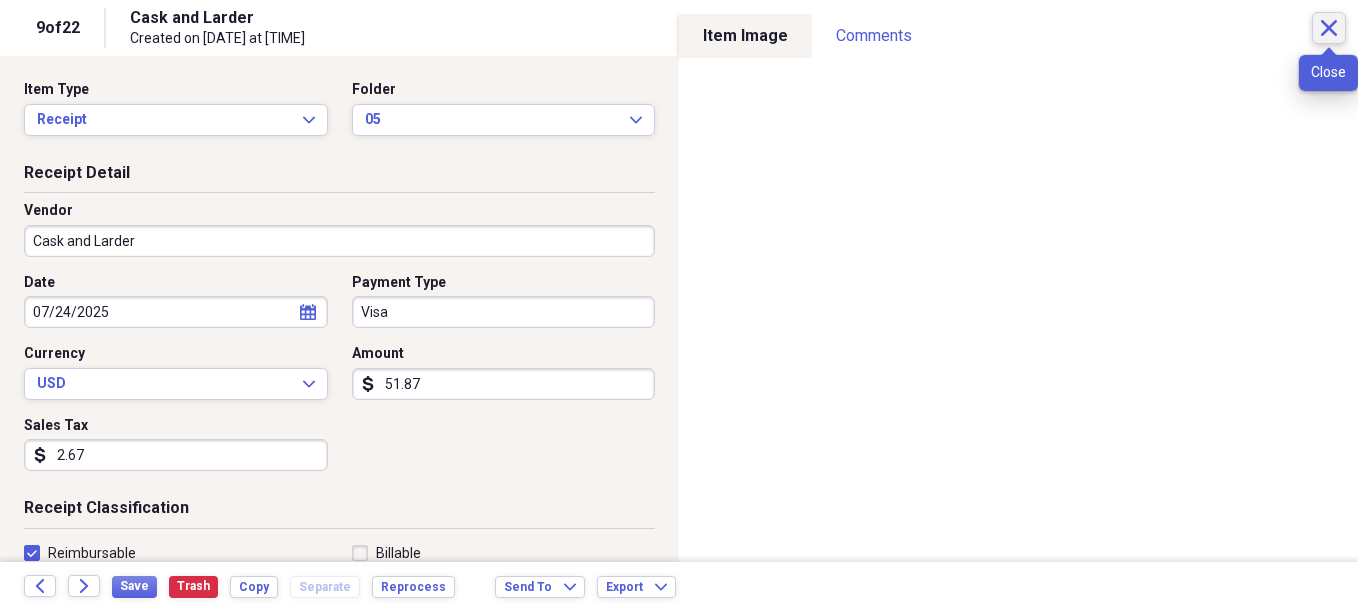 click on "Close" 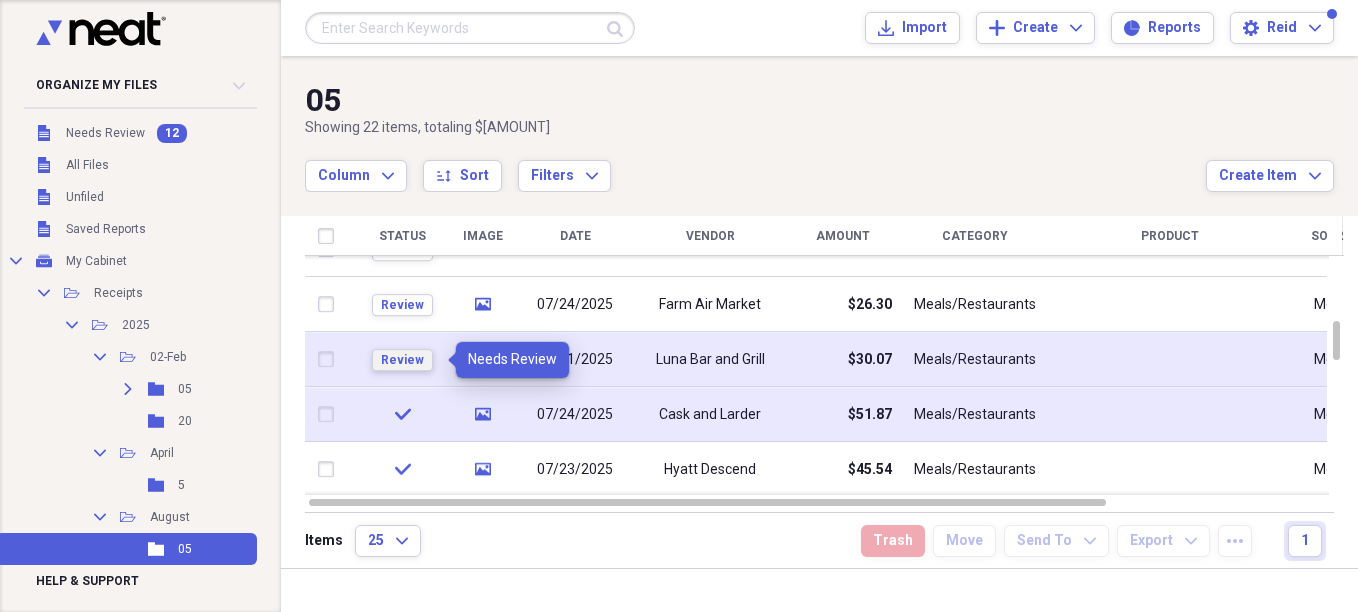 click on "Review" at bounding box center (402, 360) 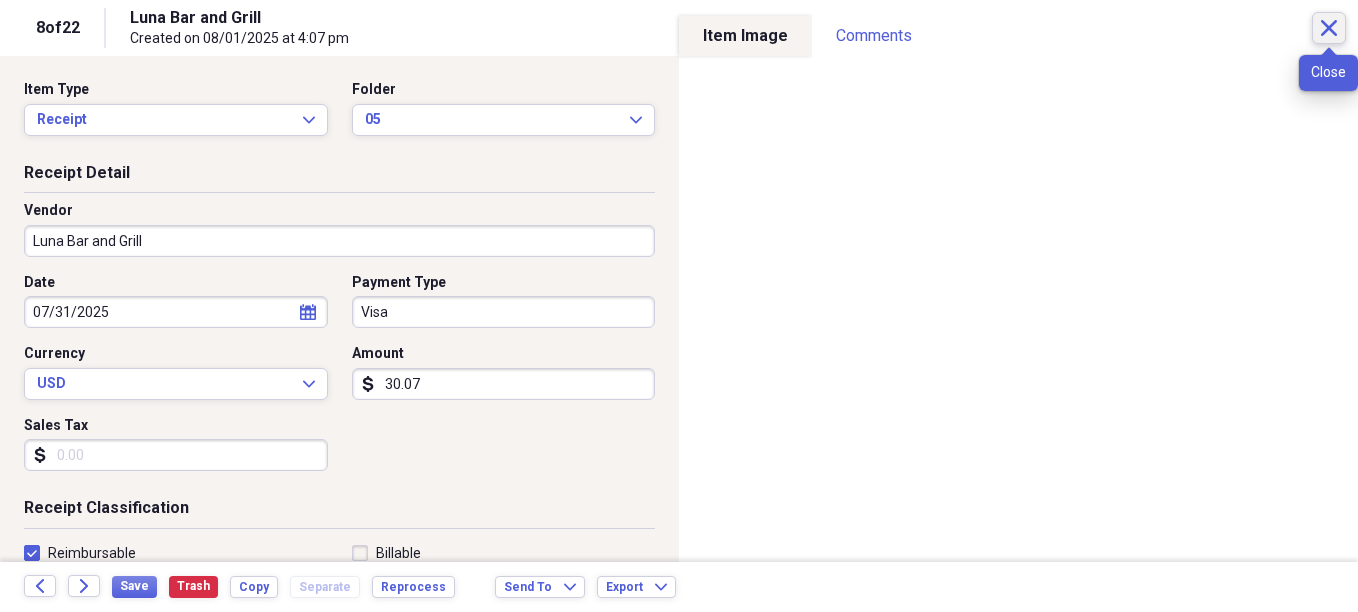 click on "Close" 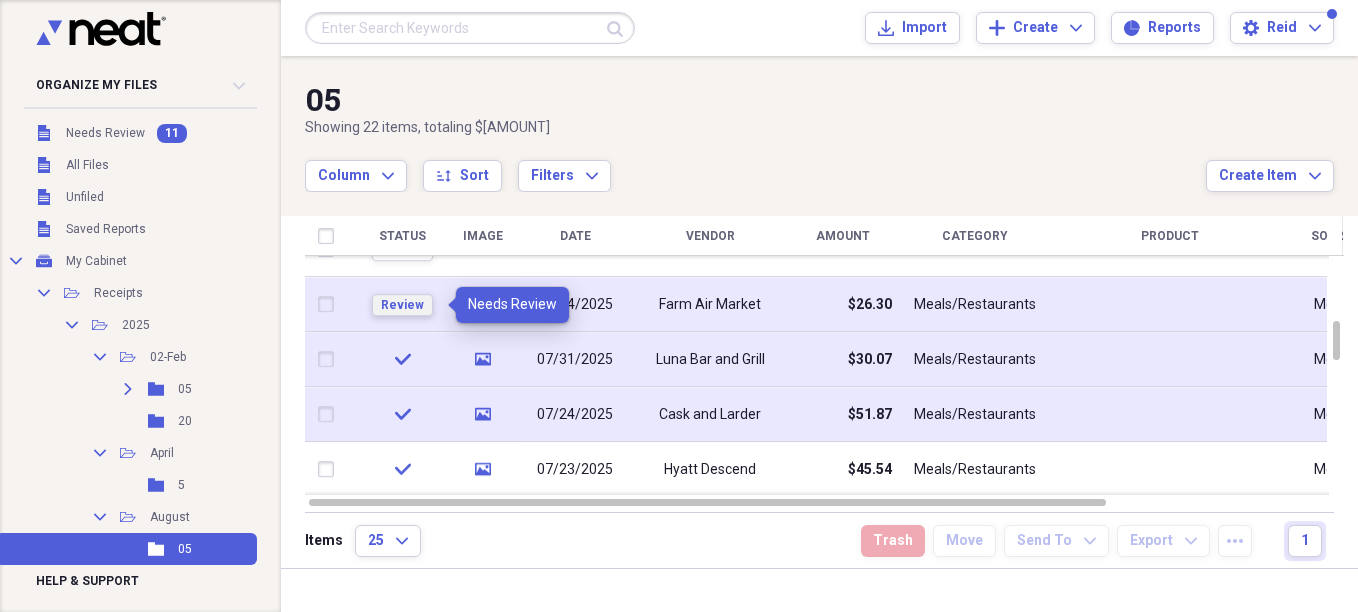 click on "Review" at bounding box center (402, 305) 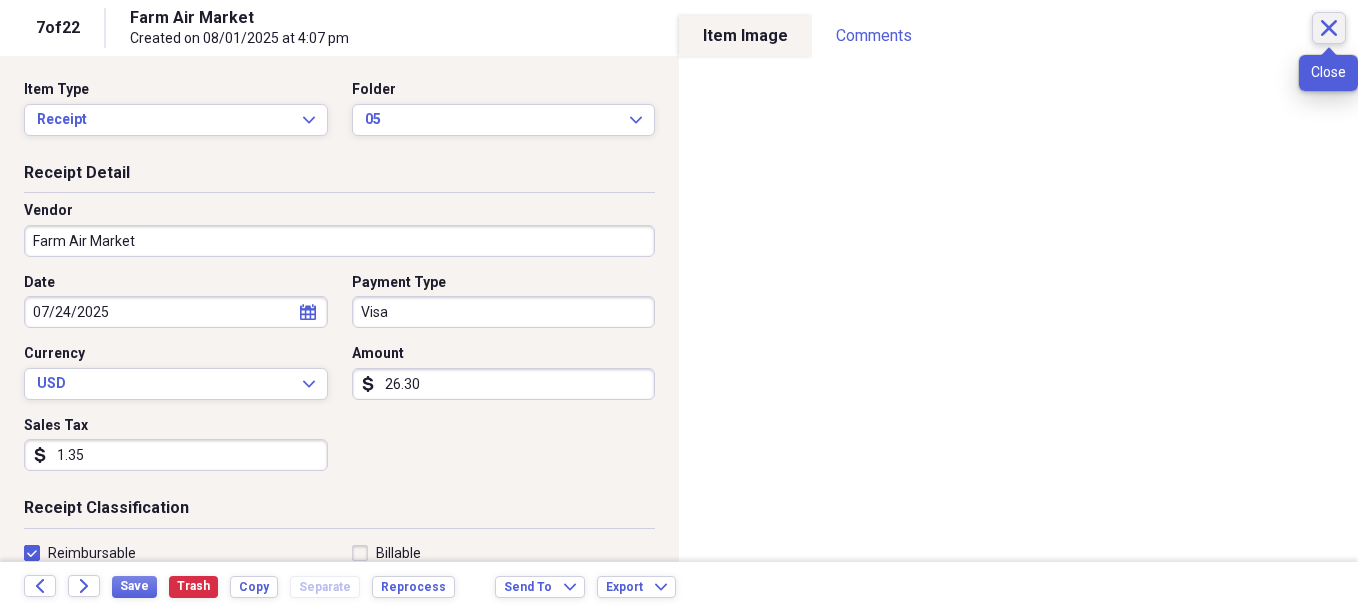 click 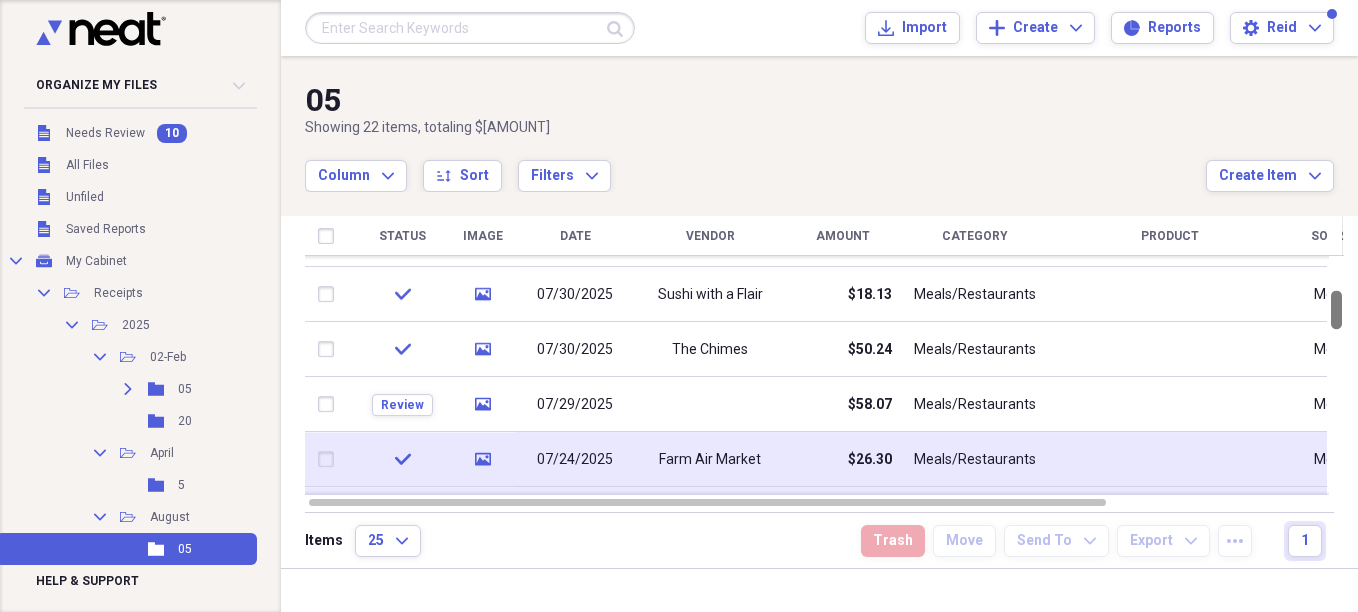 click at bounding box center (1336, 375) 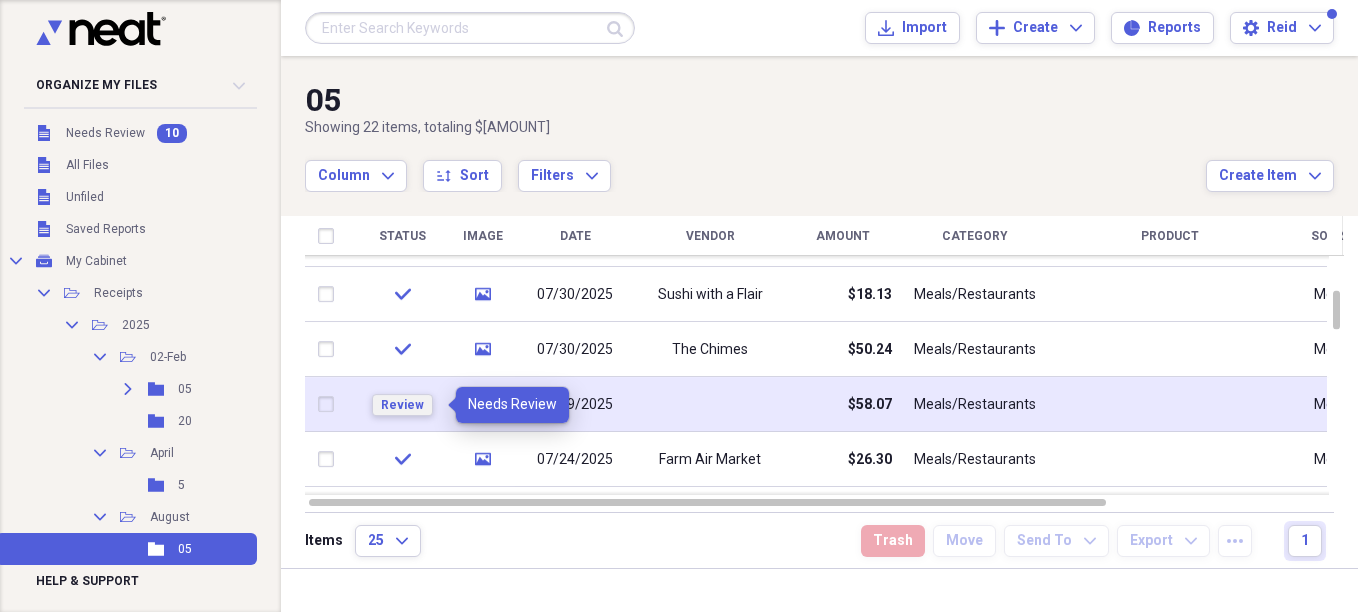 click on "Review" at bounding box center [402, 405] 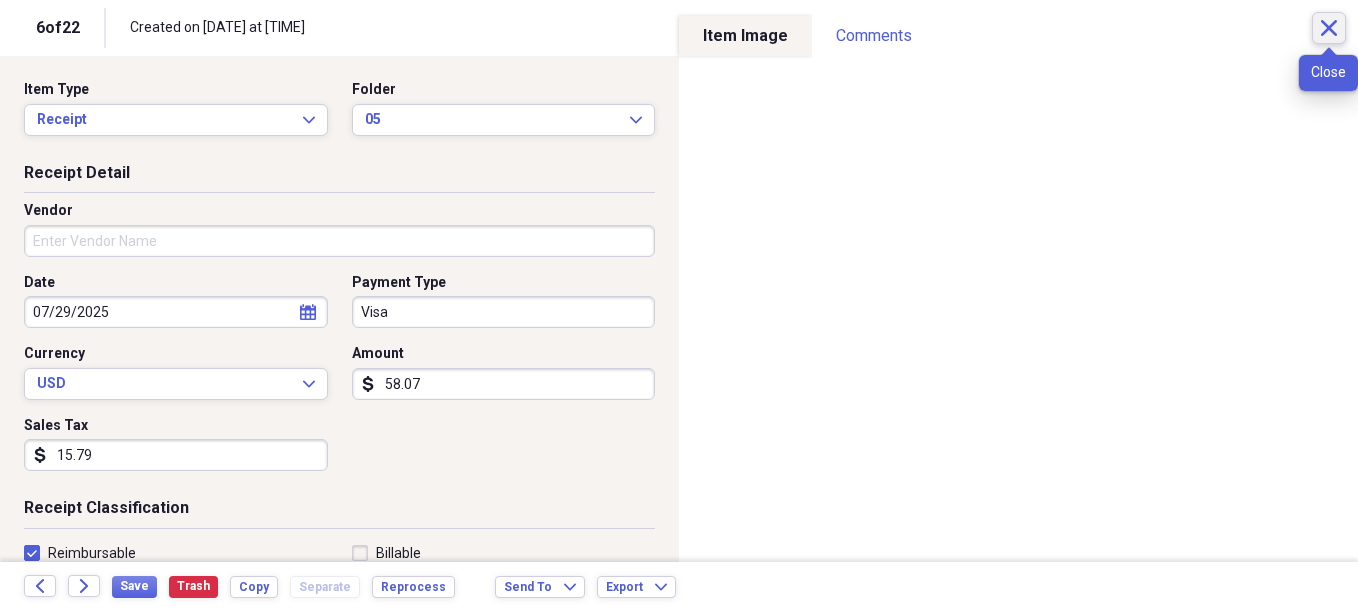 click 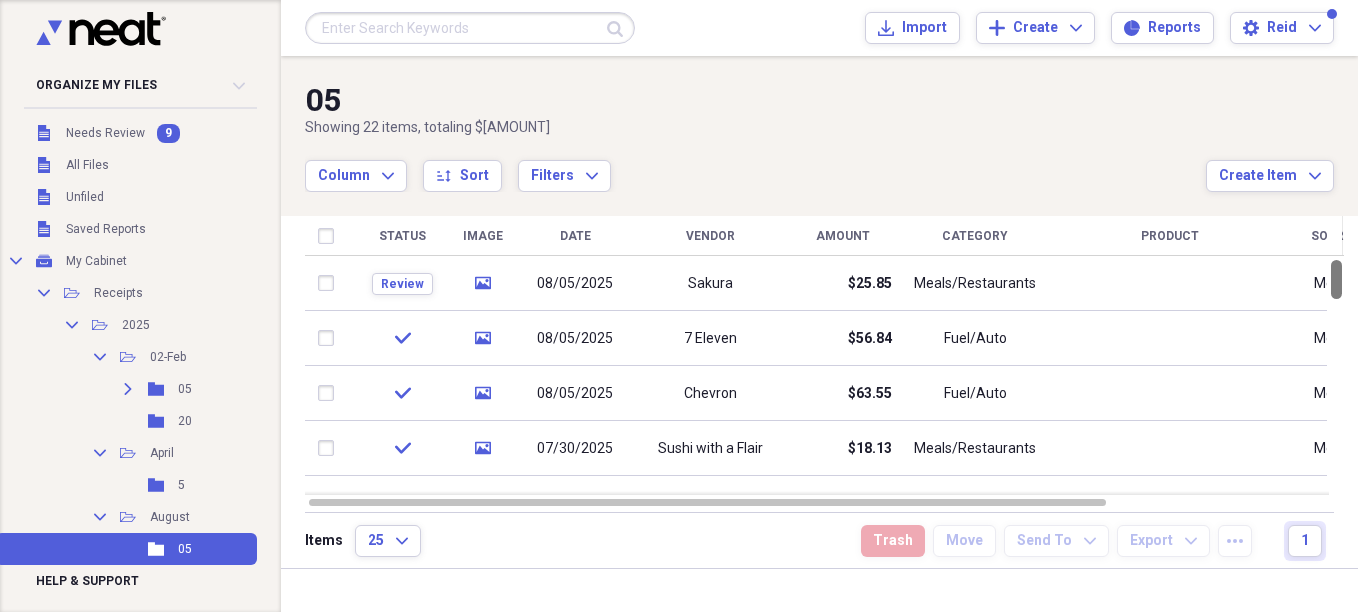 click at bounding box center [1336, 375] 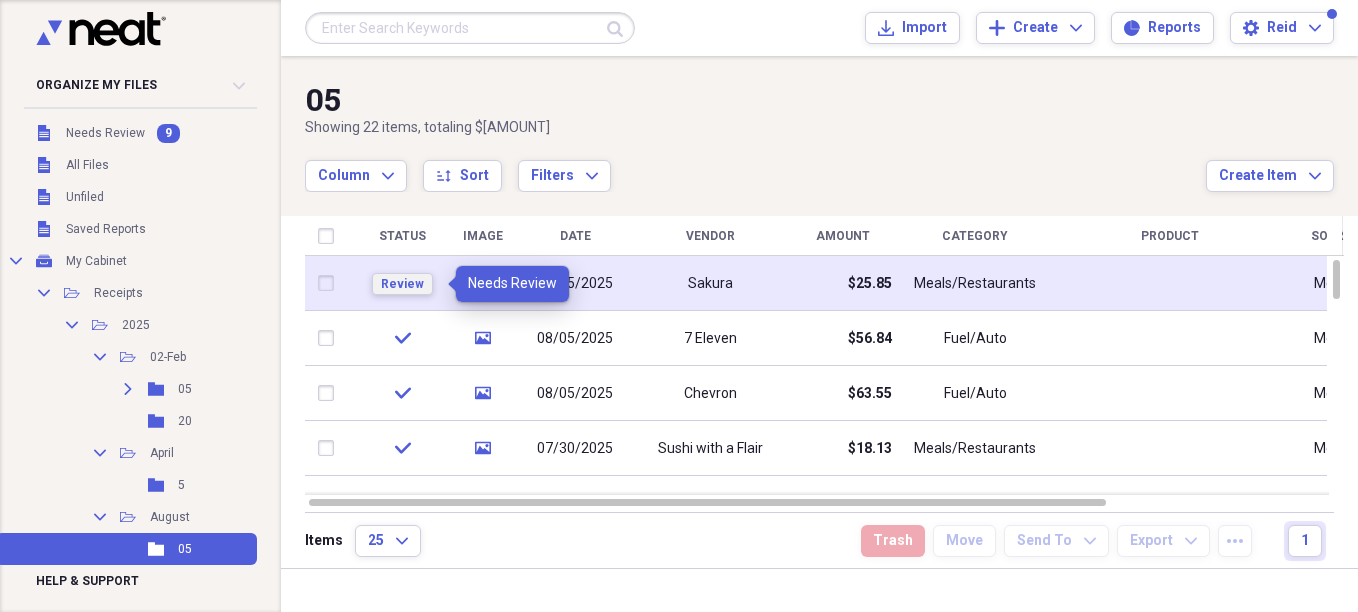 click on "Review" at bounding box center (402, 284) 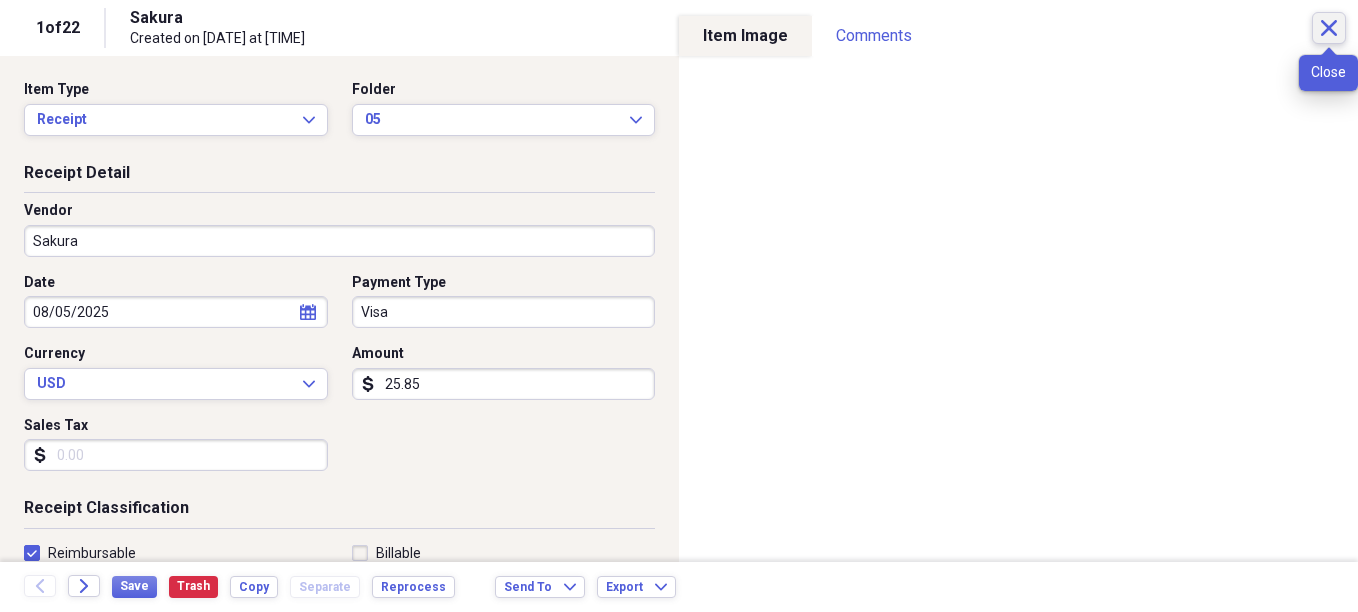 click on "Close" at bounding box center [1329, 28] 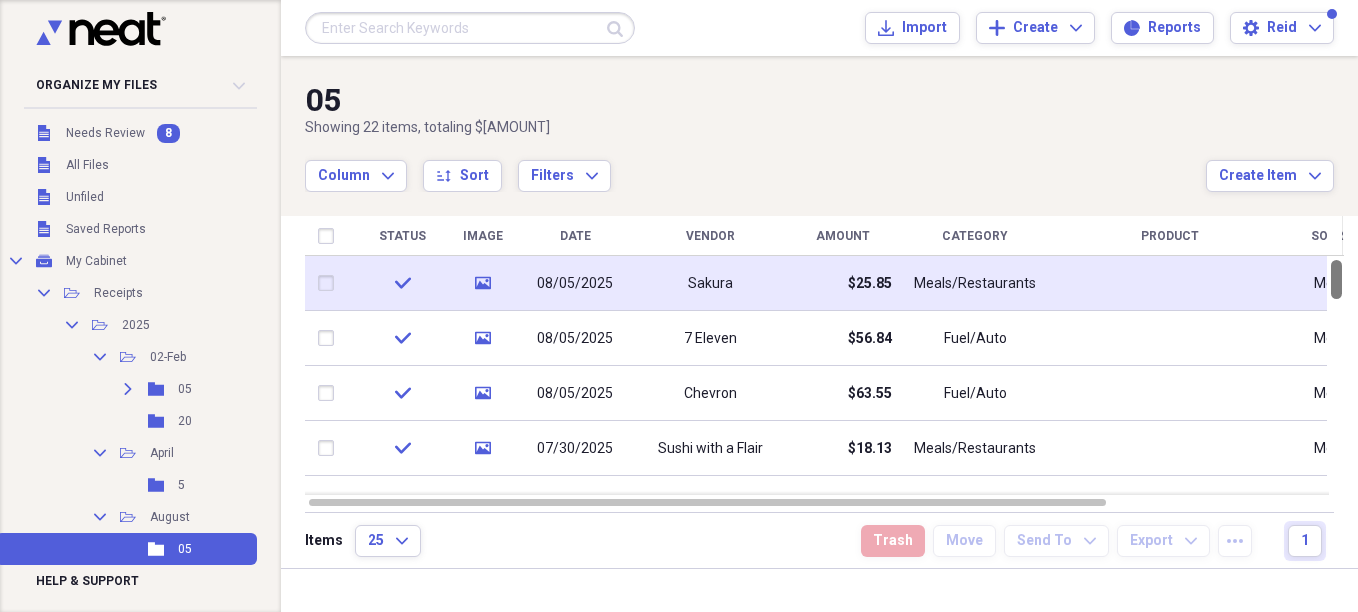 click at bounding box center [1336, 375] 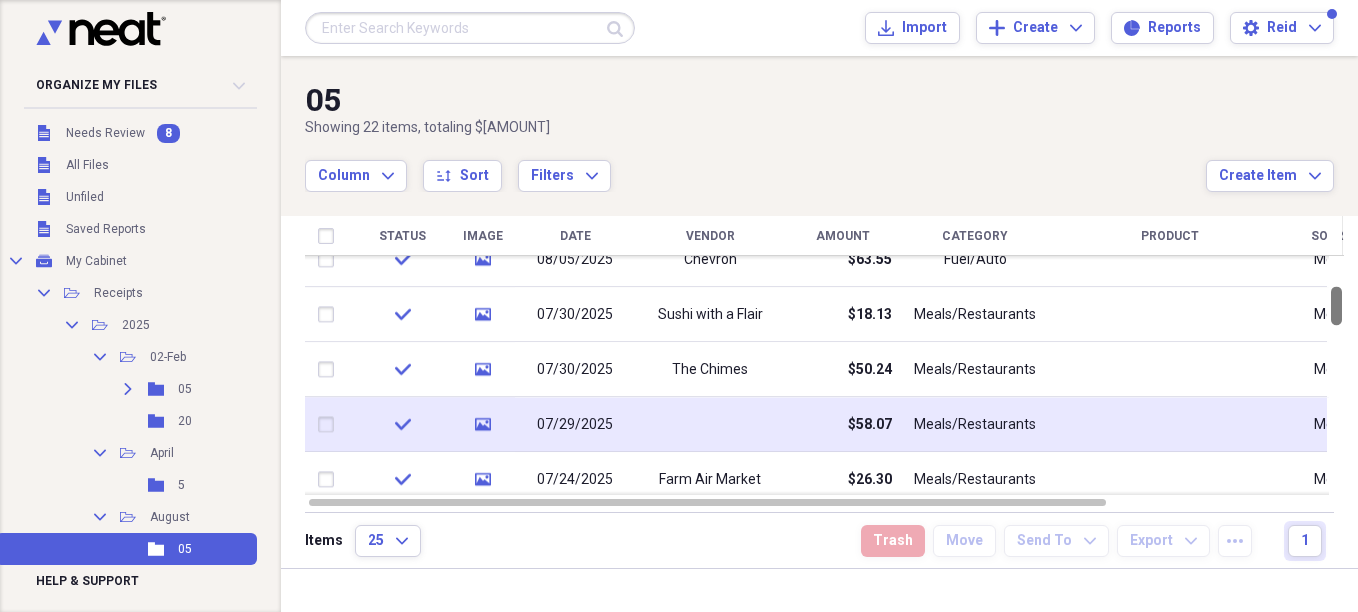 click at bounding box center [1336, 375] 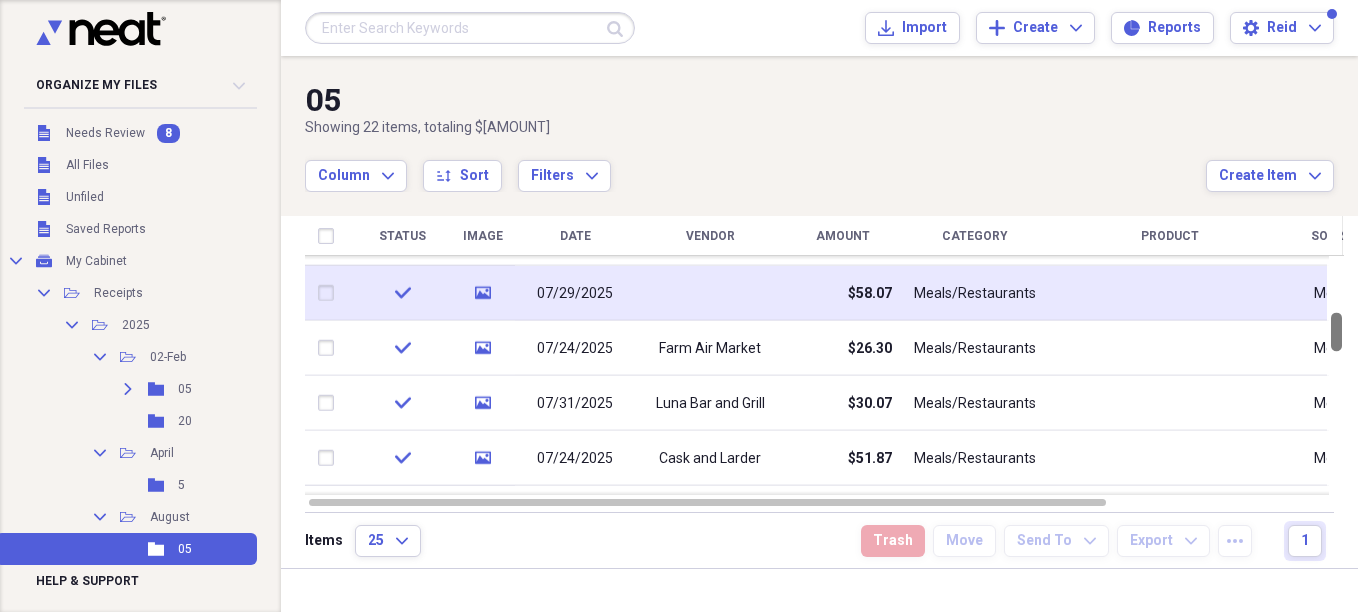 click at bounding box center [1336, 375] 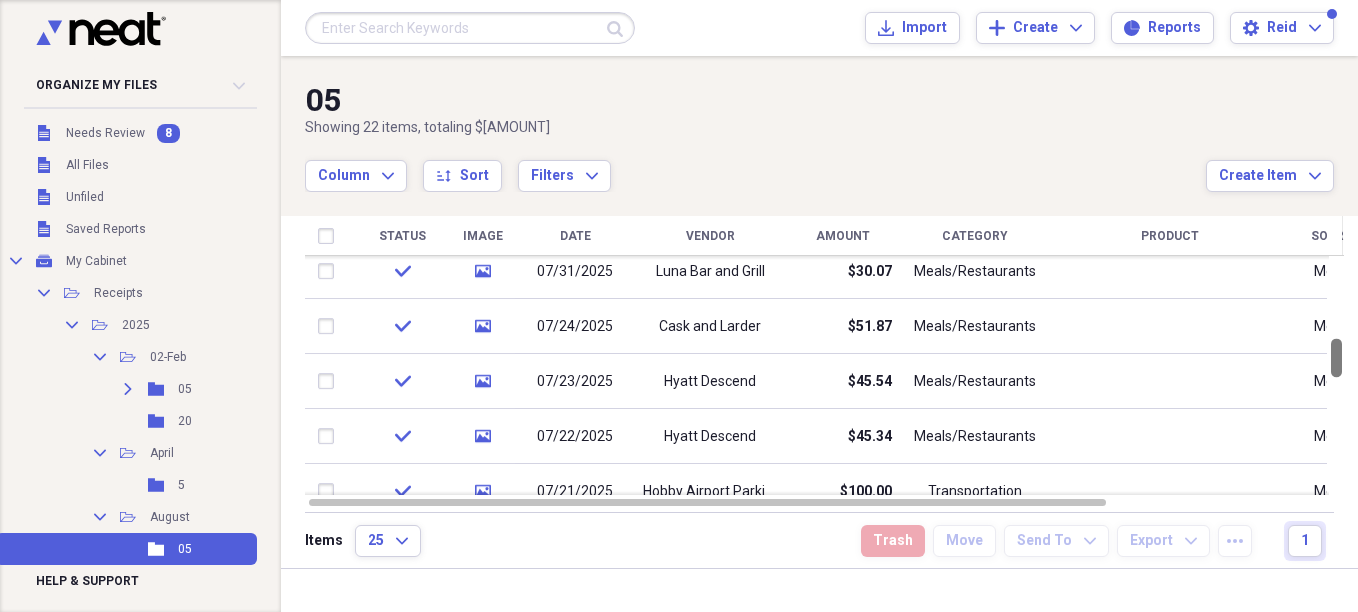 click at bounding box center [1336, 375] 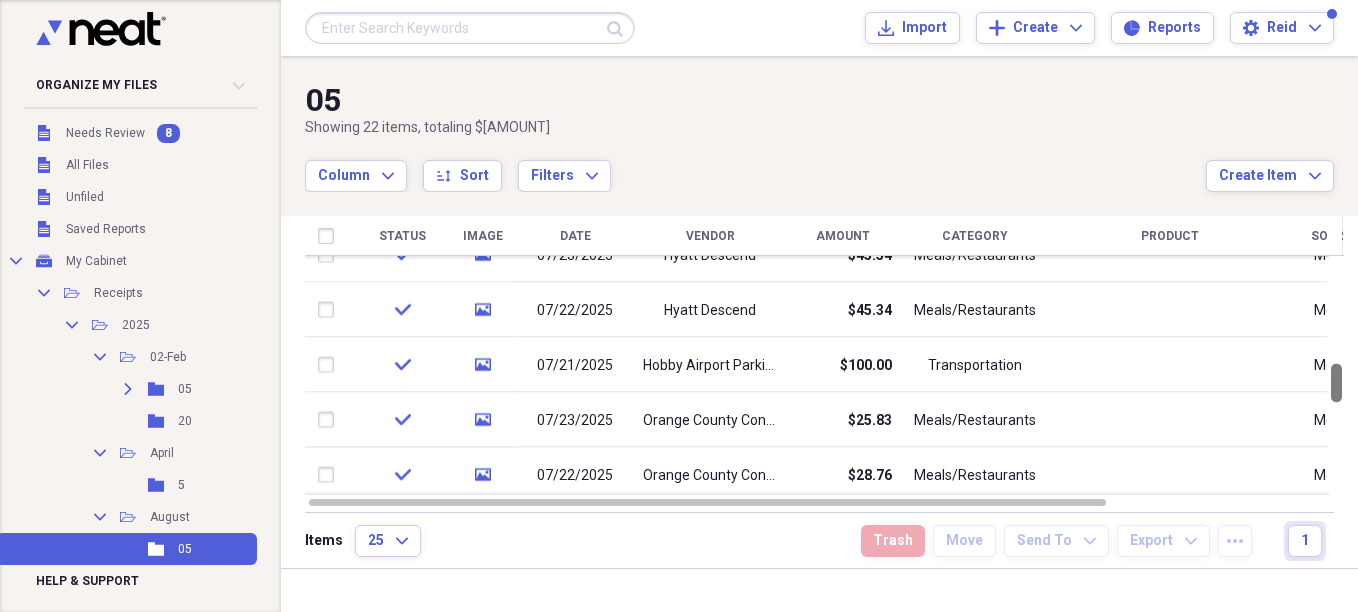 click at bounding box center [1336, 375] 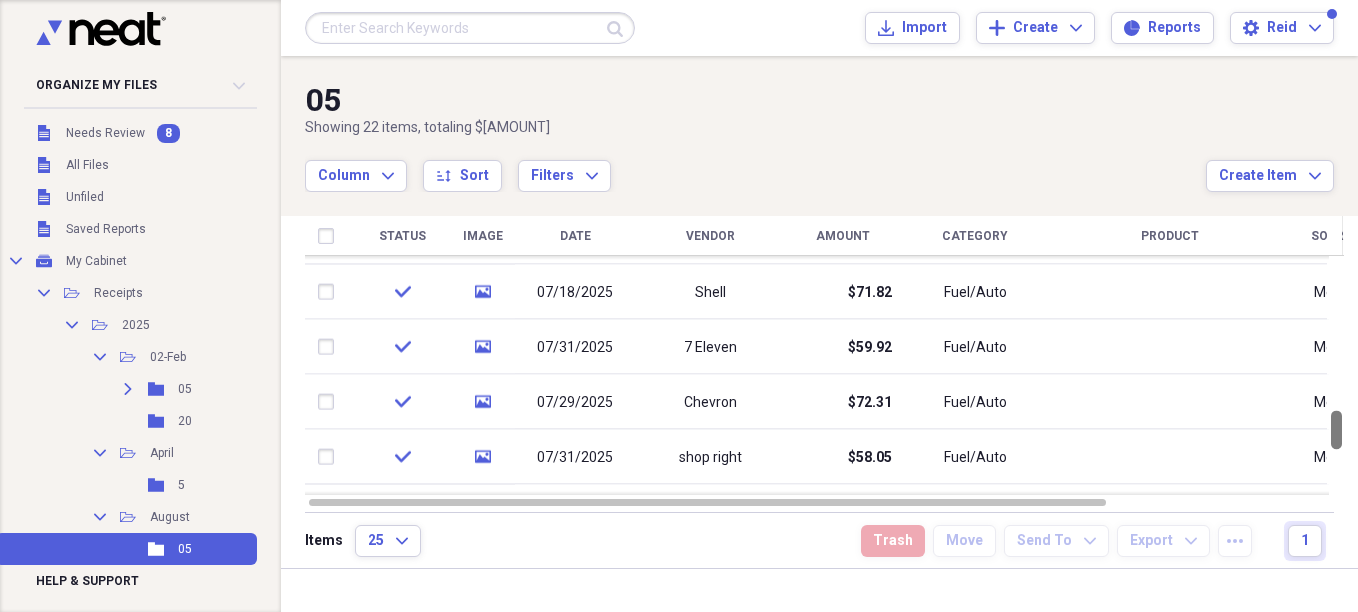 click at bounding box center (1336, 375) 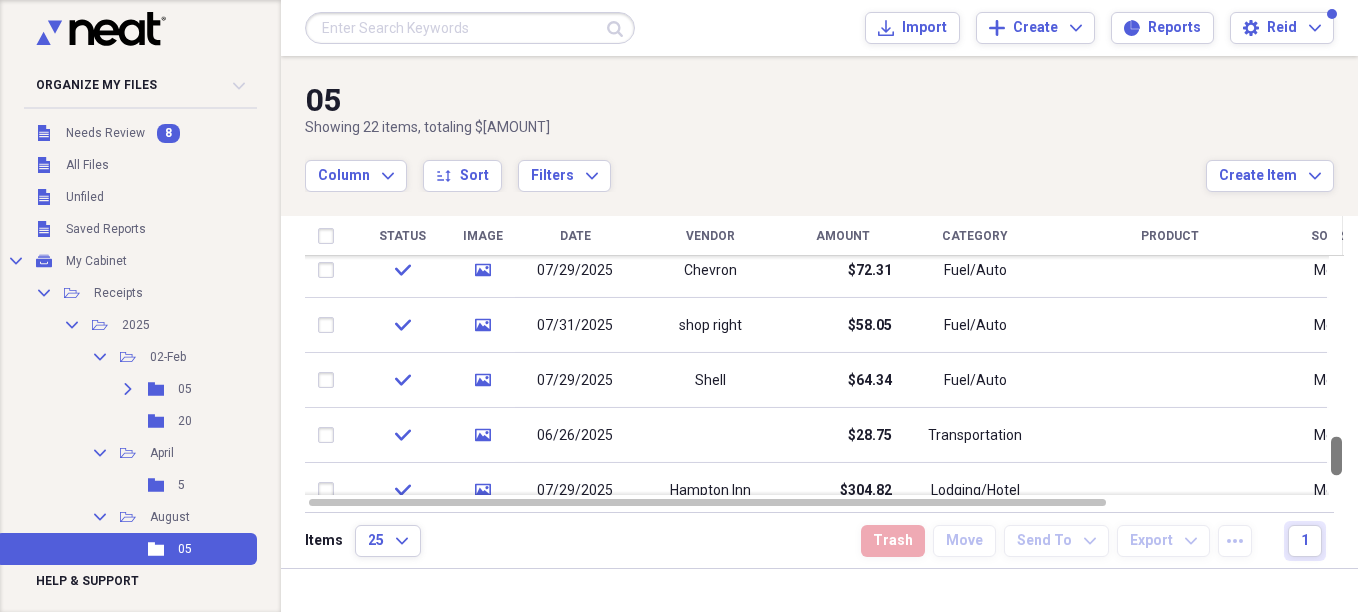 click at bounding box center [1336, 375] 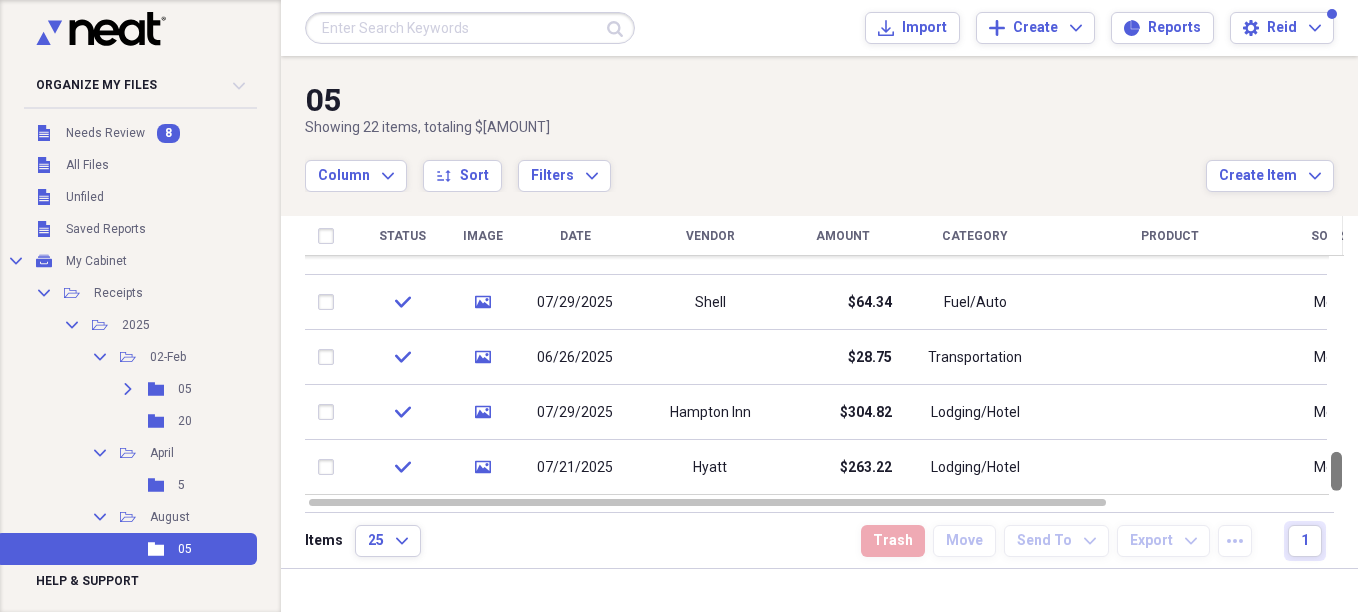 click at bounding box center [1336, 375] 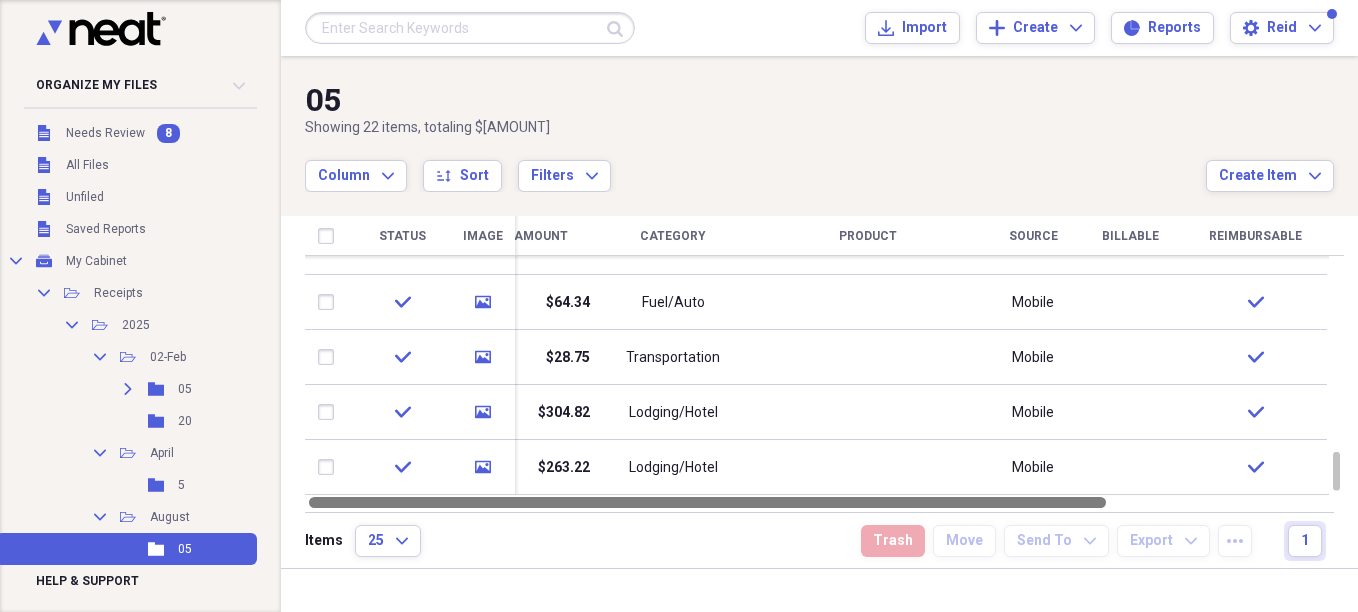 click at bounding box center [824, 502] 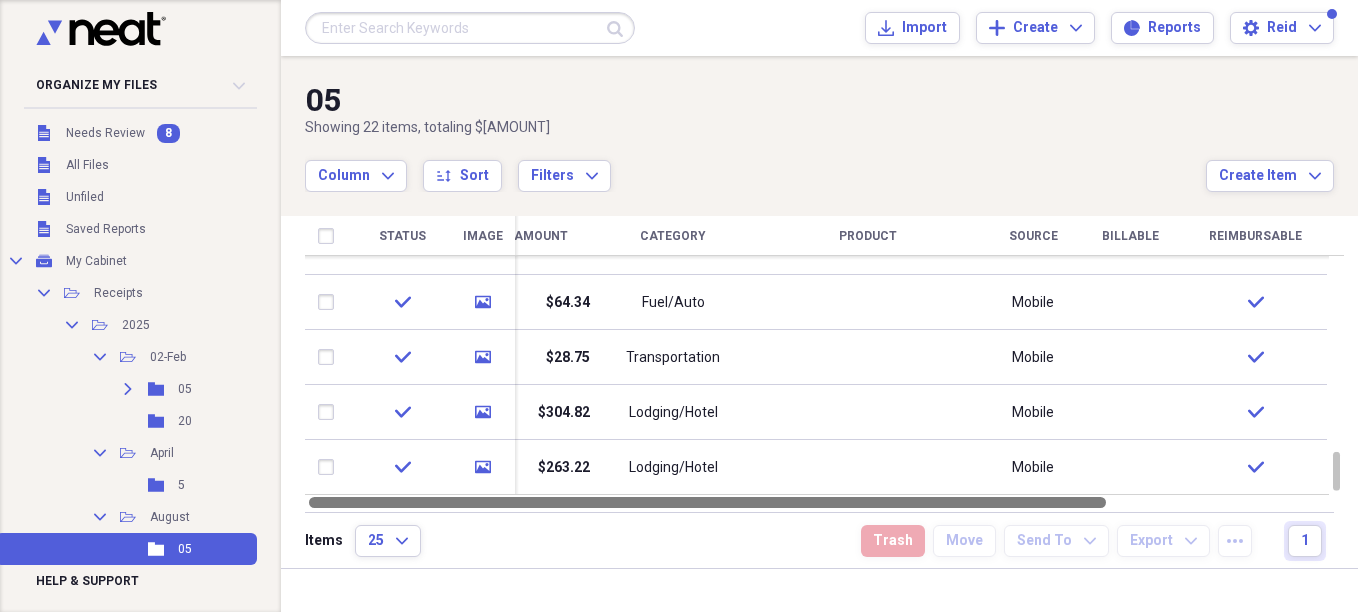 click at bounding box center [824, 502] 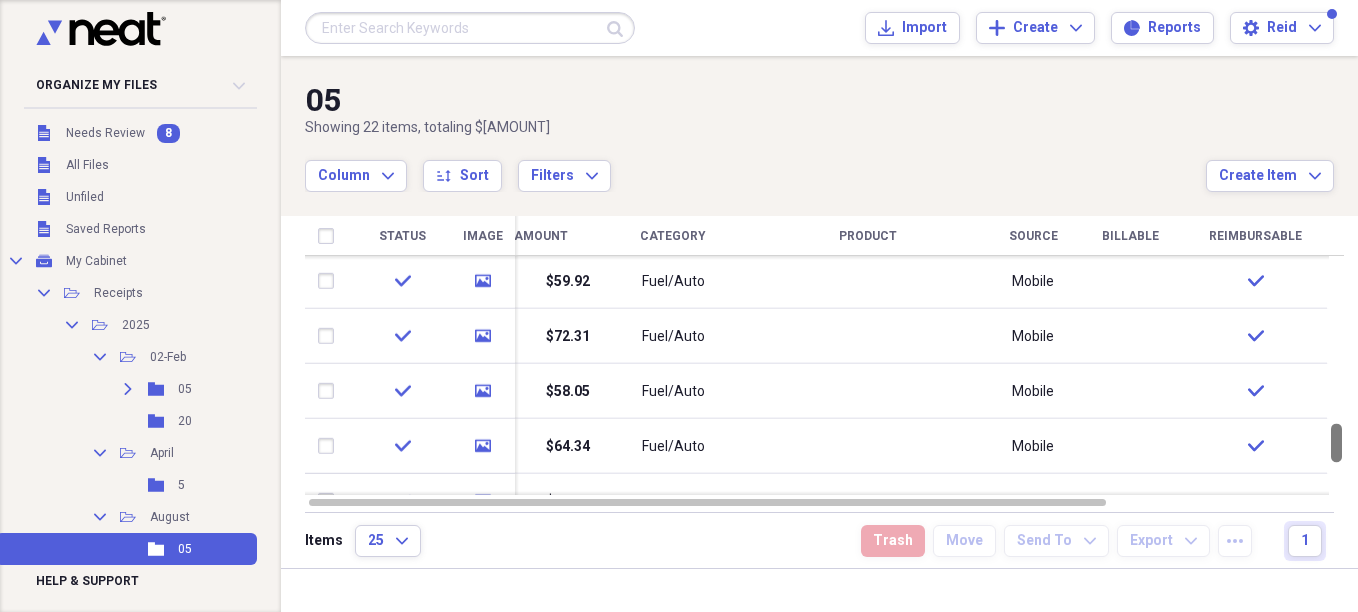 click at bounding box center (1336, 375) 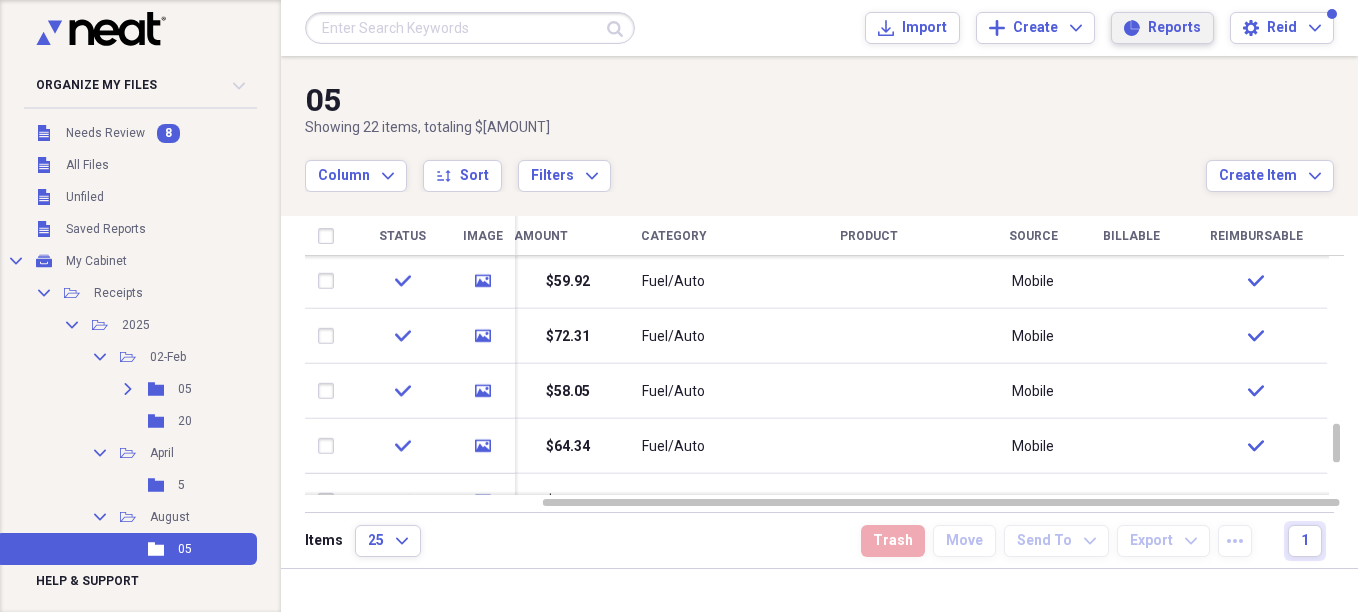 click 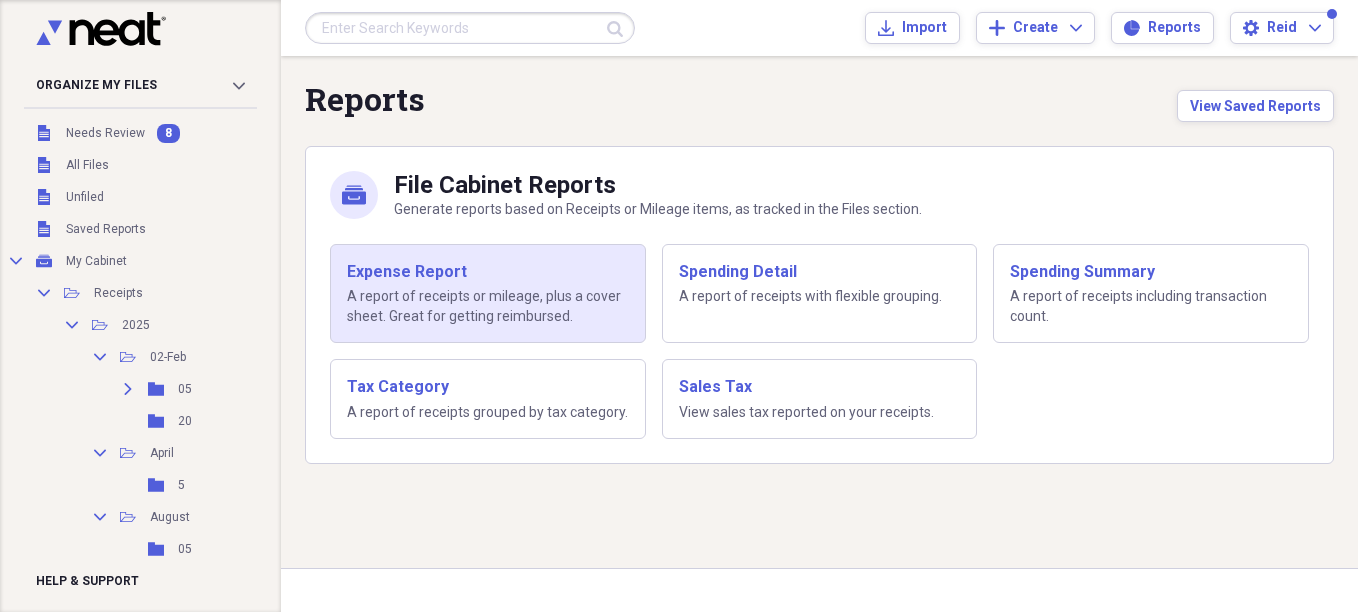 click on "A report of receipts or mileage, plus a cover sheet. Great for getting reimbursed." at bounding box center (488, 306) 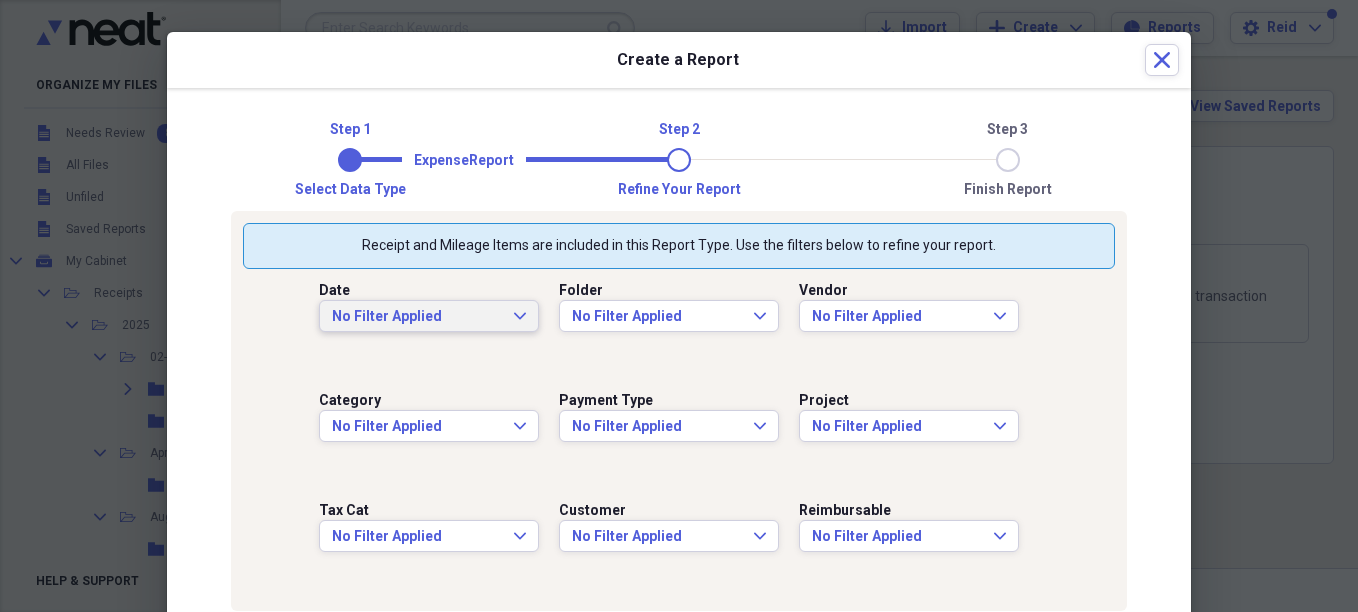 click on "No Filter Applied" at bounding box center [417, 317] 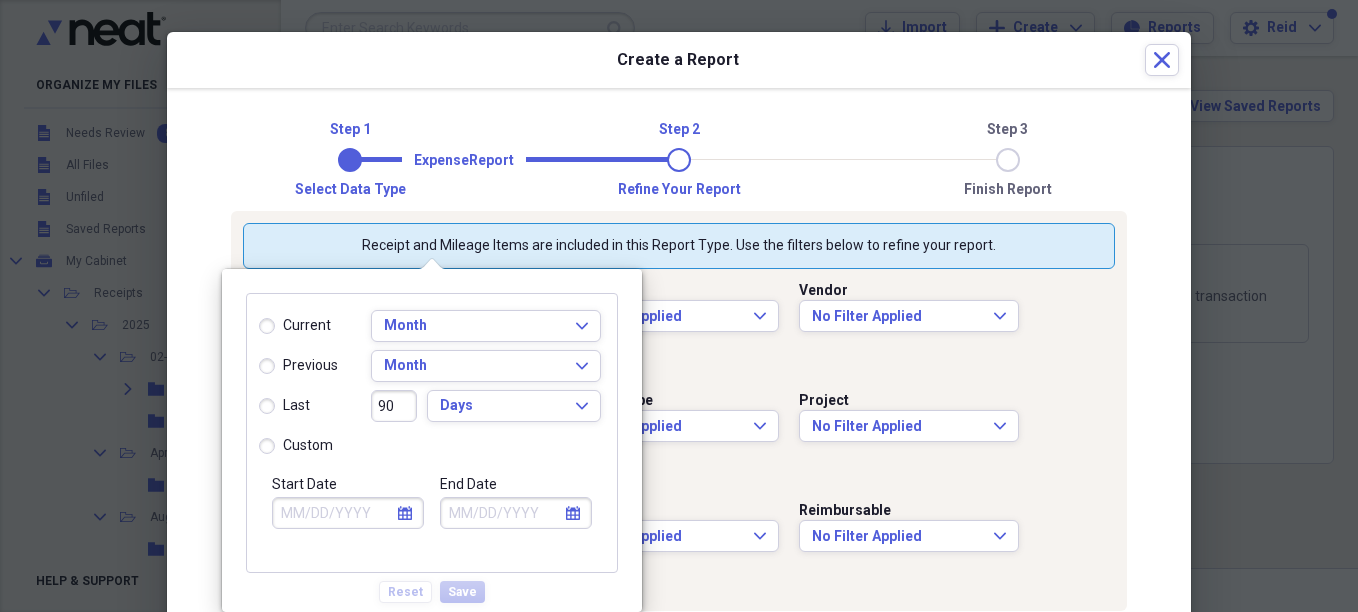 click on "custom" at bounding box center [296, 446] 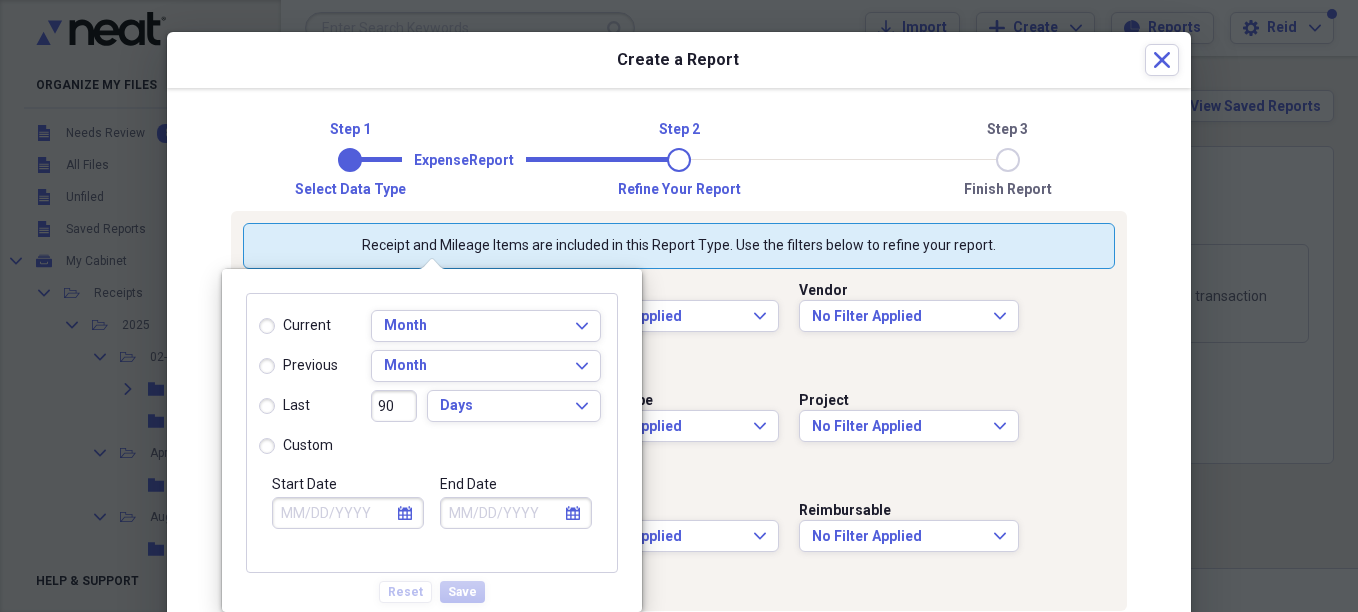 click on "custom" at bounding box center (259, 446) 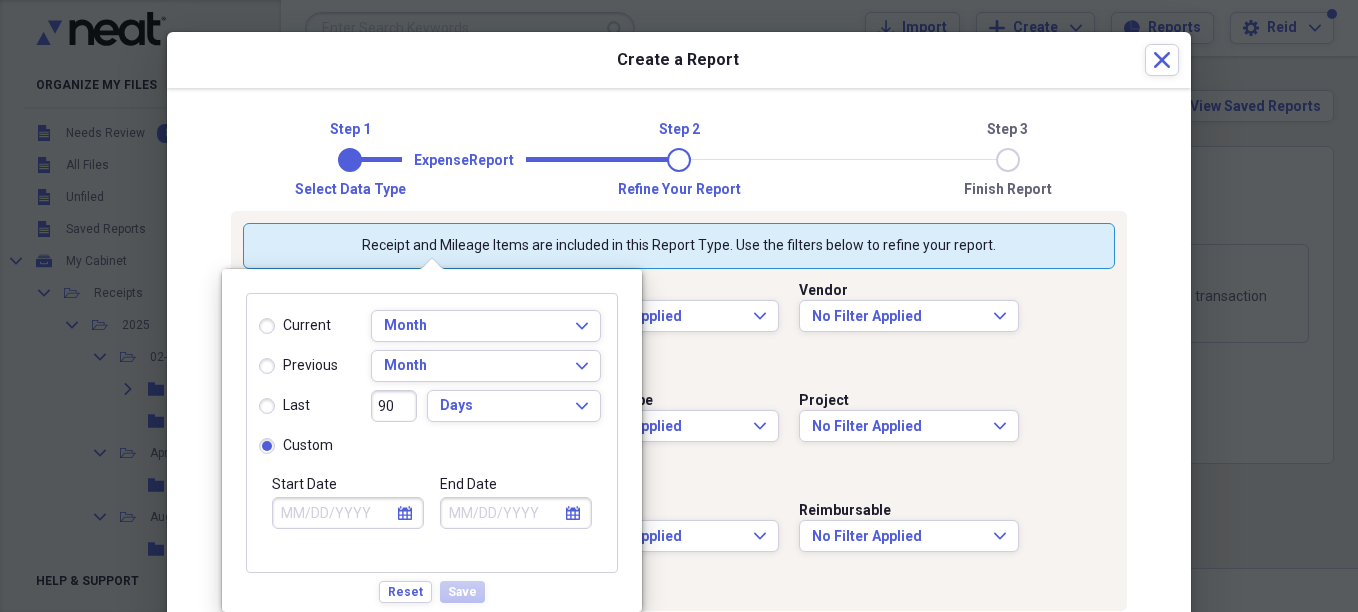 select on "7" 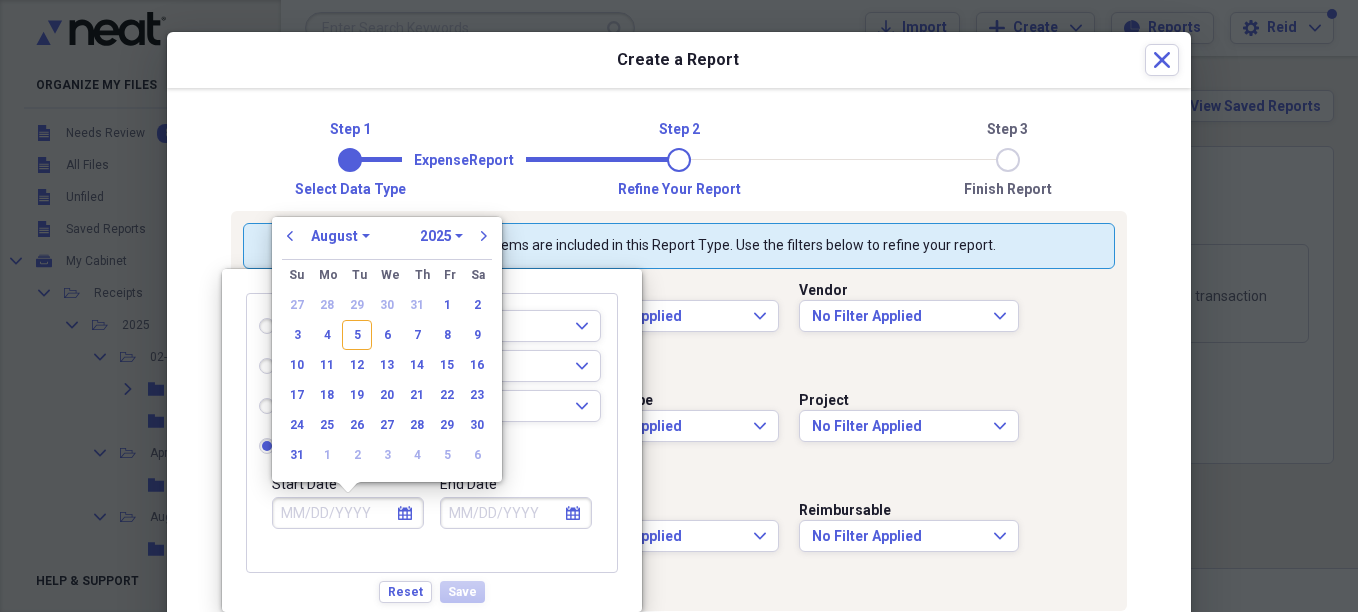 click on "Start Date" at bounding box center [348, 513] 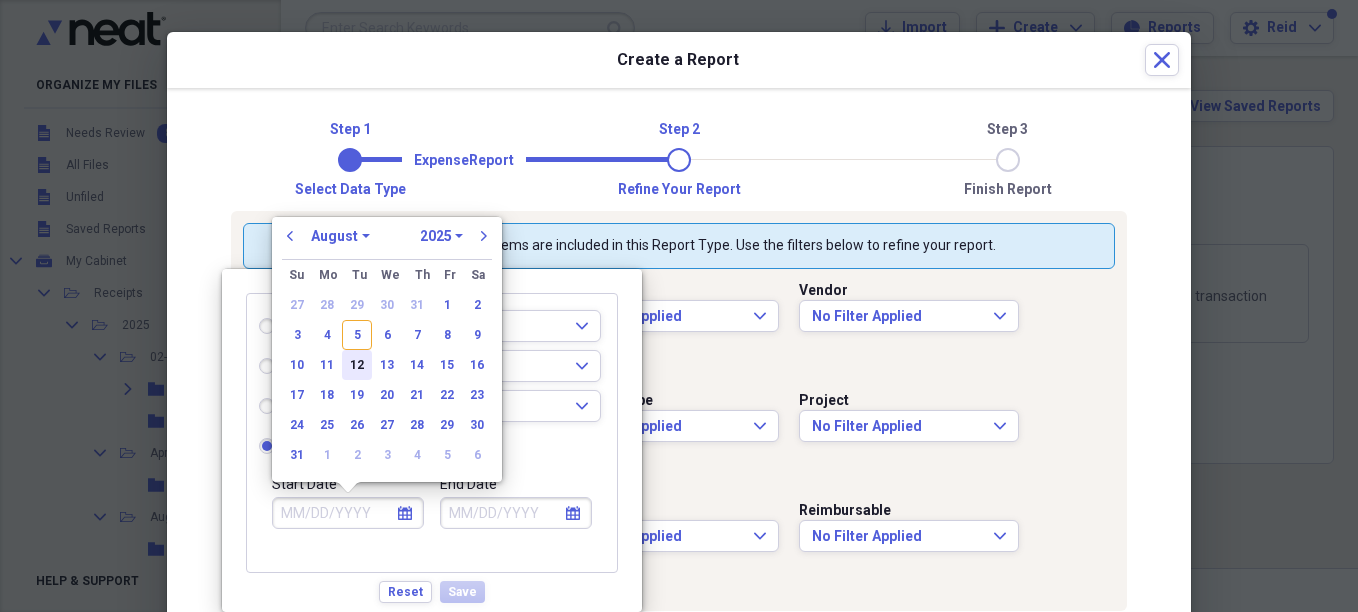 drag, startPoint x: 315, startPoint y: 507, endPoint x: 361, endPoint y: 374, distance: 140.73024 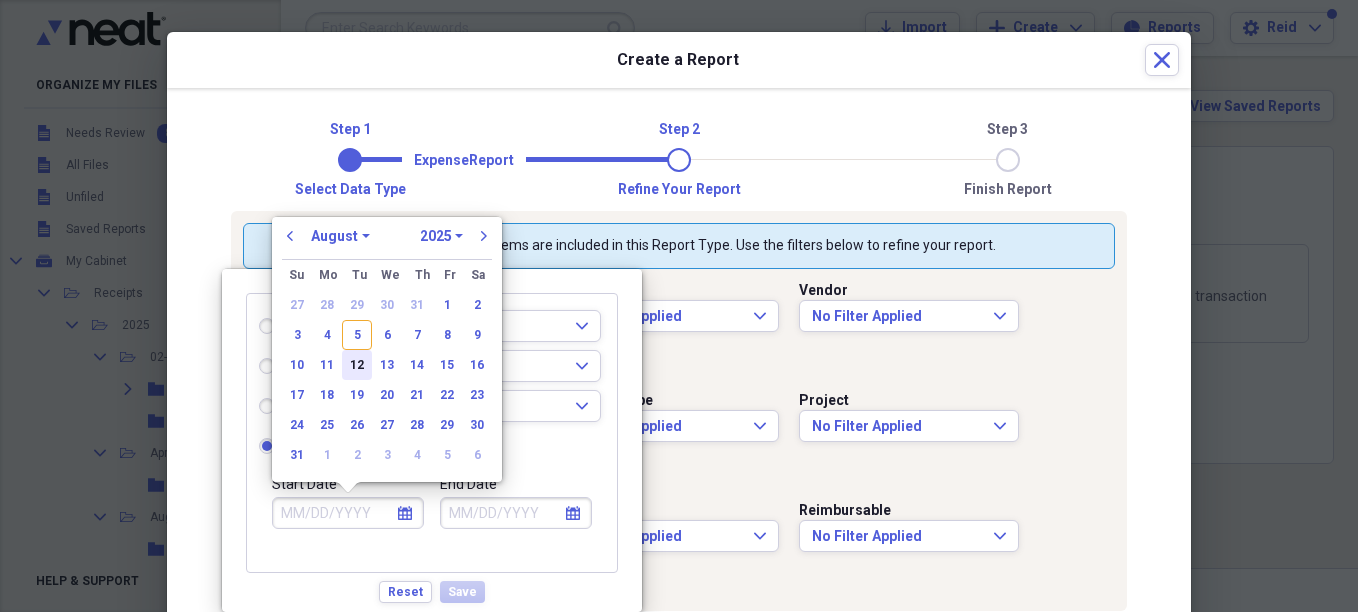 click on "Start Date calendar Calendar previous January February March April May June July August September October November December 1970 1971 1972 1973 1974 1975 1976 1977 1978 1979 1980 1981 1982 1983 1984 1985 1986 1987 1988 1989 1990 1991 1992 1993 1994 1995 1996 1997 1998 1999 2000 2001 2002 2003 2004 2005 2006 2007 2008 2009 2010 2011 2012 2013 2014 2015 2016 2017 2018 2019 2020 2021 2022 2023 2024 2025 2026 2027 2028 2029 2030 2031 2032 2033 2034 2035 next Su Sunday Mo Monday Tu Tuesday We Wednesday Th Thursday Fr Friday Sa Saturday 27 28 29 30 31 1 2 3 4 5 6 7 8 9 10 11 12 13 14 15 16 17 18 19 20 21 22 23 24 25 26 27 28 29 30 31 1 2 3 4 5 6" at bounding box center (348, 504) 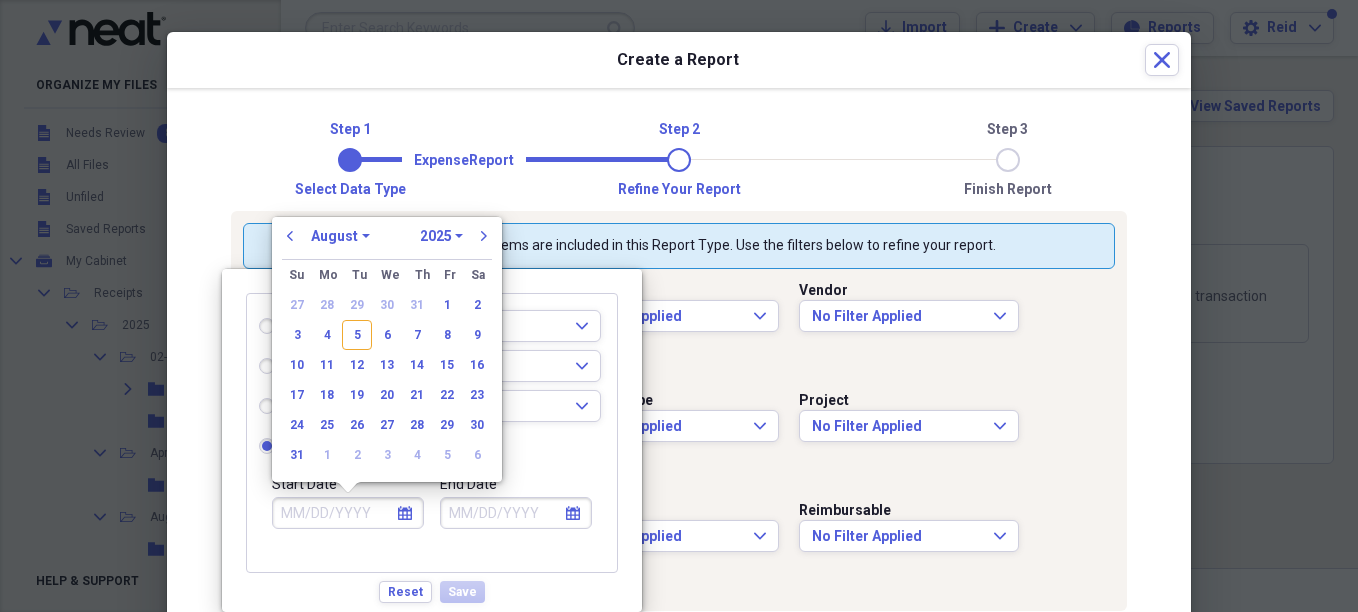click on "previous January February March April May June July August September October November December 1970 1971 1972 1973 1974 1975 1976 1977 1978 1979 1980 1981 1982 1983 1984 1985 1986 1987 1988 1989 1990 1991 1992 1993 1994 1995 1996 1997 1998 1999 2000 2001 2002 2003 2004 2005 2006 2007 2008 2009 2010 2011 2012 2013 2014 2015 2016 2017 2018 2019 2020 2021 2022 2023 2024 2025 2026 2027 2028 2029 2030 2031 2032 2033 2034 2035 next" at bounding box center [387, 242] 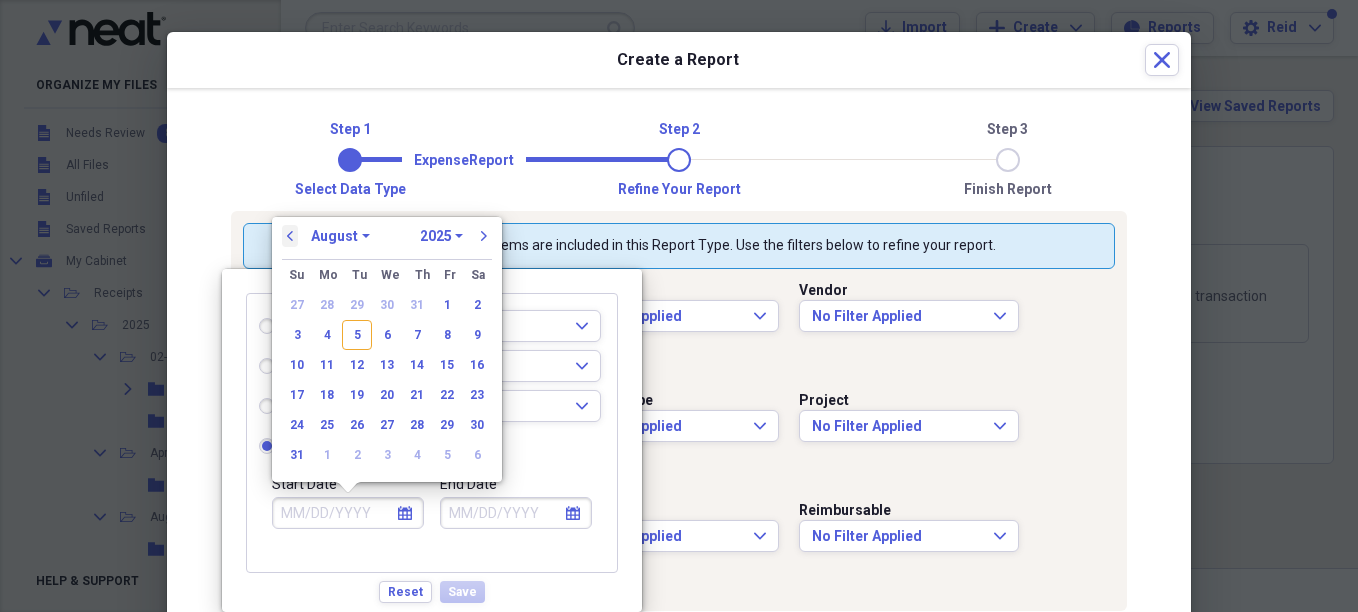 click on "previous" at bounding box center [290, 236] 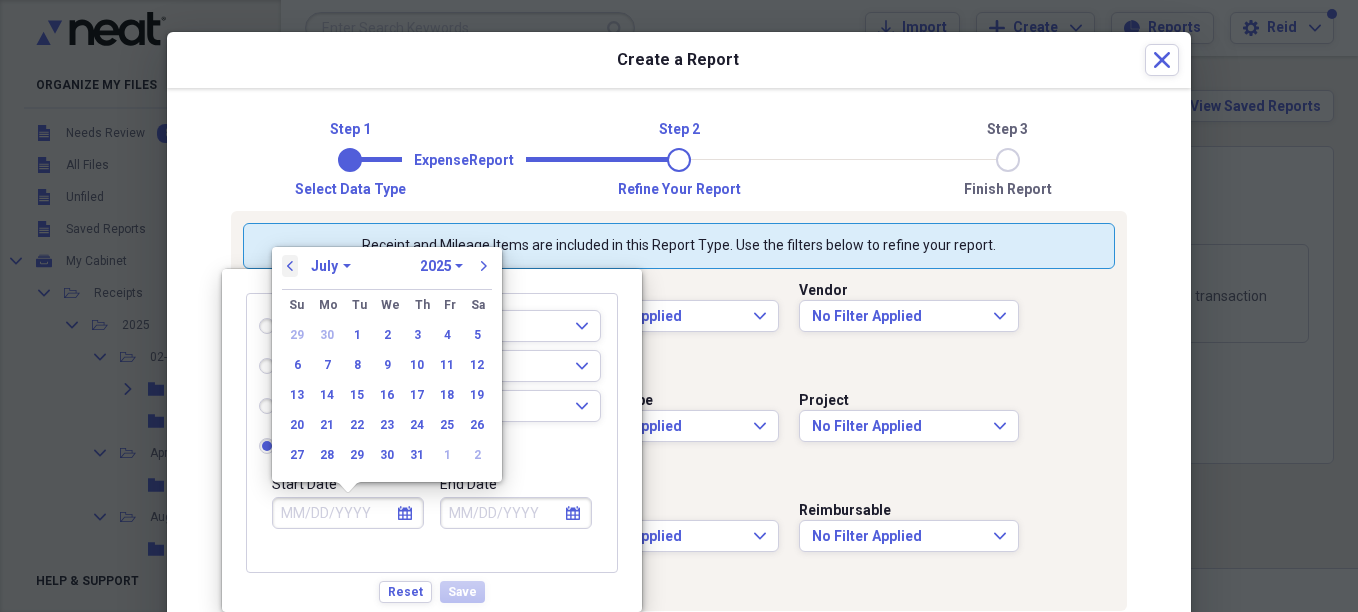 click on "previous" at bounding box center (290, 266) 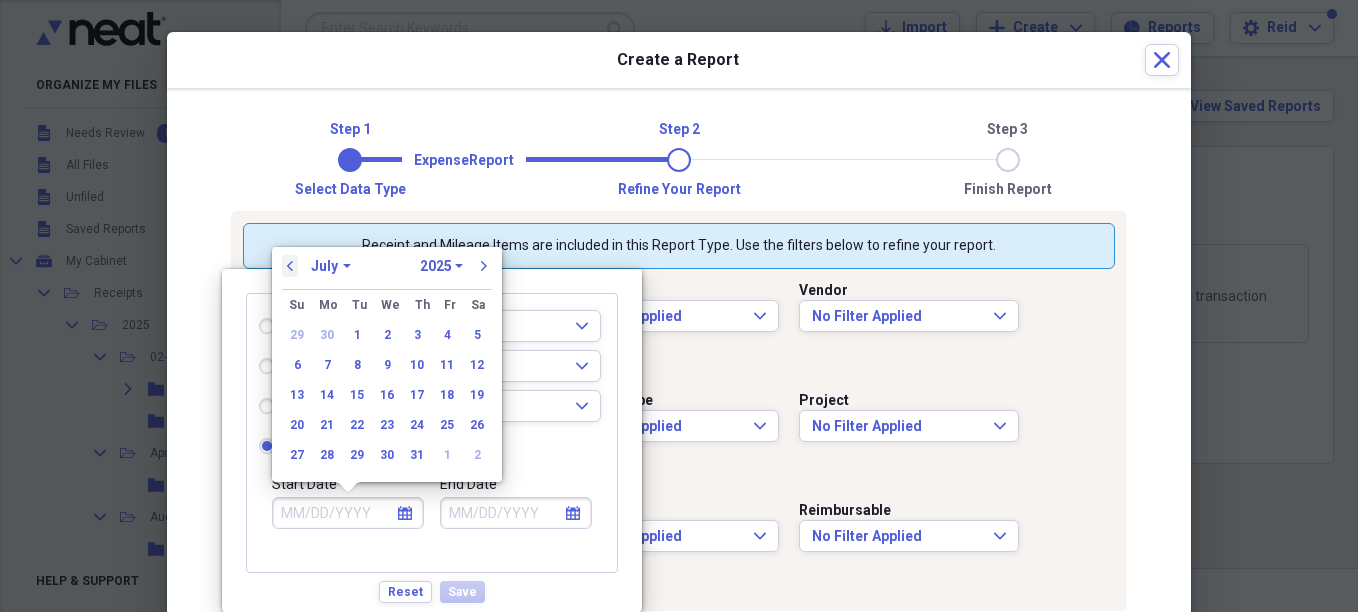 select on "5" 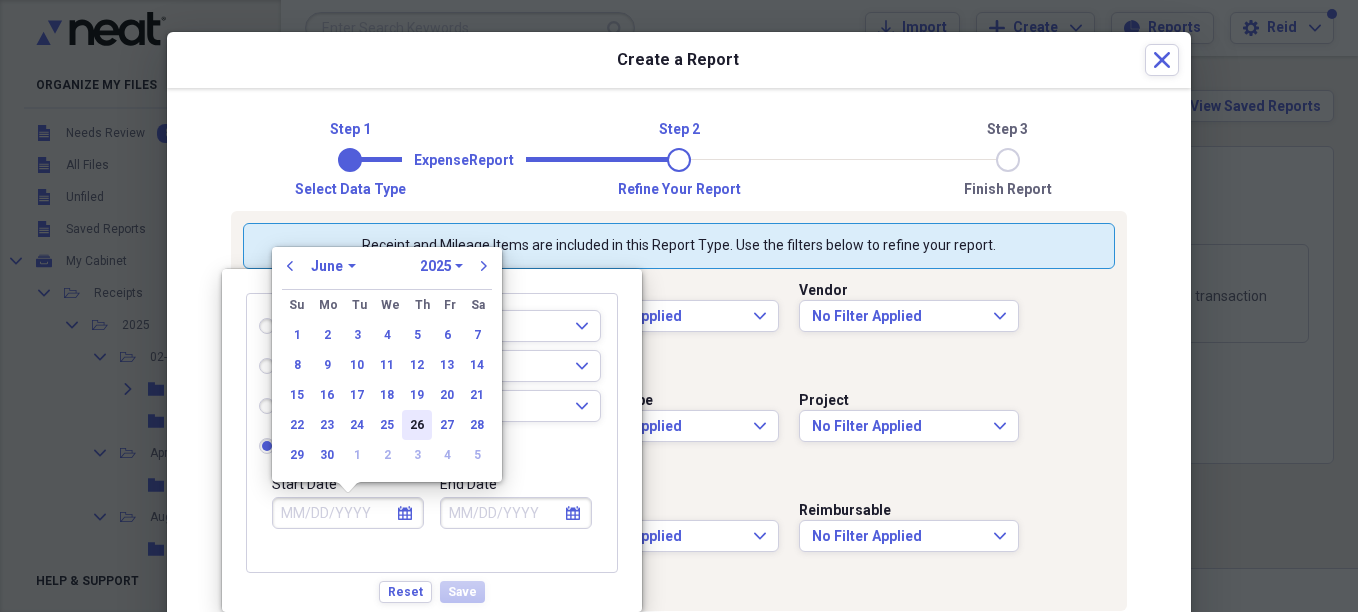 click on "26" at bounding box center [417, 425] 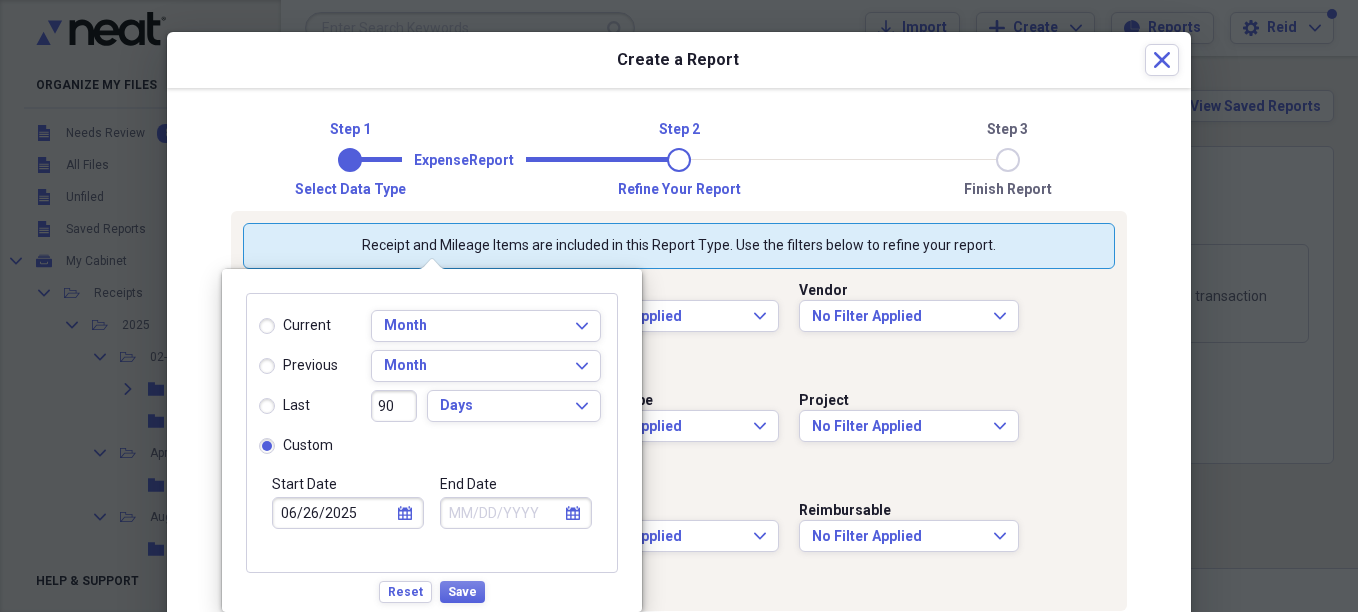 select on "7" 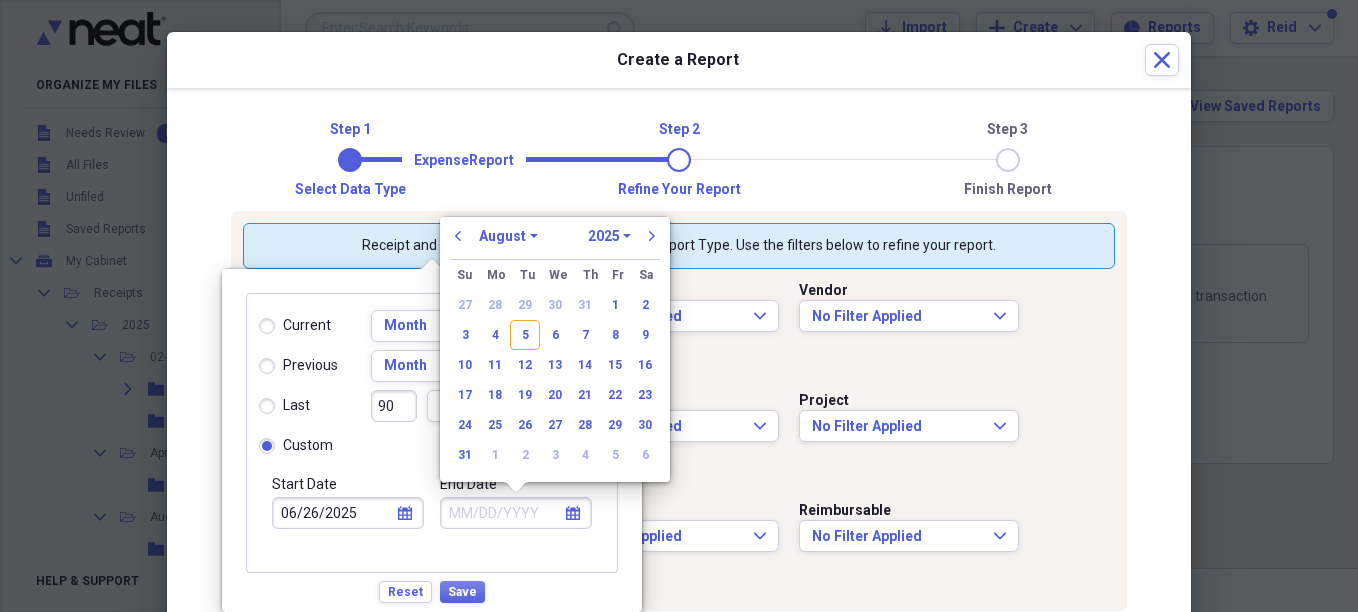 click on "End Date" at bounding box center (516, 513) 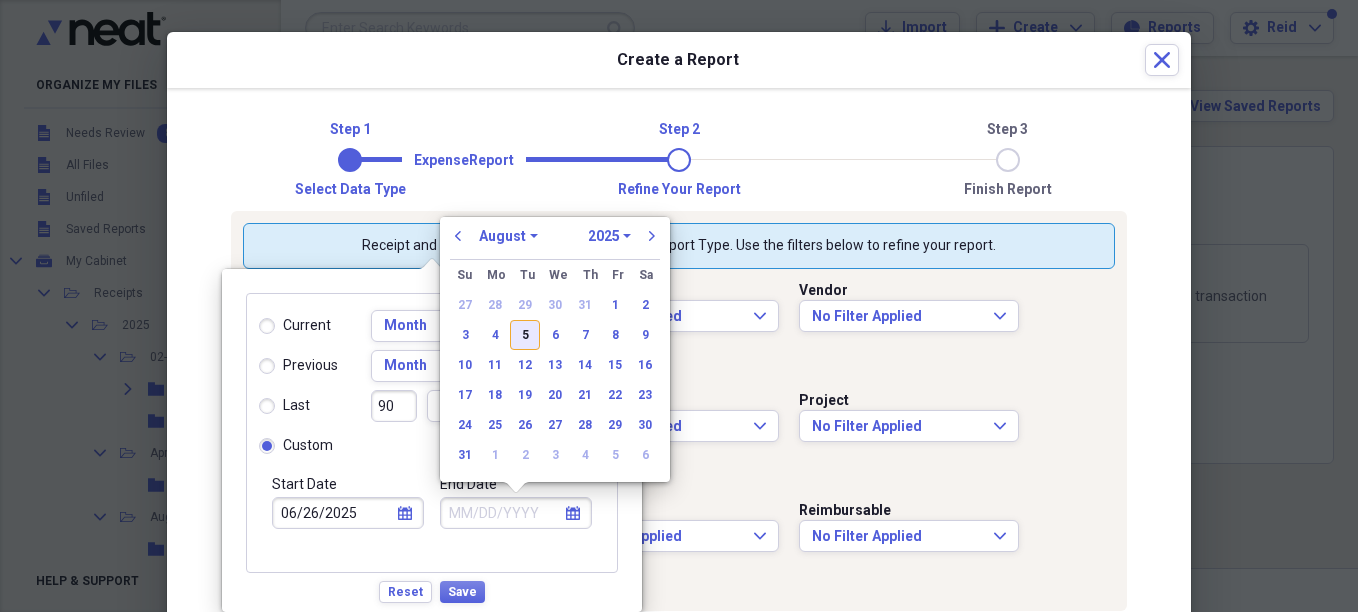 click on "5" at bounding box center (525, 335) 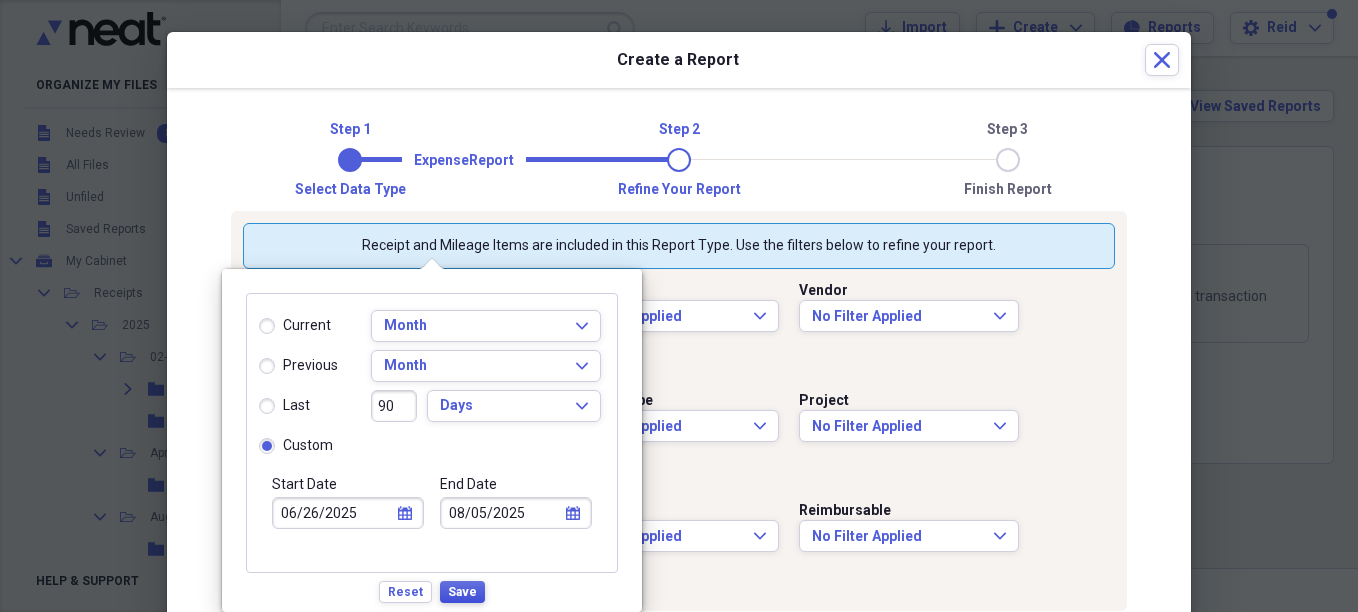 click on "Save" at bounding box center (462, 592) 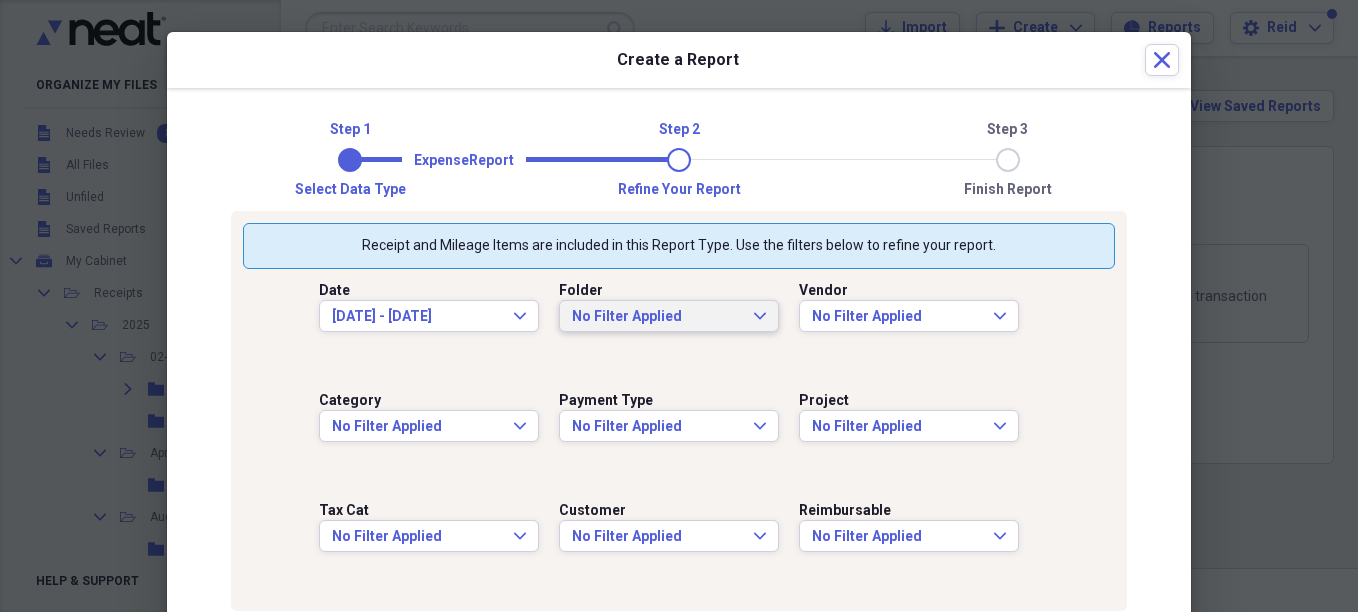 click on "No Filter Applied" at bounding box center [657, 317] 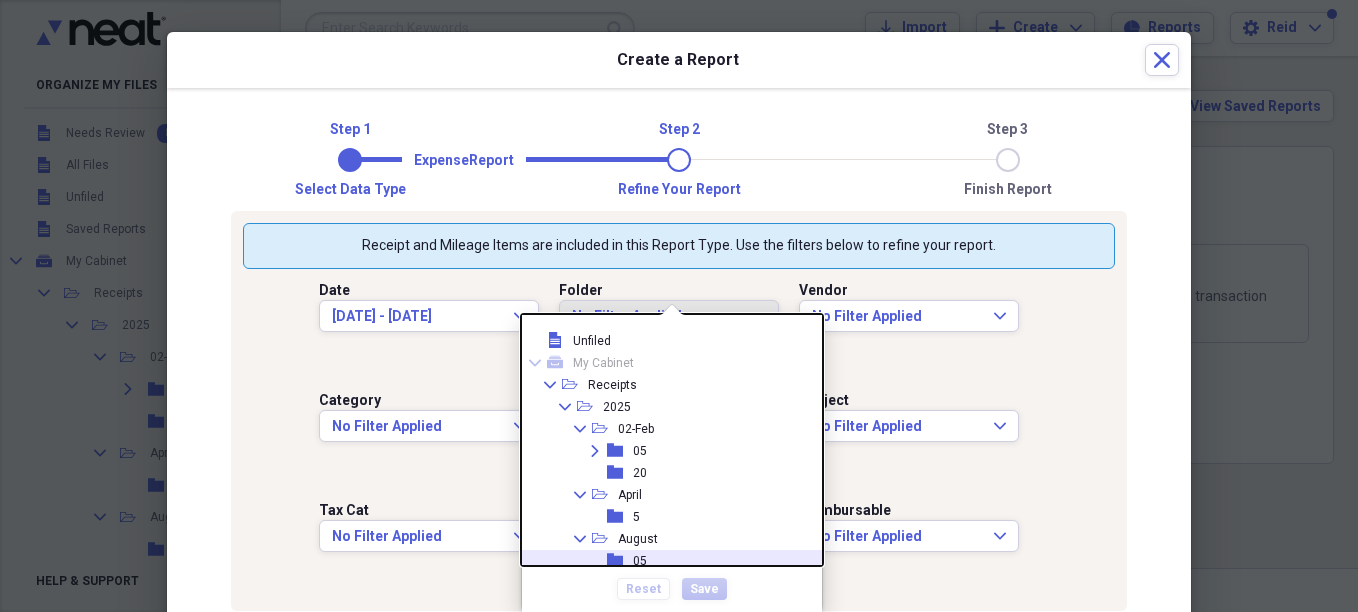 click on "folder 05" at bounding box center [664, 561] 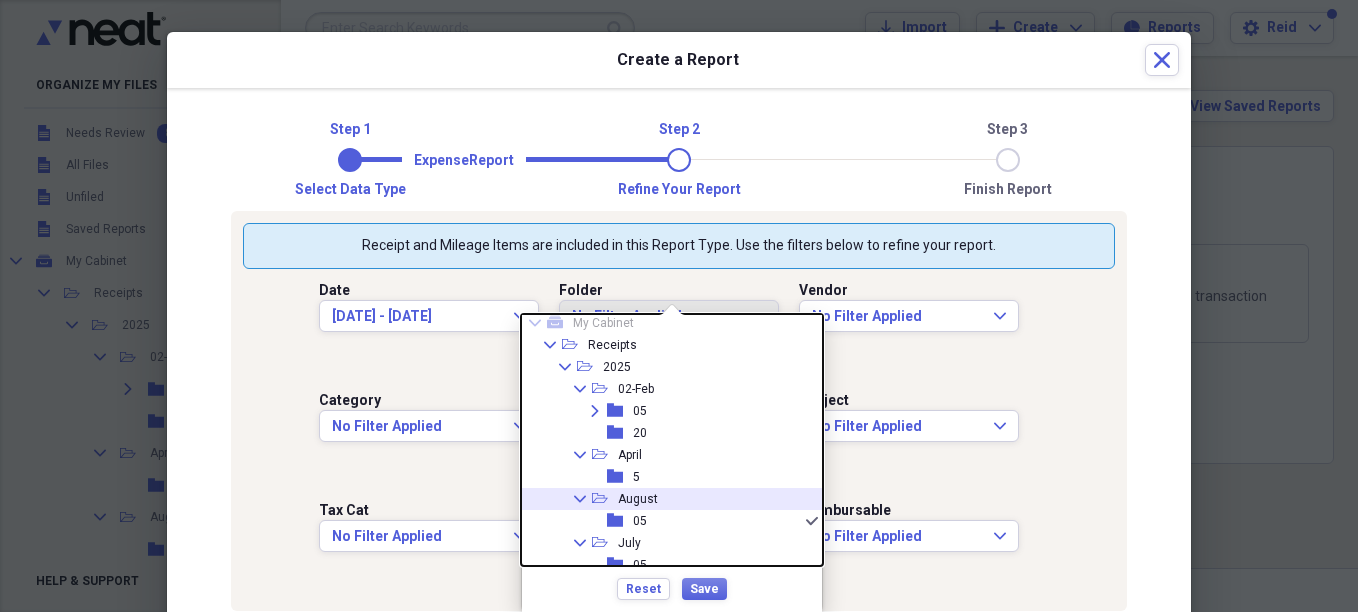 scroll, scrollTop: 80, scrollLeft: 0, axis: vertical 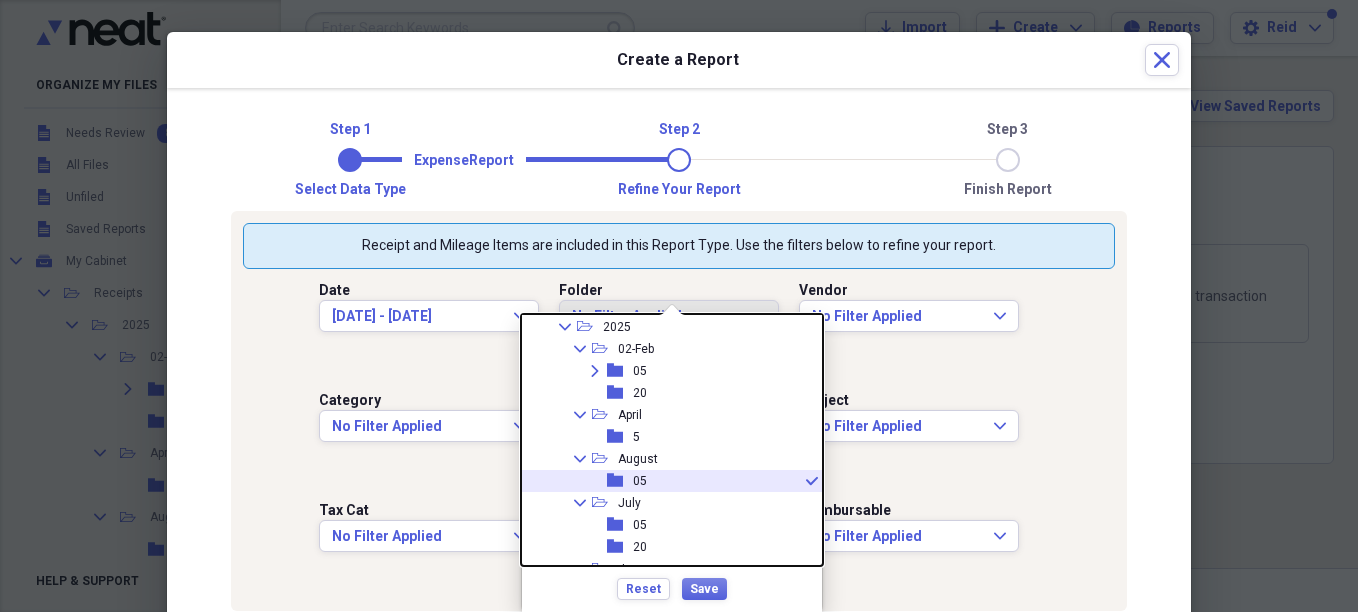 click on "folder [NUMBER]   check" at bounding box center [664, 481] 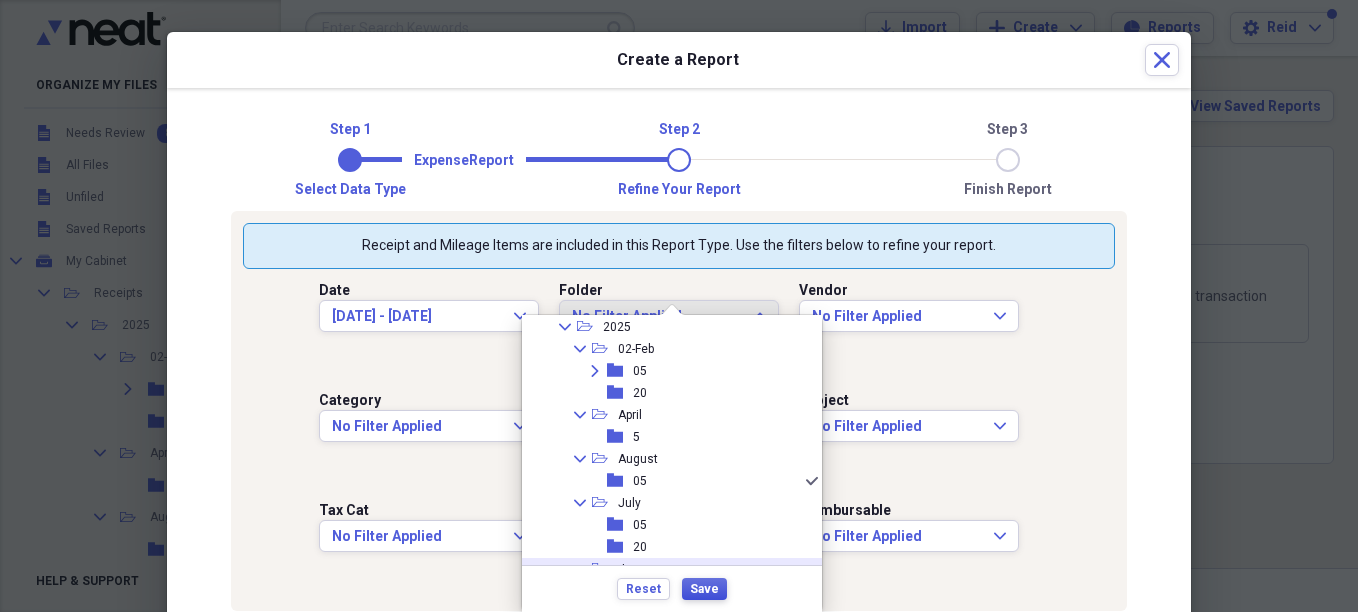 click on "Save" at bounding box center (704, 589) 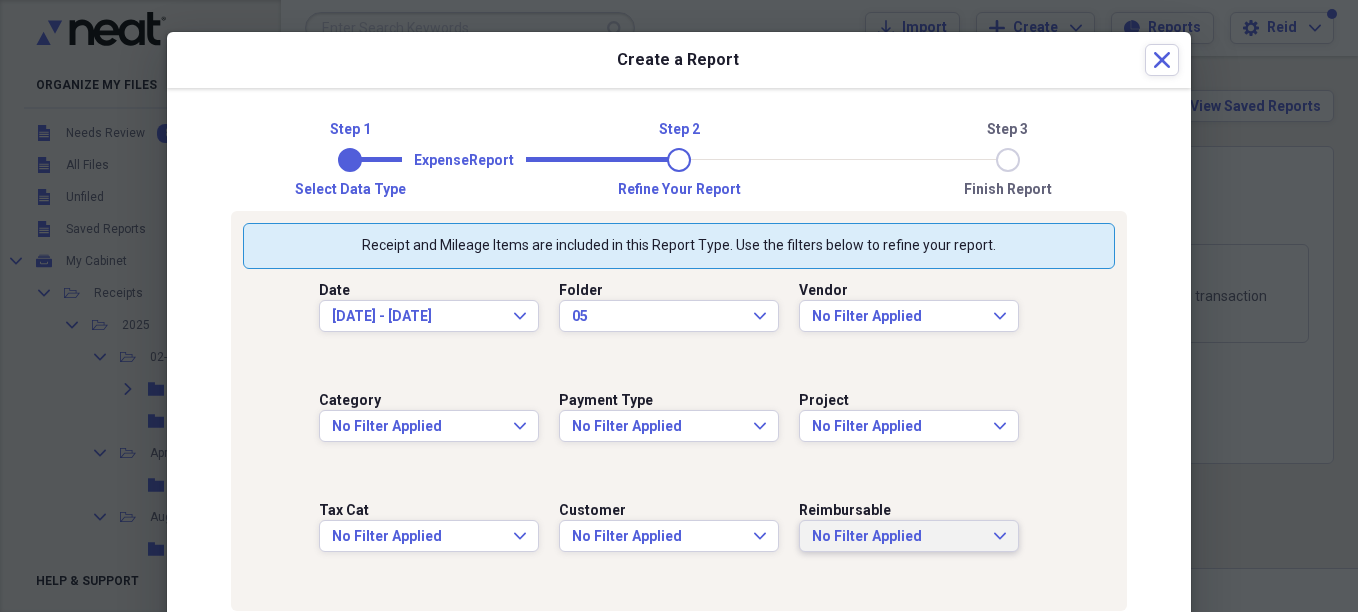 click on "No Filter Applied Expand" at bounding box center (909, 536) 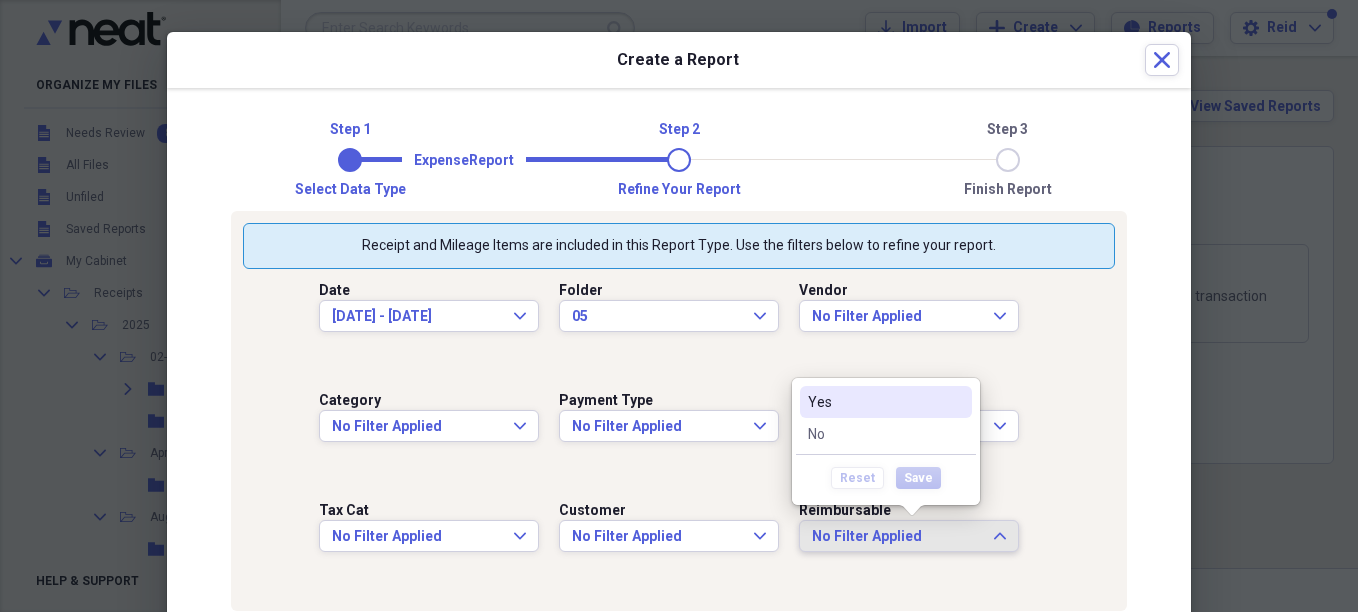 click on "Yes" at bounding box center (874, 402) 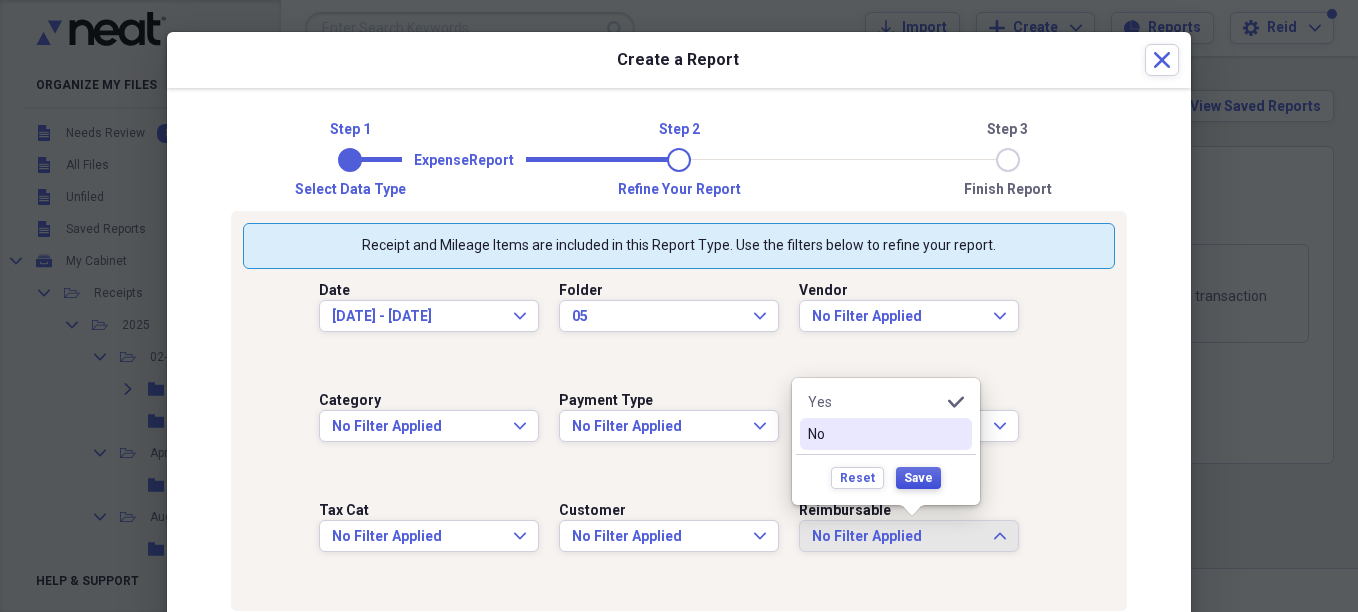 click on "Save" at bounding box center [918, 478] 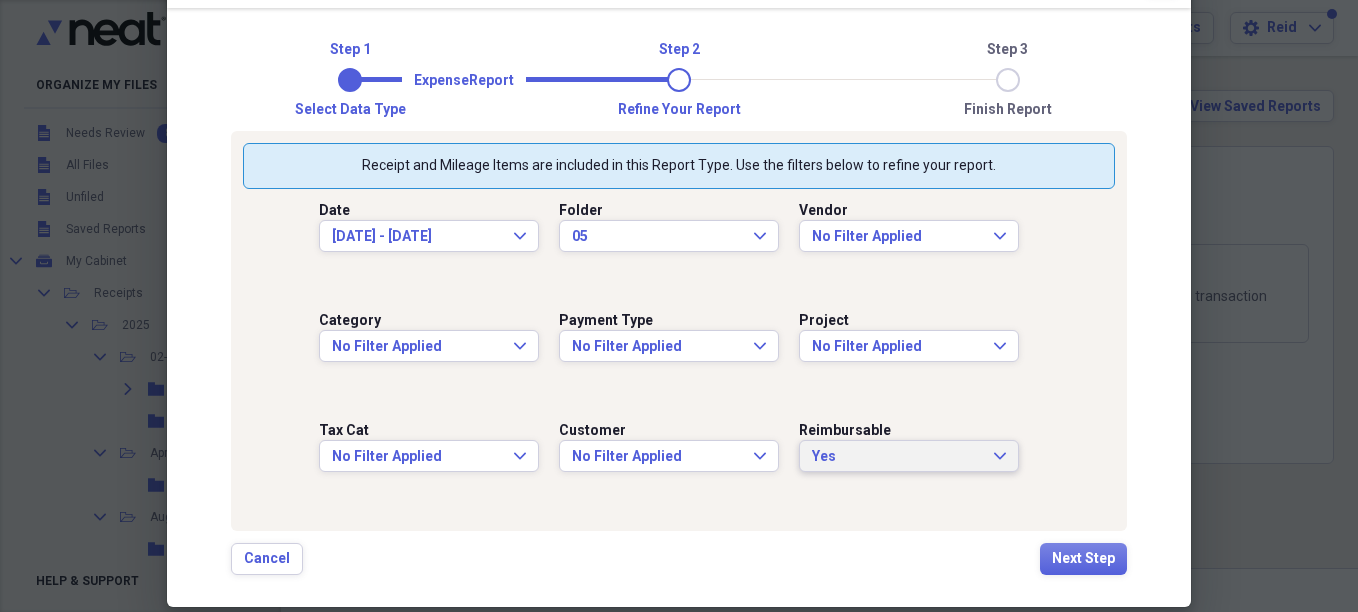 scroll, scrollTop: 107, scrollLeft: 0, axis: vertical 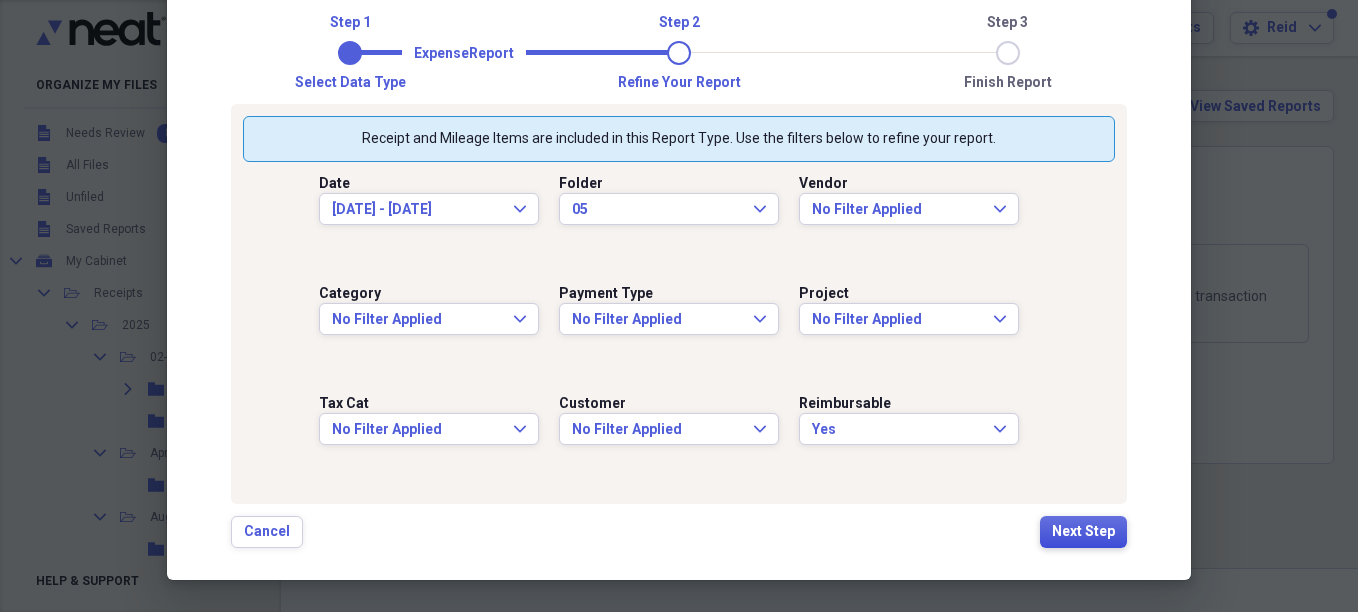 click on "Next Step" at bounding box center [1083, 532] 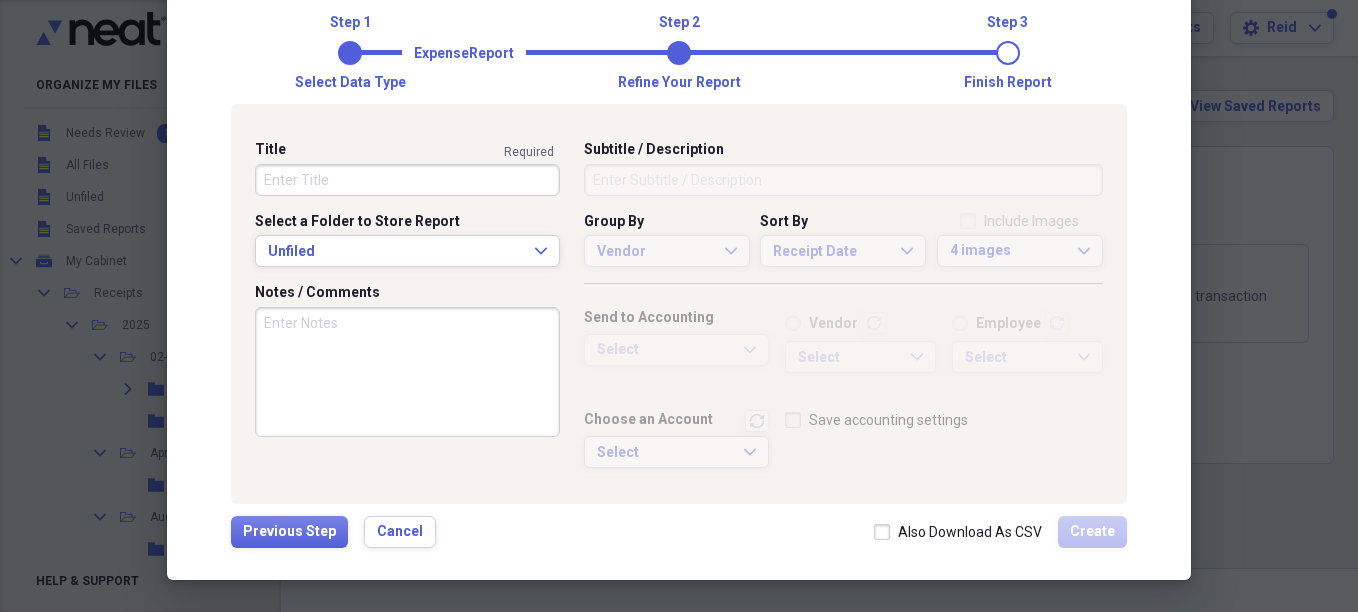 click on "Title" at bounding box center (407, 180) 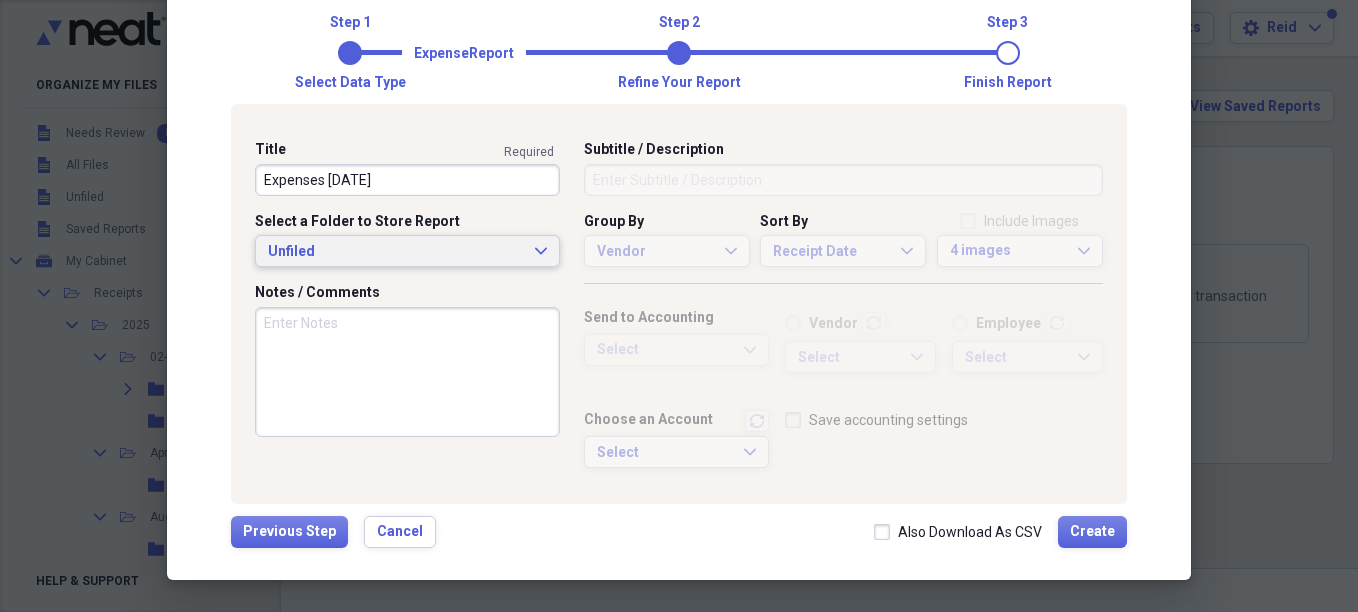 type on "Expenses [DATE]" 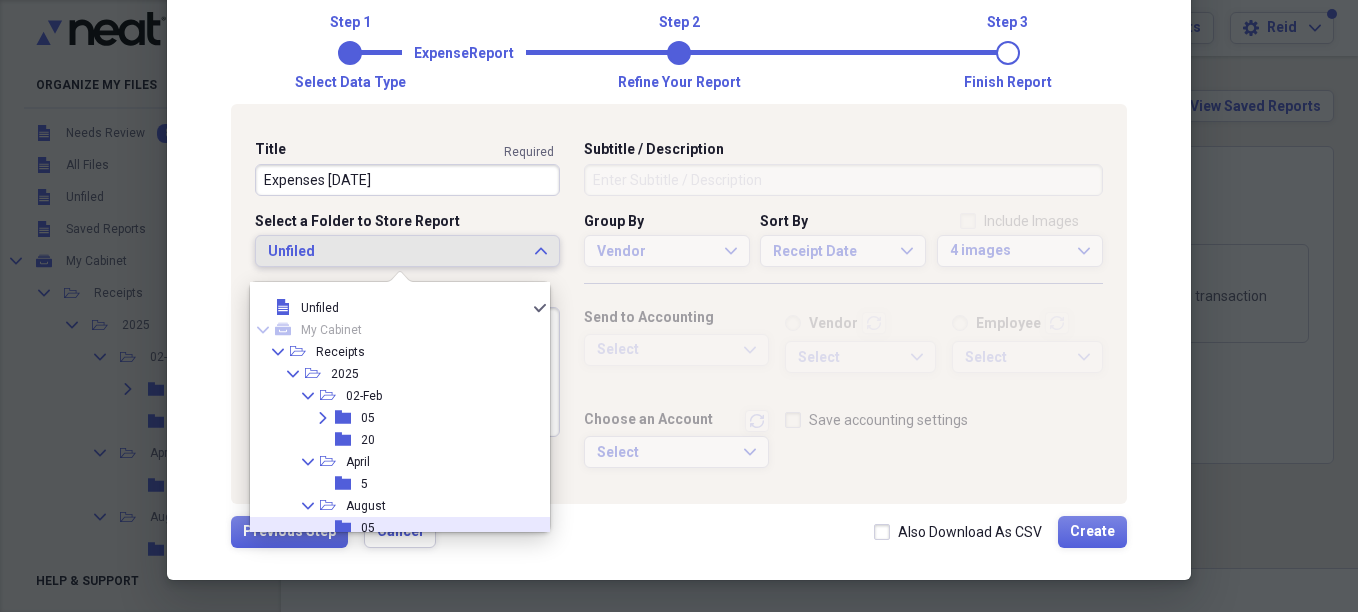 click 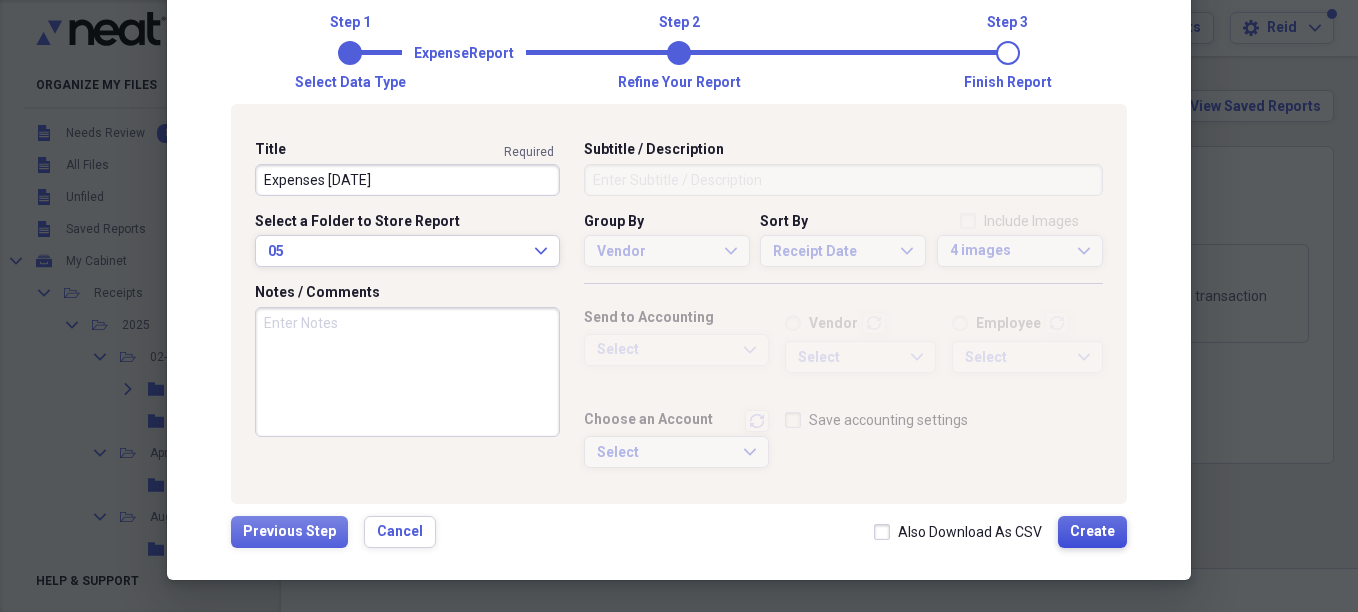 click on "Create" at bounding box center (1092, 532) 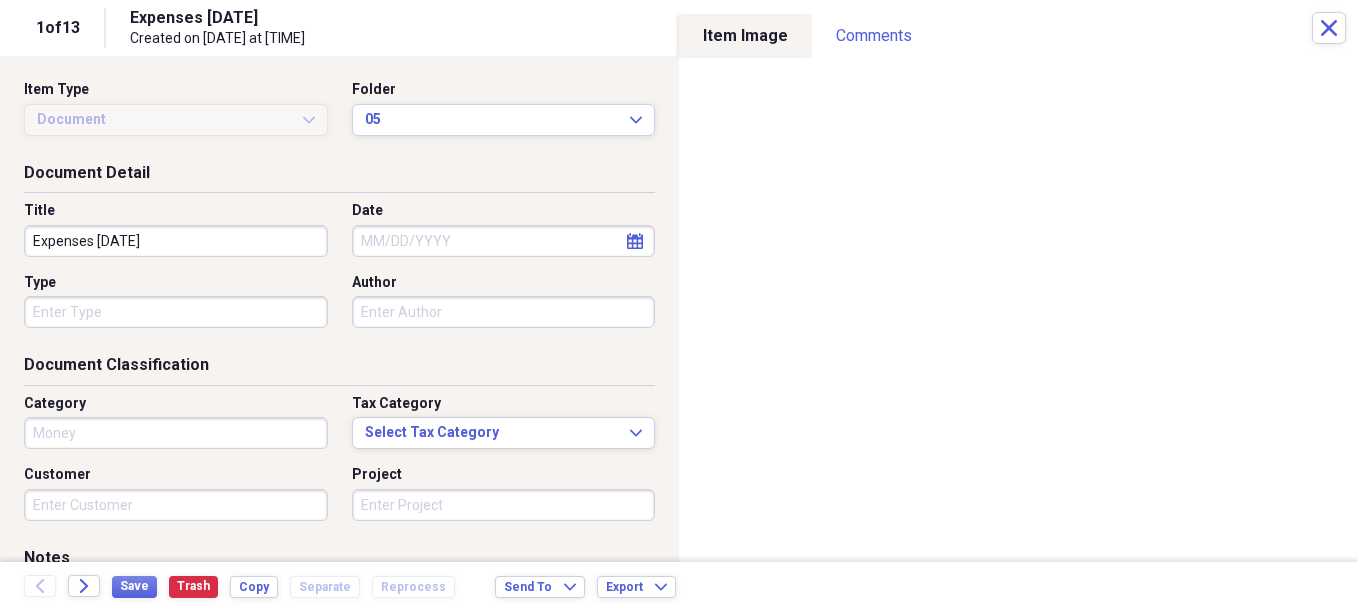 type on "Money" 